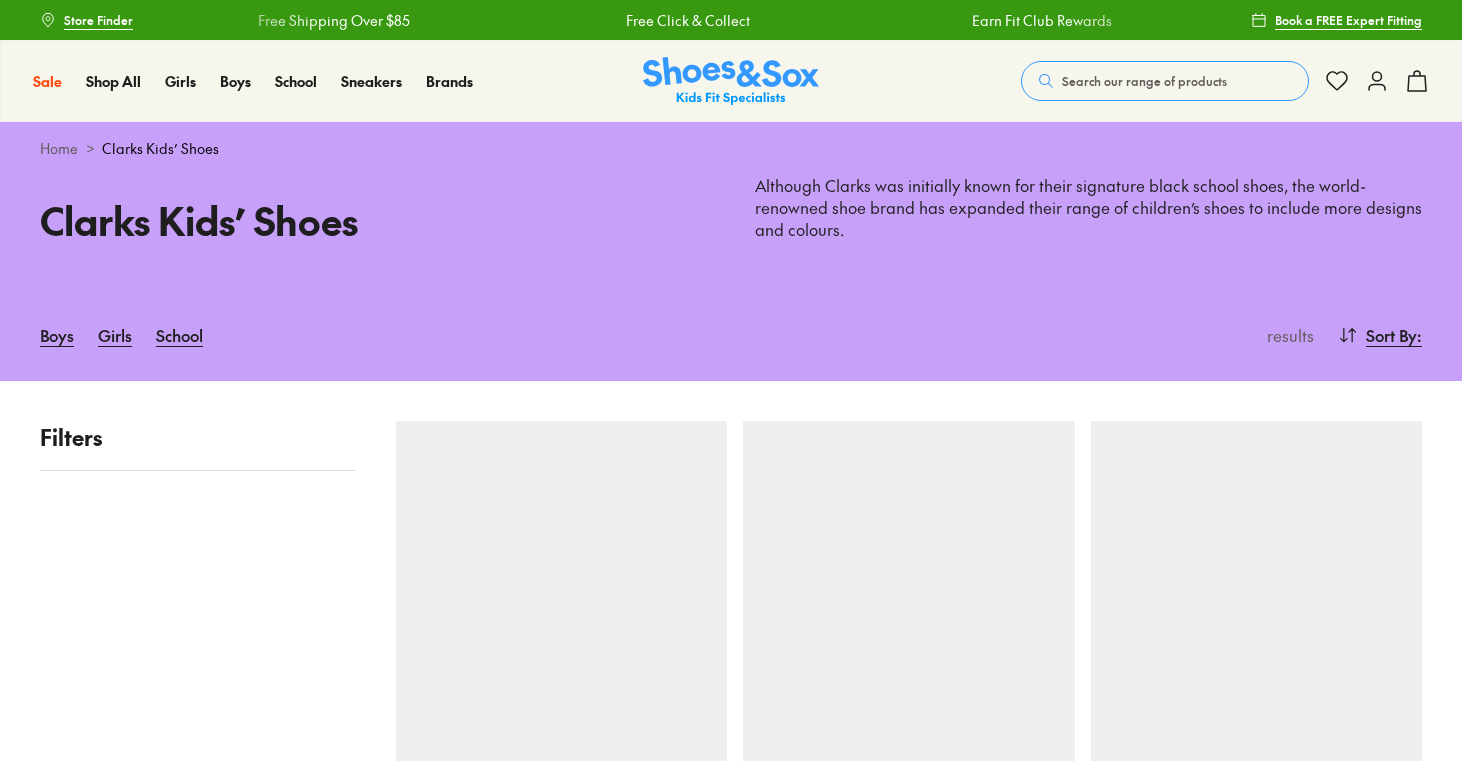 scroll, scrollTop: 0, scrollLeft: 0, axis: both 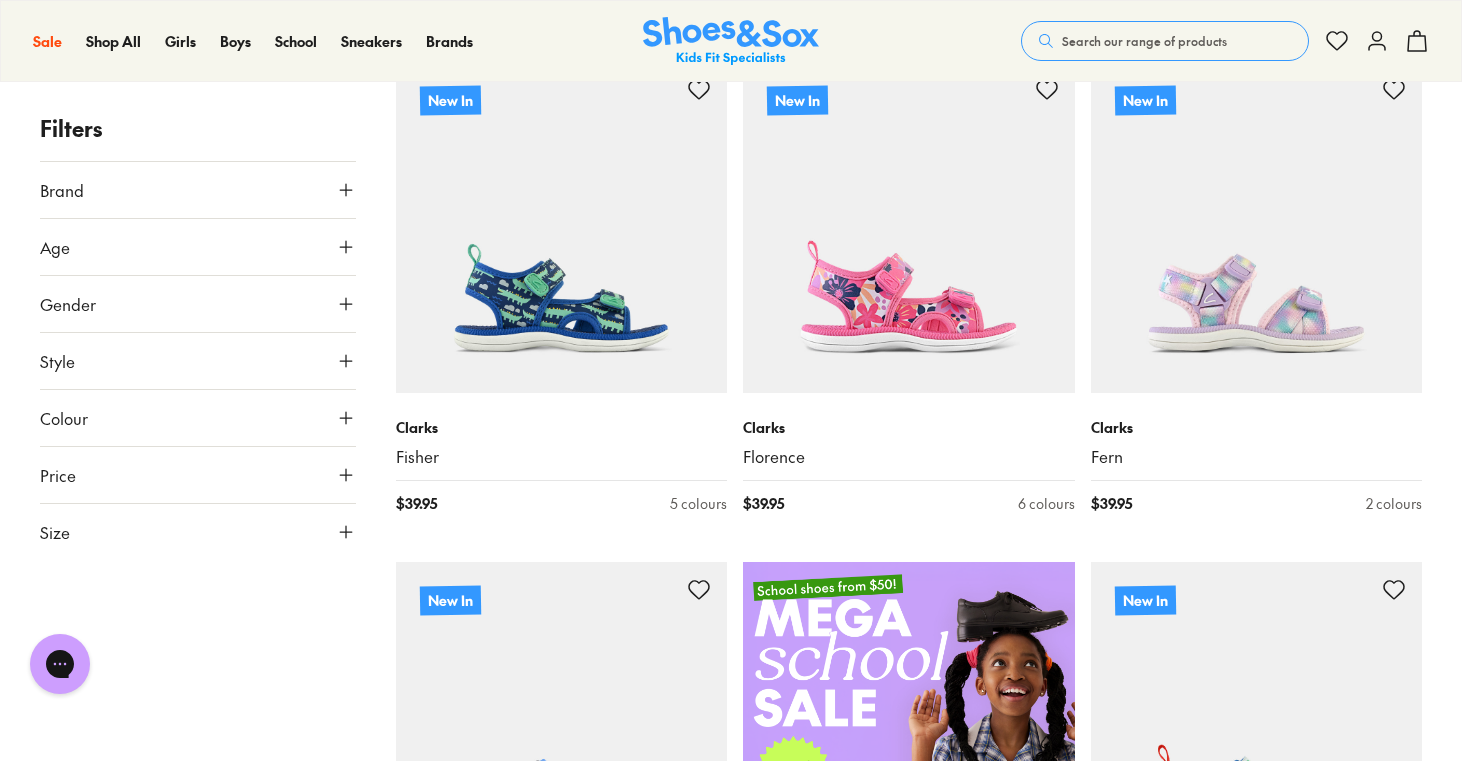 click on "Size" at bounding box center [198, 532] 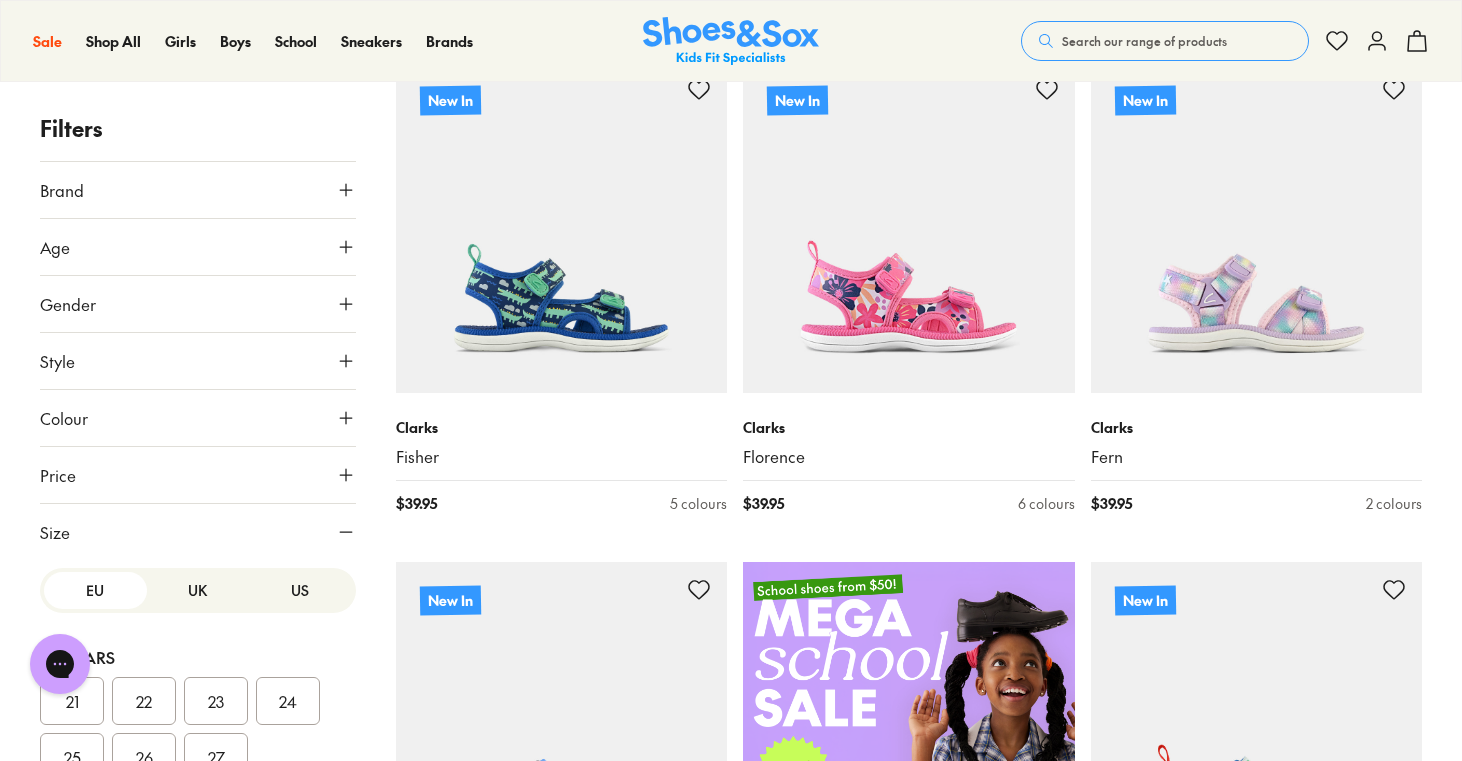 scroll, scrollTop: 0, scrollLeft: 0, axis: both 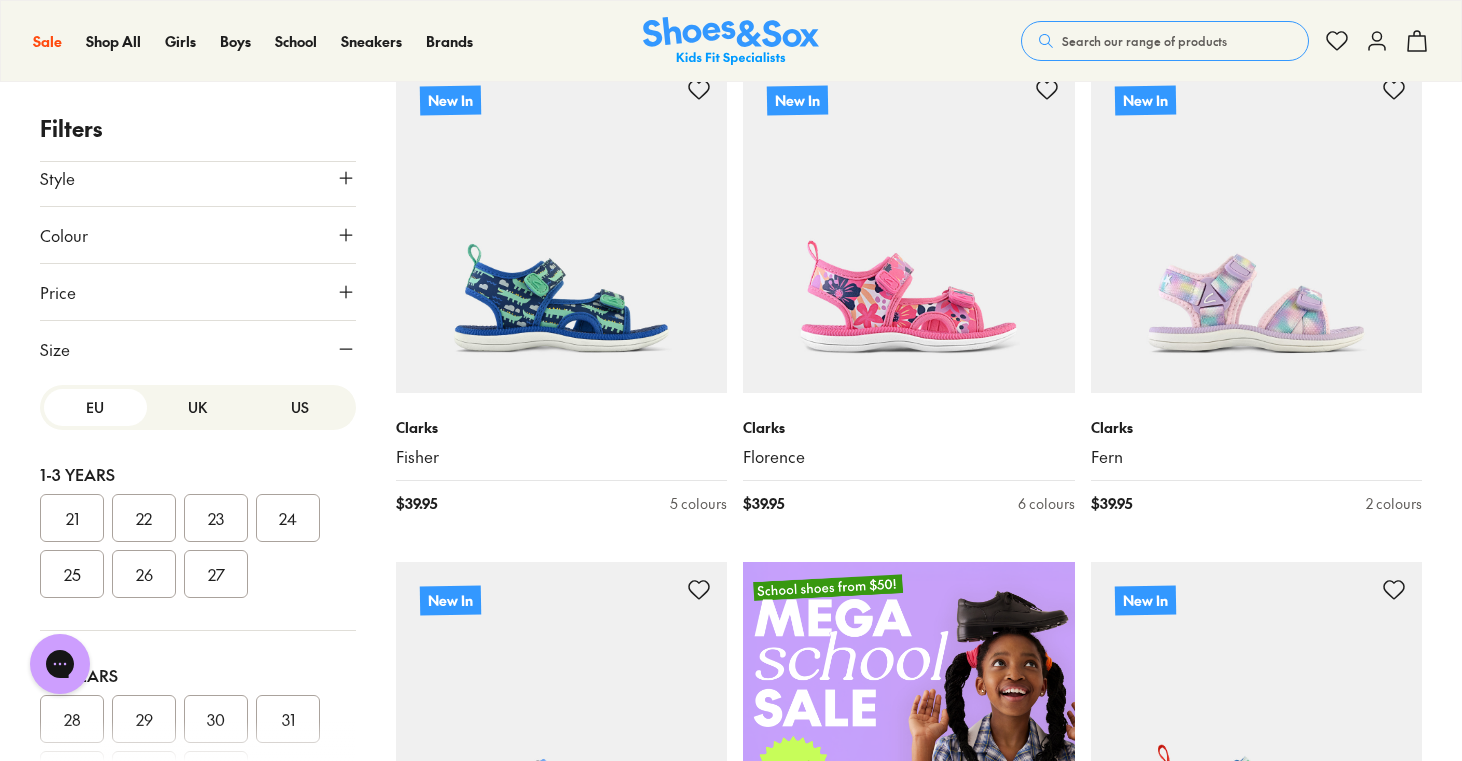 click on "25" at bounding box center (72, 574) 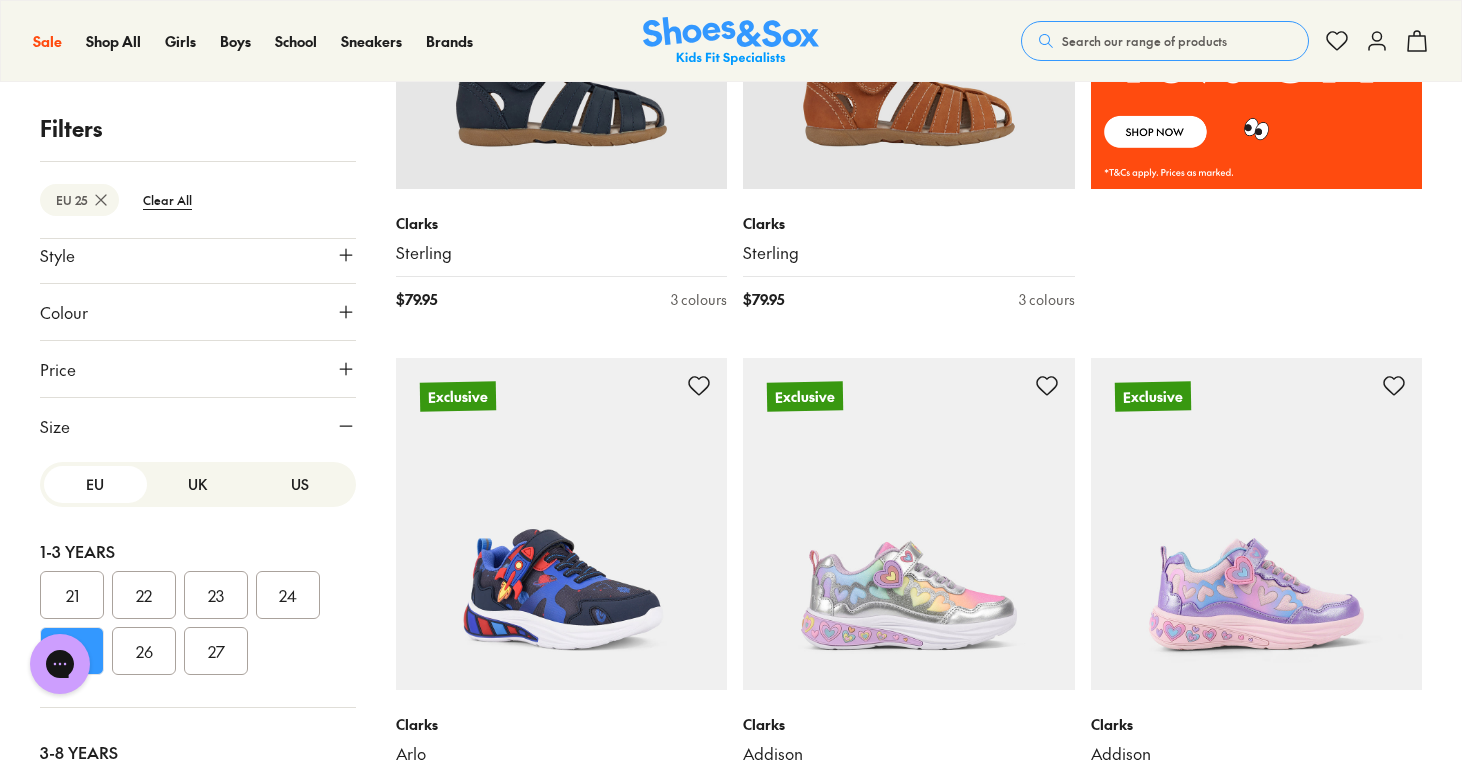 scroll, scrollTop: 1577, scrollLeft: 0, axis: vertical 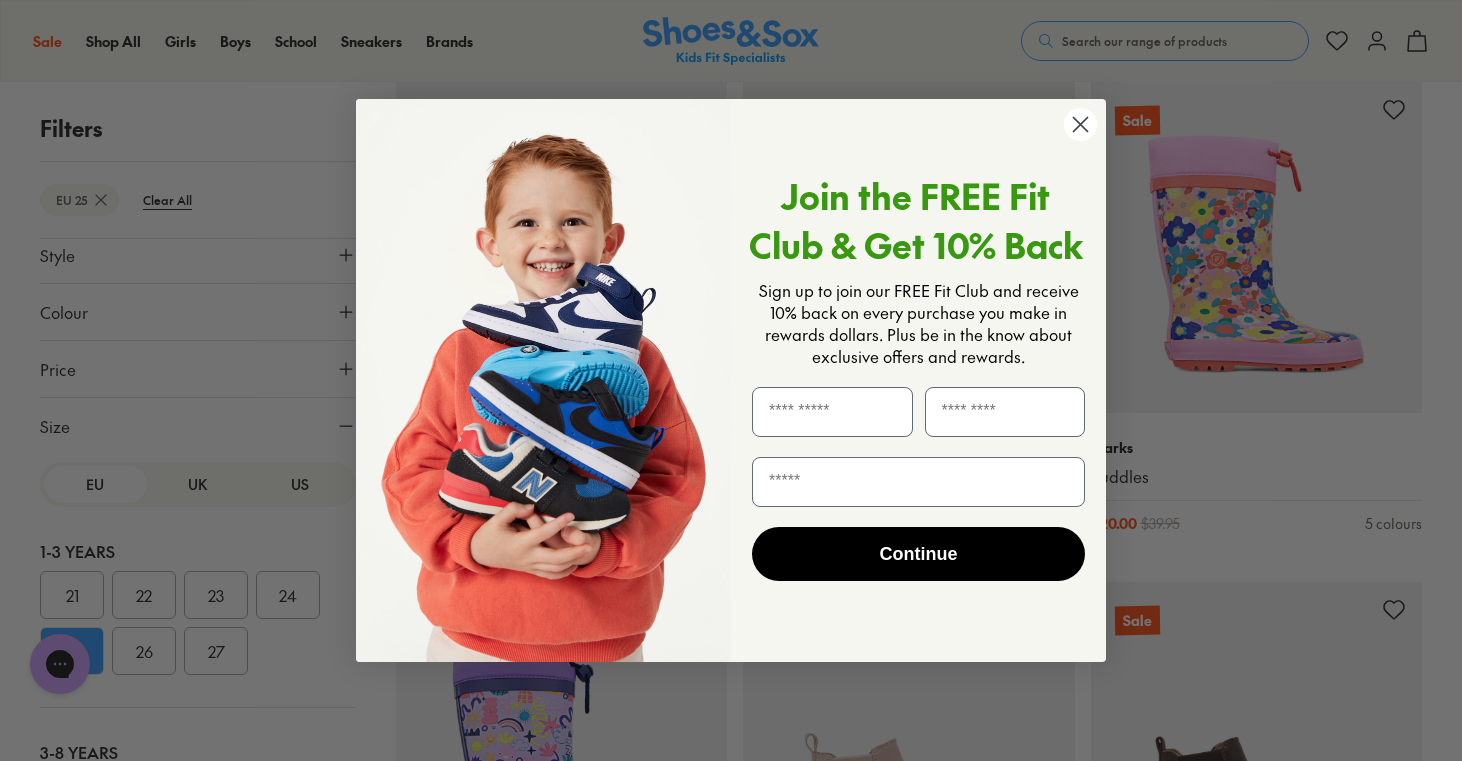 click 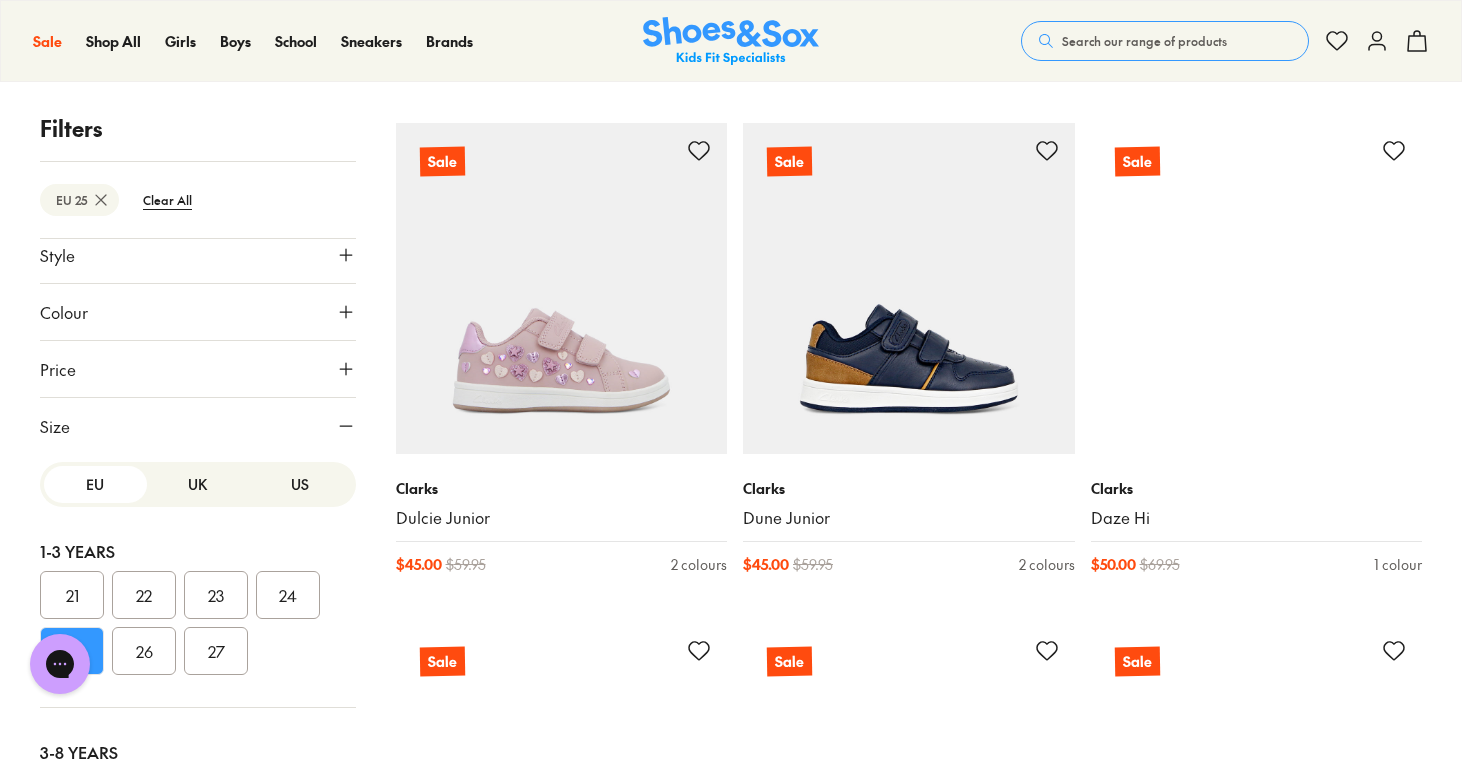 scroll, scrollTop: 5308, scrollLeft: 0, axis: vertical 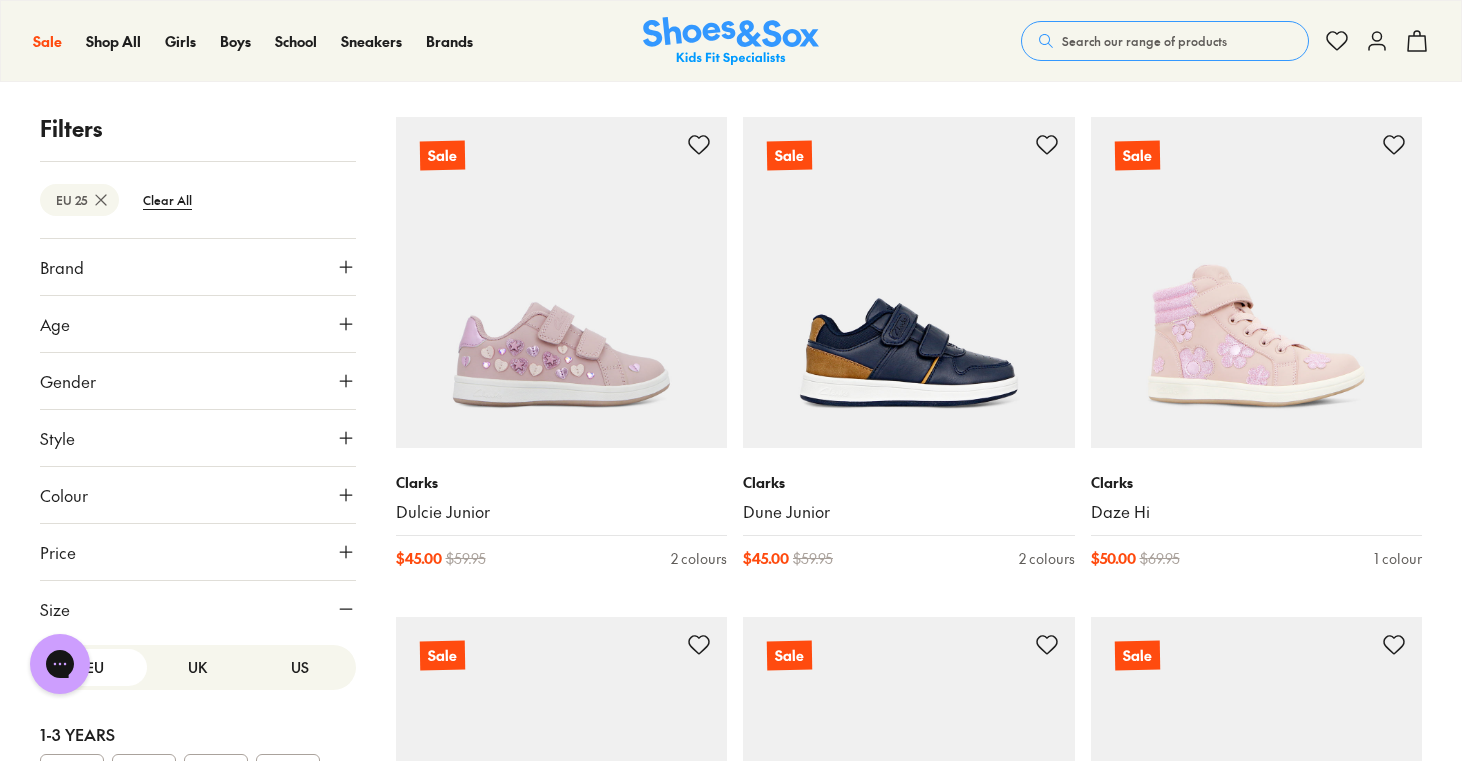 click on "Style" at bounding box center (198, 438) 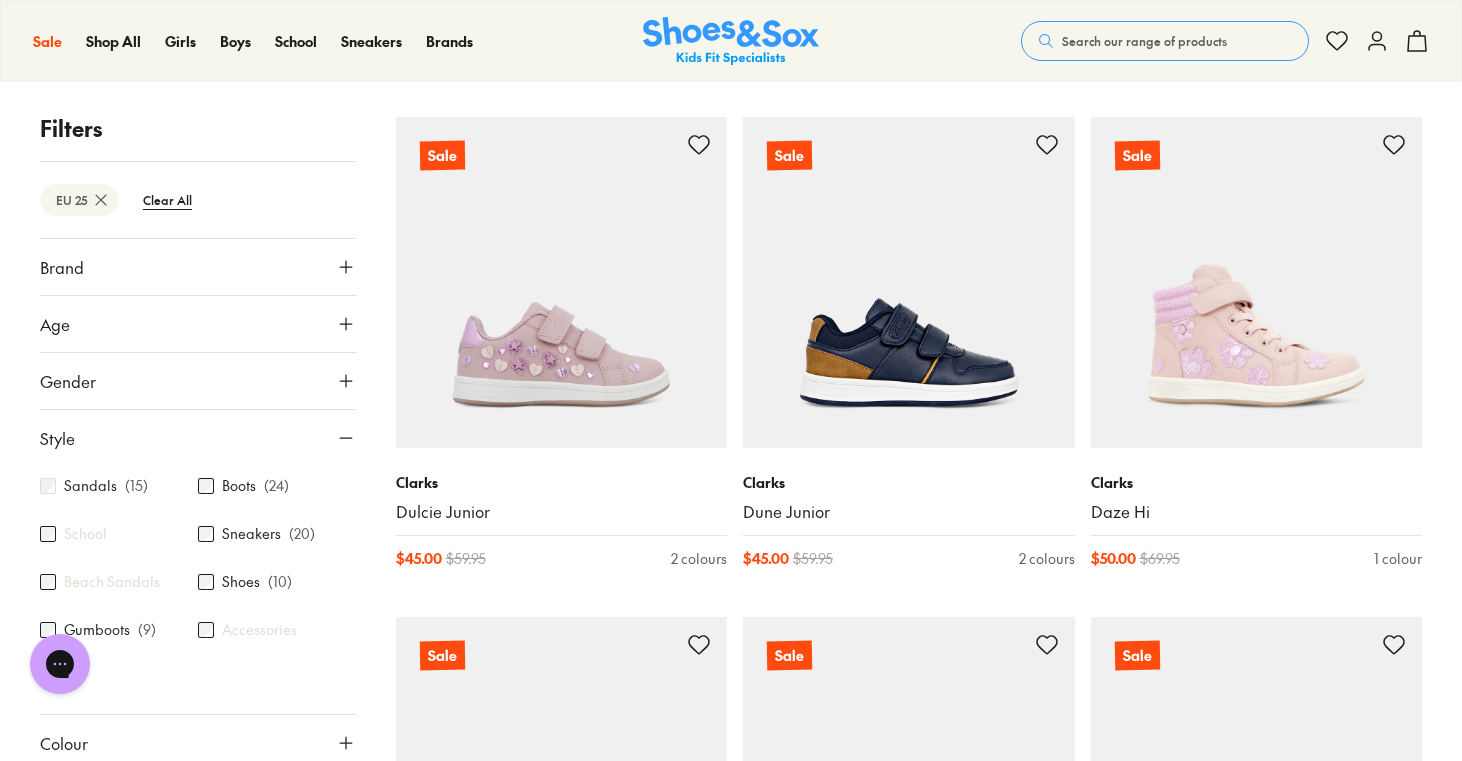 scroll, scrollTop: 0, scrollLeft: 0, axis: both 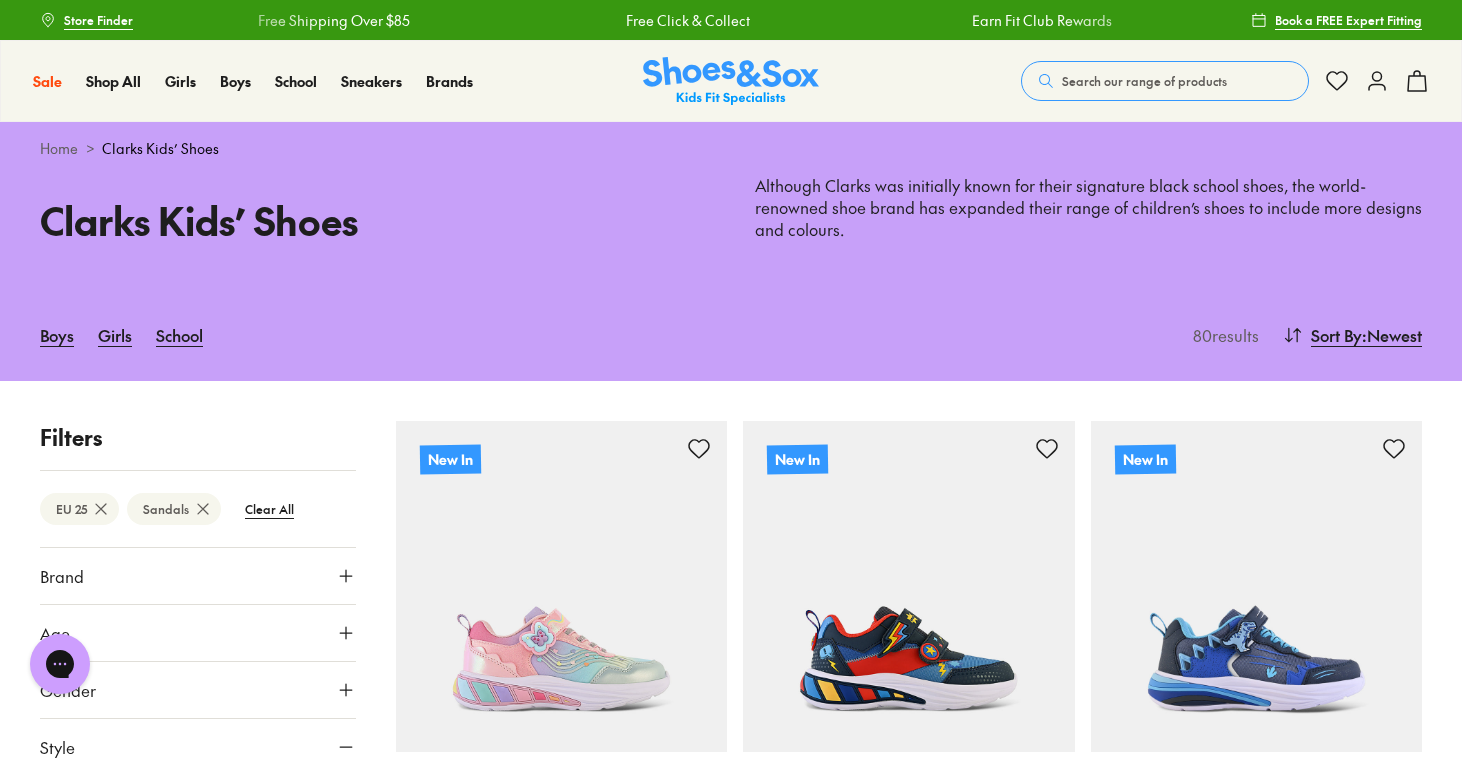 type on "***" 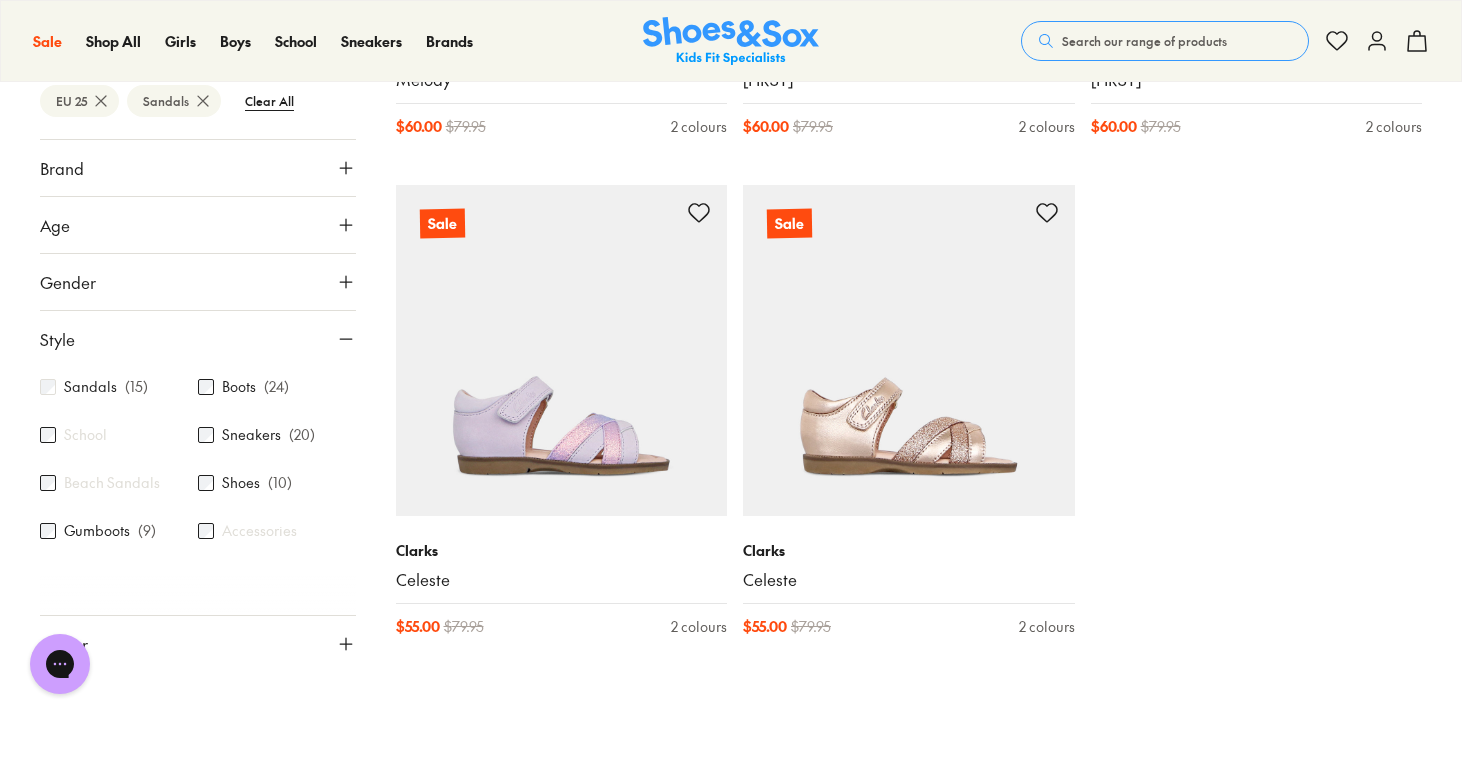 scroll, scrollTop: 2889, scrollLeft: 0, axis: vertical 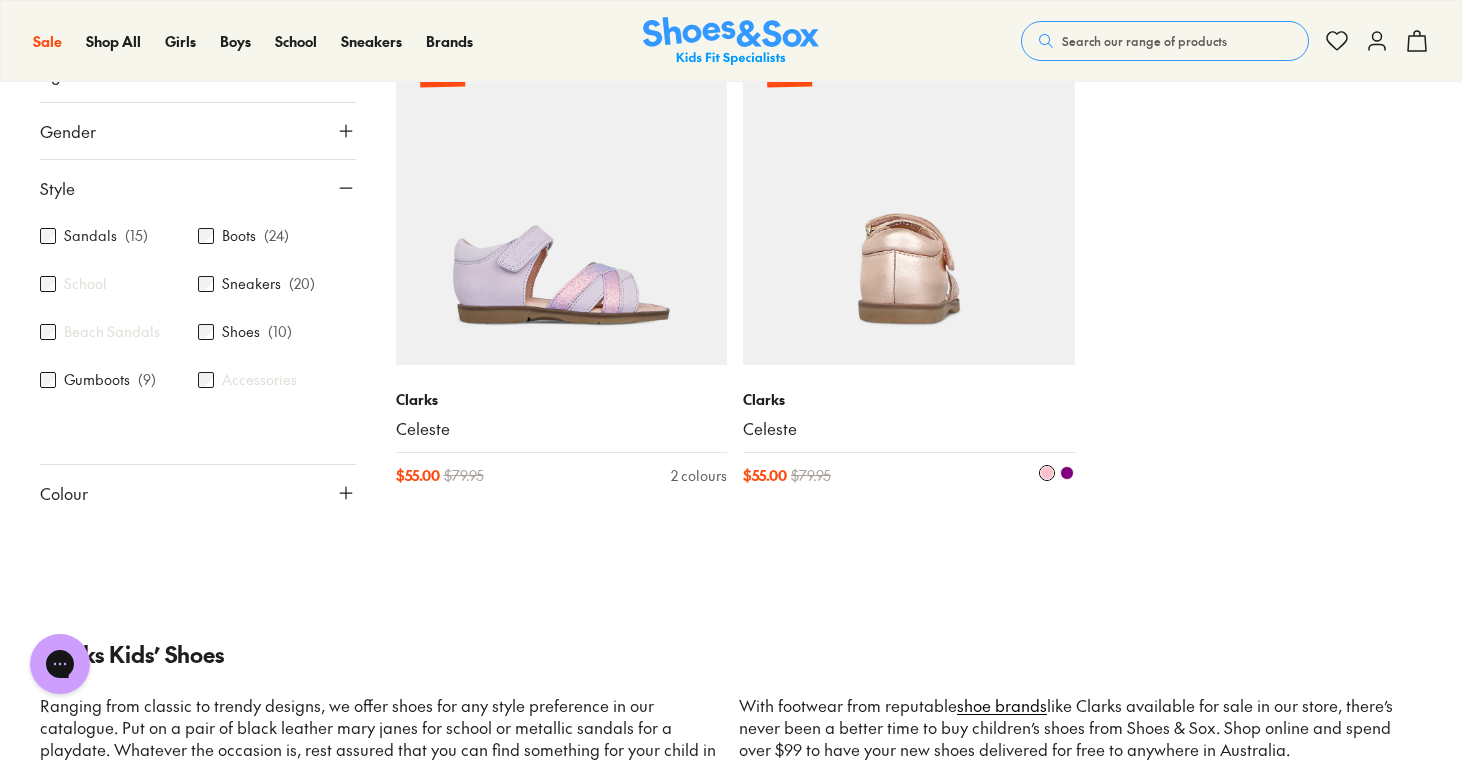 click at bounding box center (909, 200) 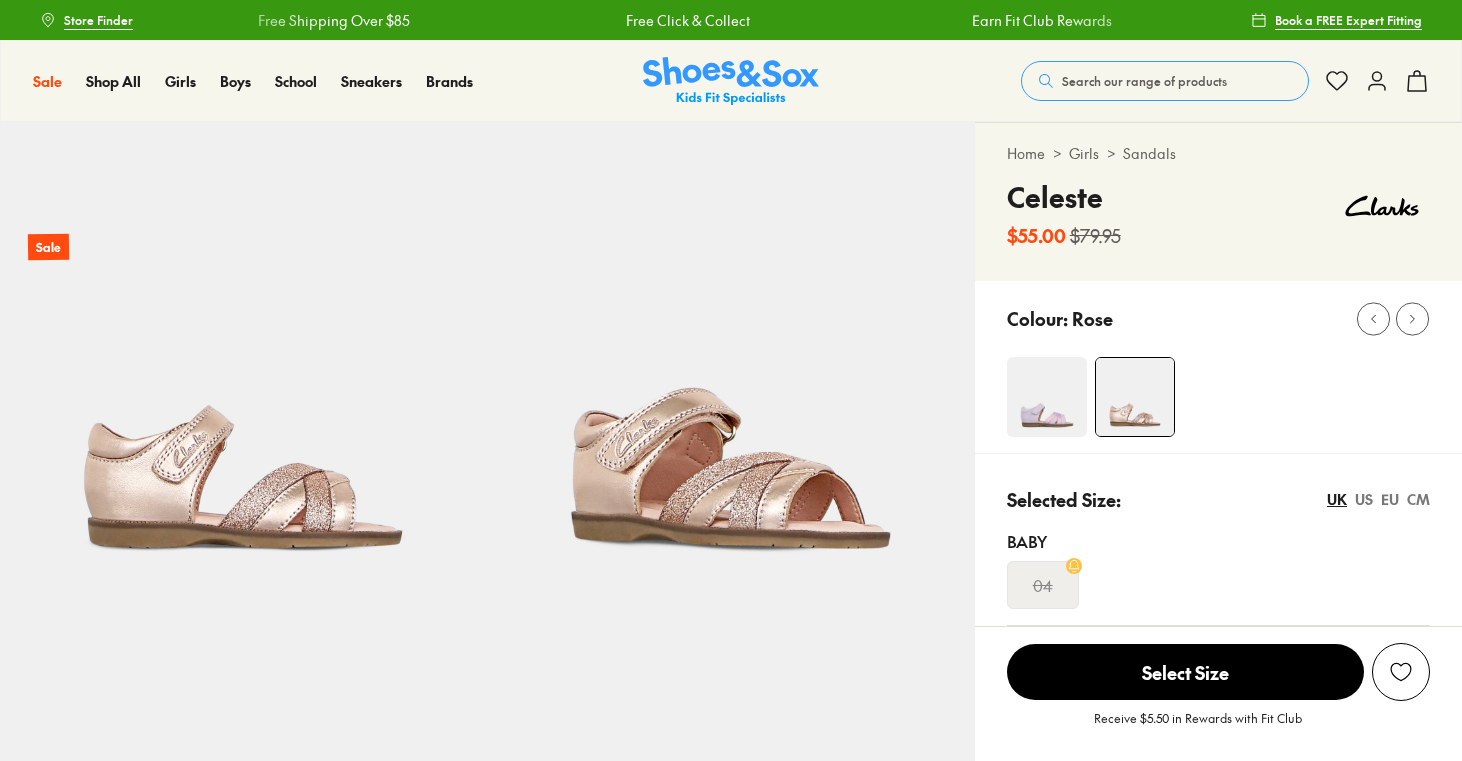 scroll, scrollTop: 0, scrollLeft: 0, axis: both 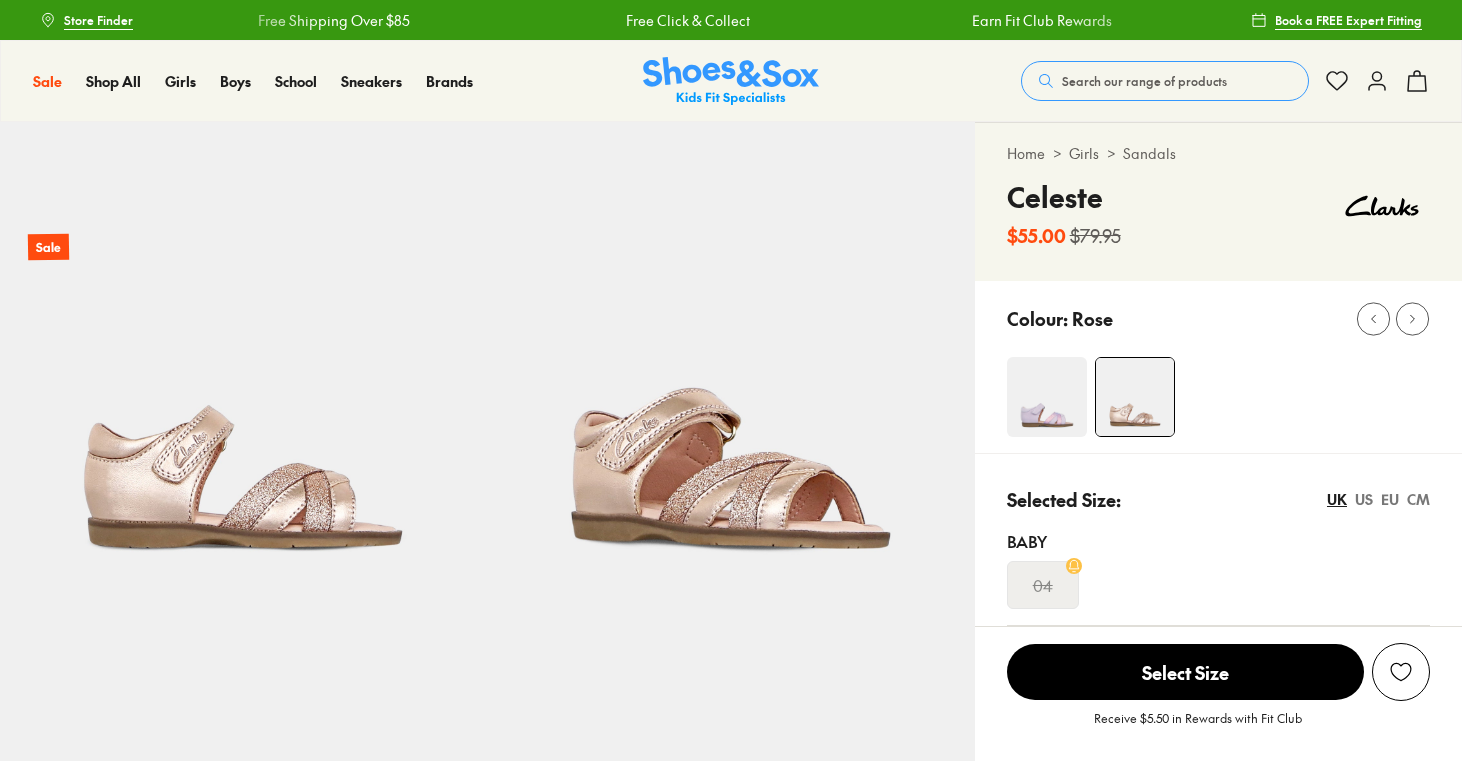 select on "*" 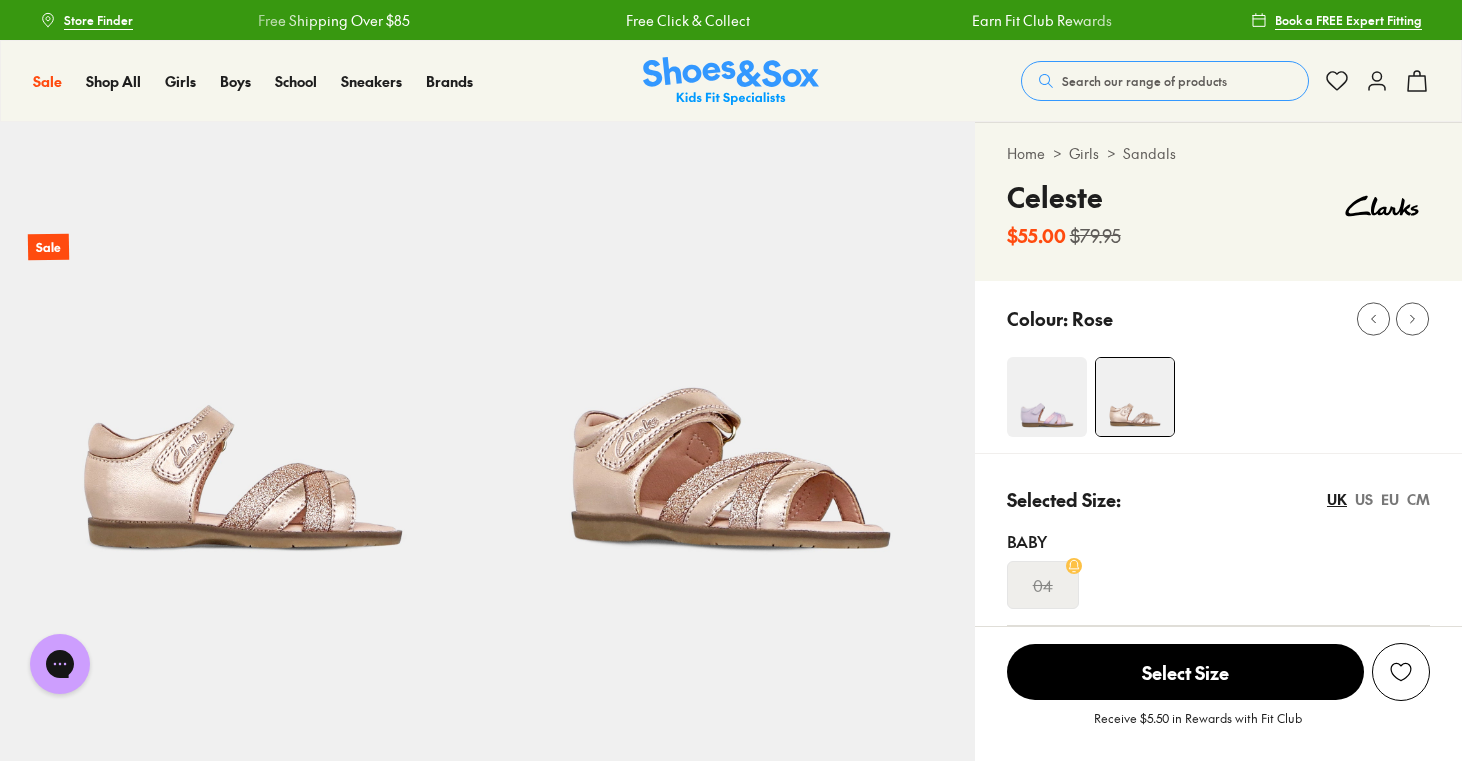 scroll, scrollTop: 0, scrollLeft: 0, axis: both 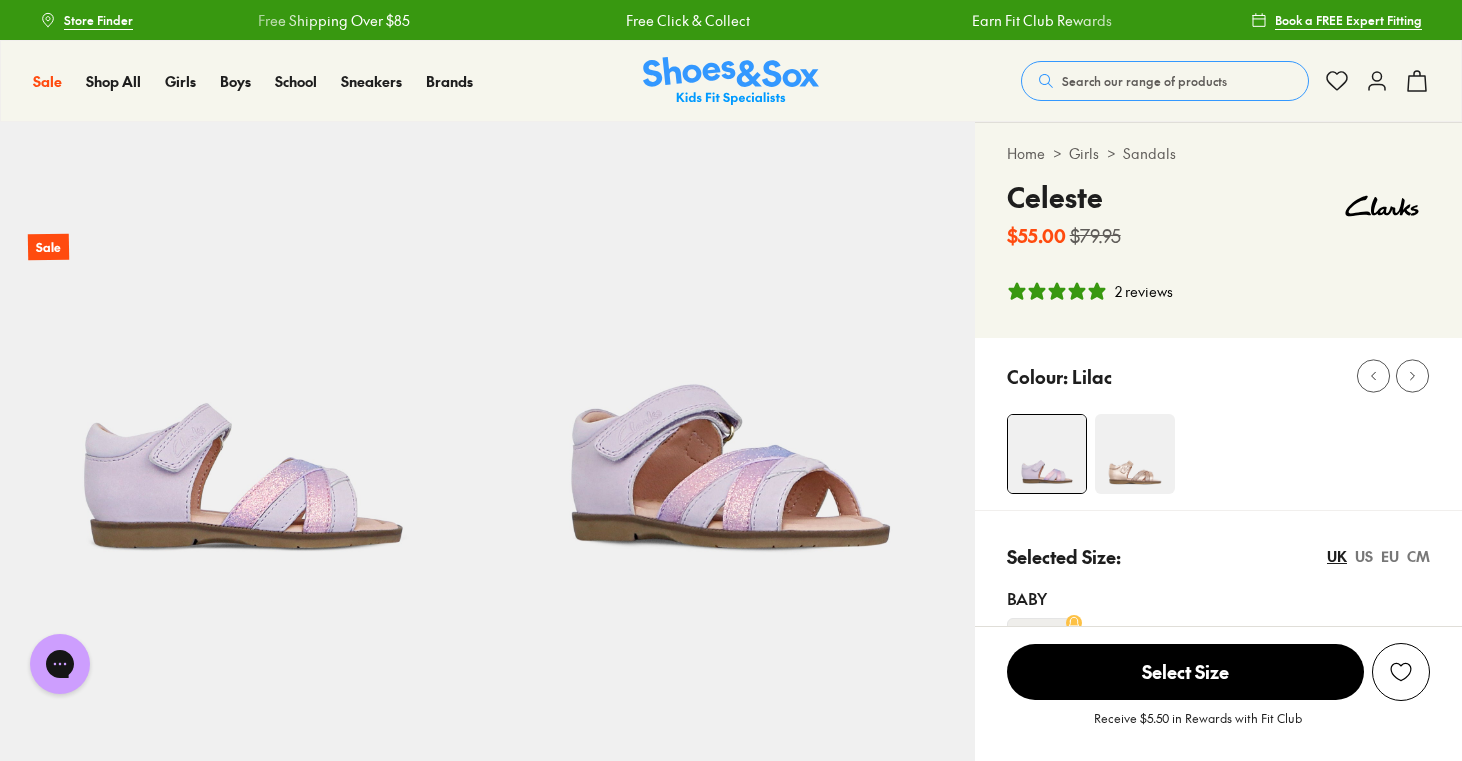 select on "*" 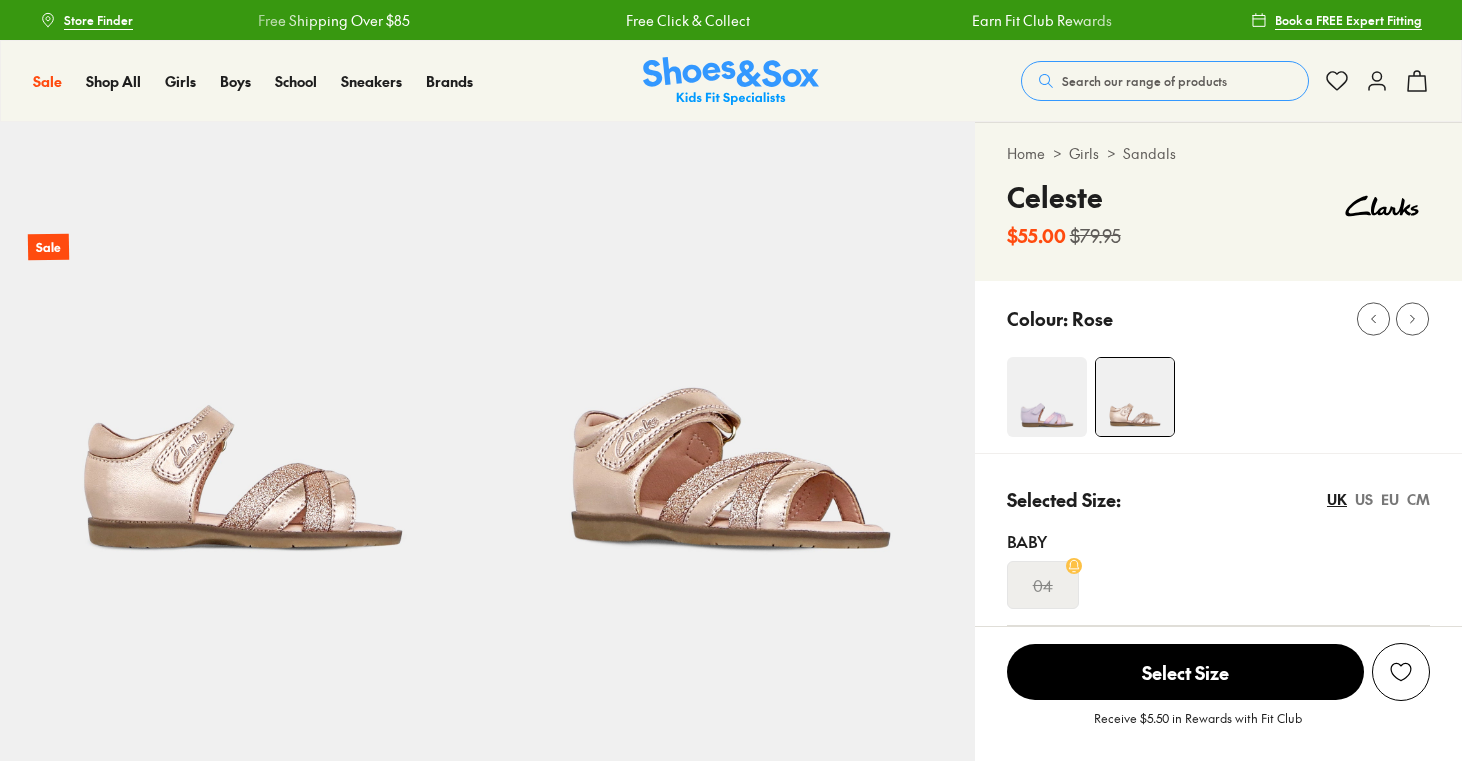 select on "*" 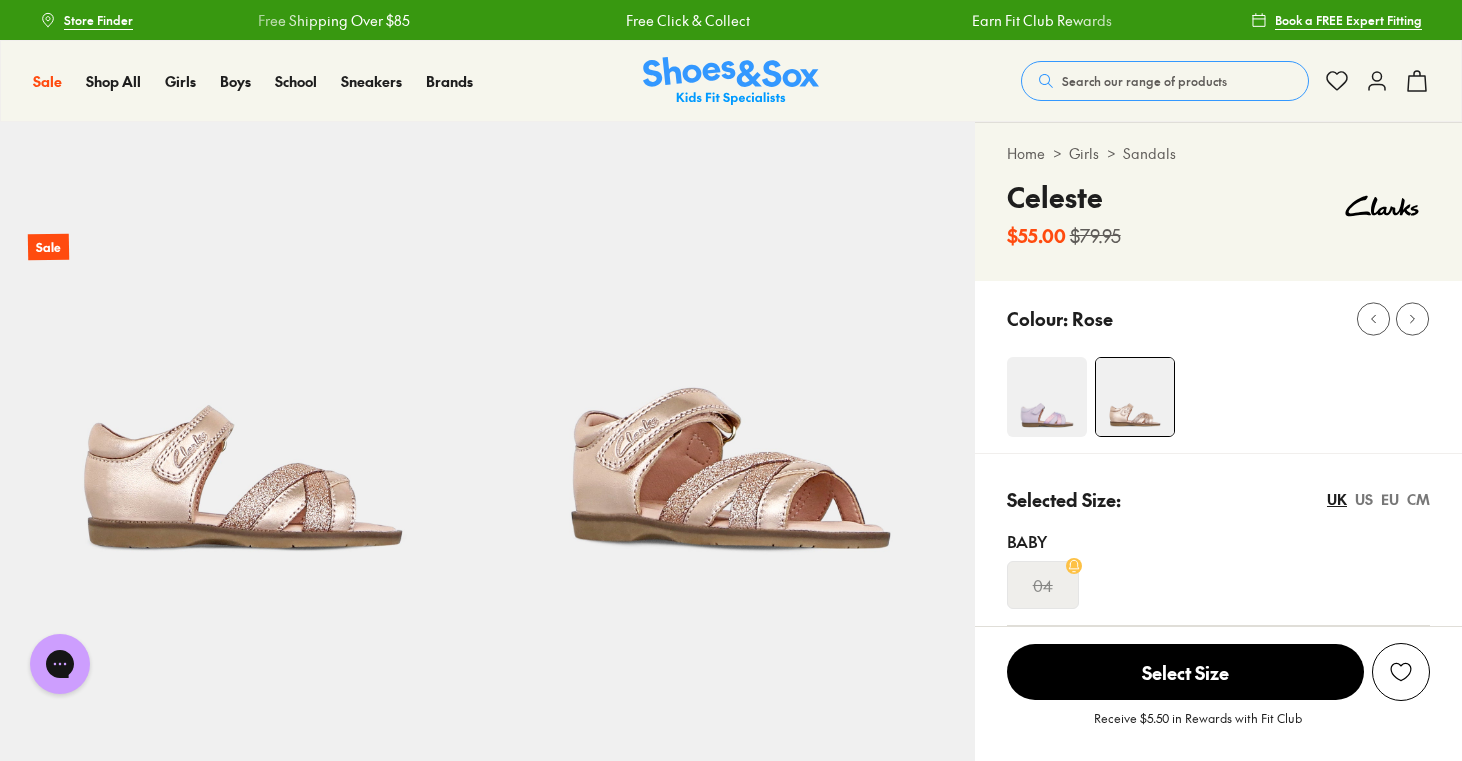 scroll, scrollTop: 0, scrollLeft: 0, axis: both 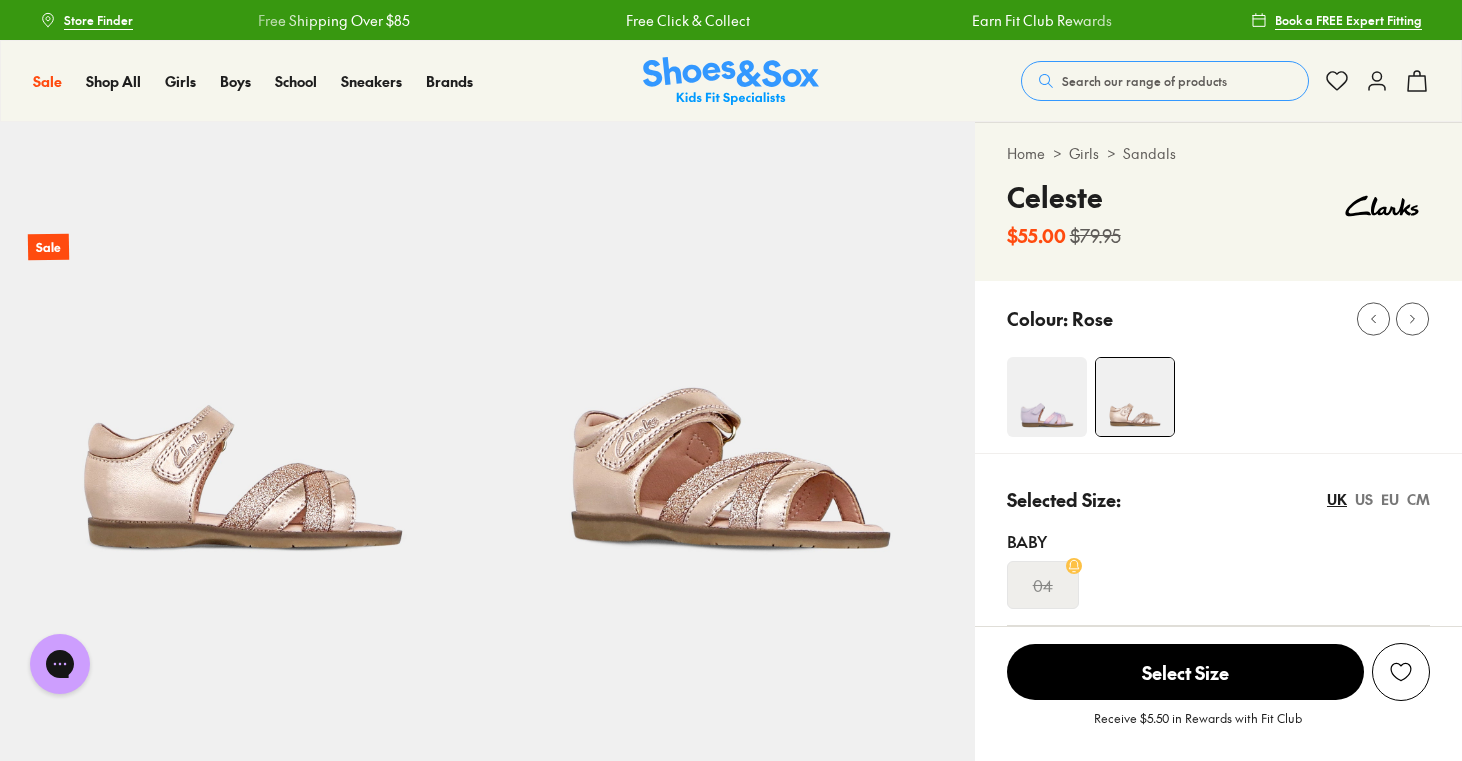 click on "EU" at bounding box center [1390, 499] 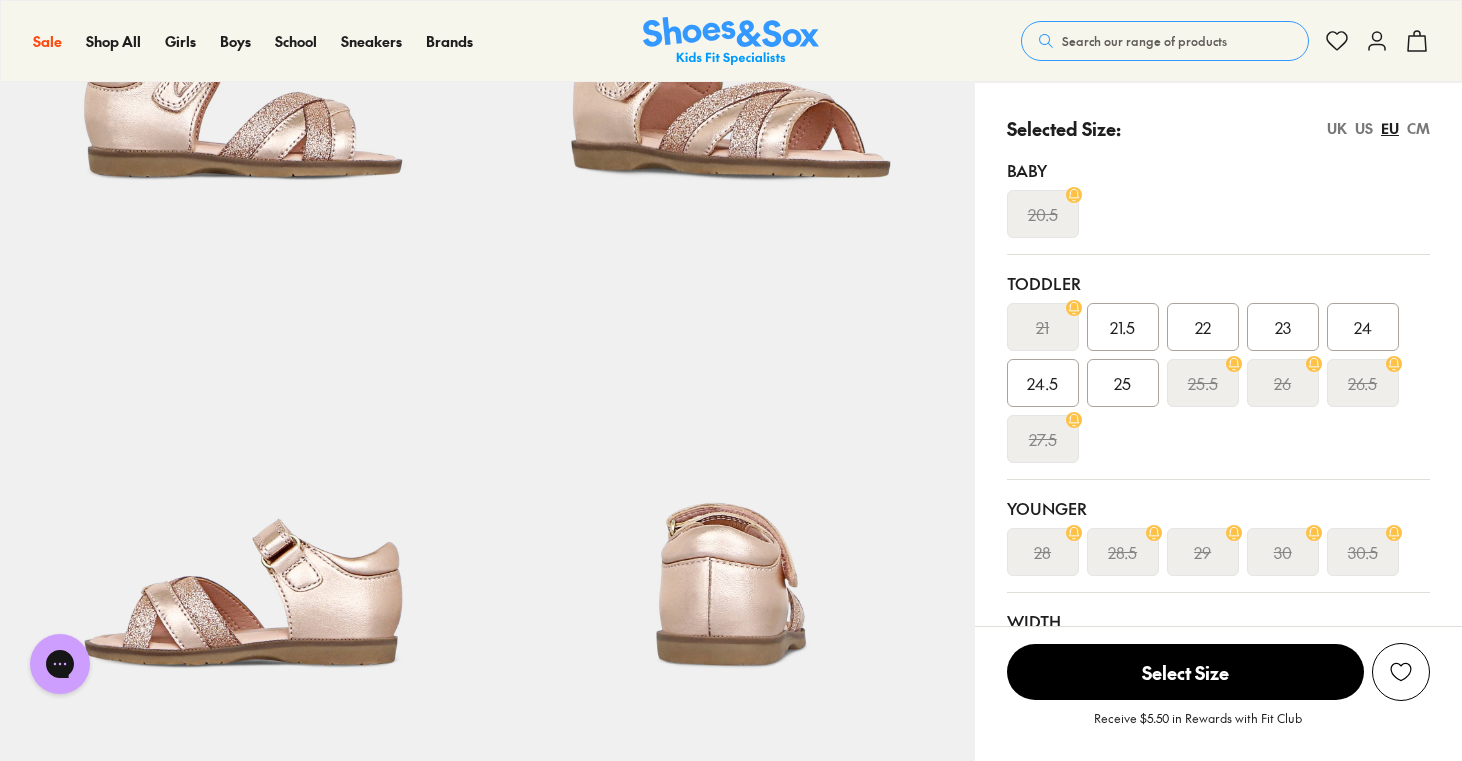 scroll, scrollTop: 407, scrollLeft: 0, axis: vertical 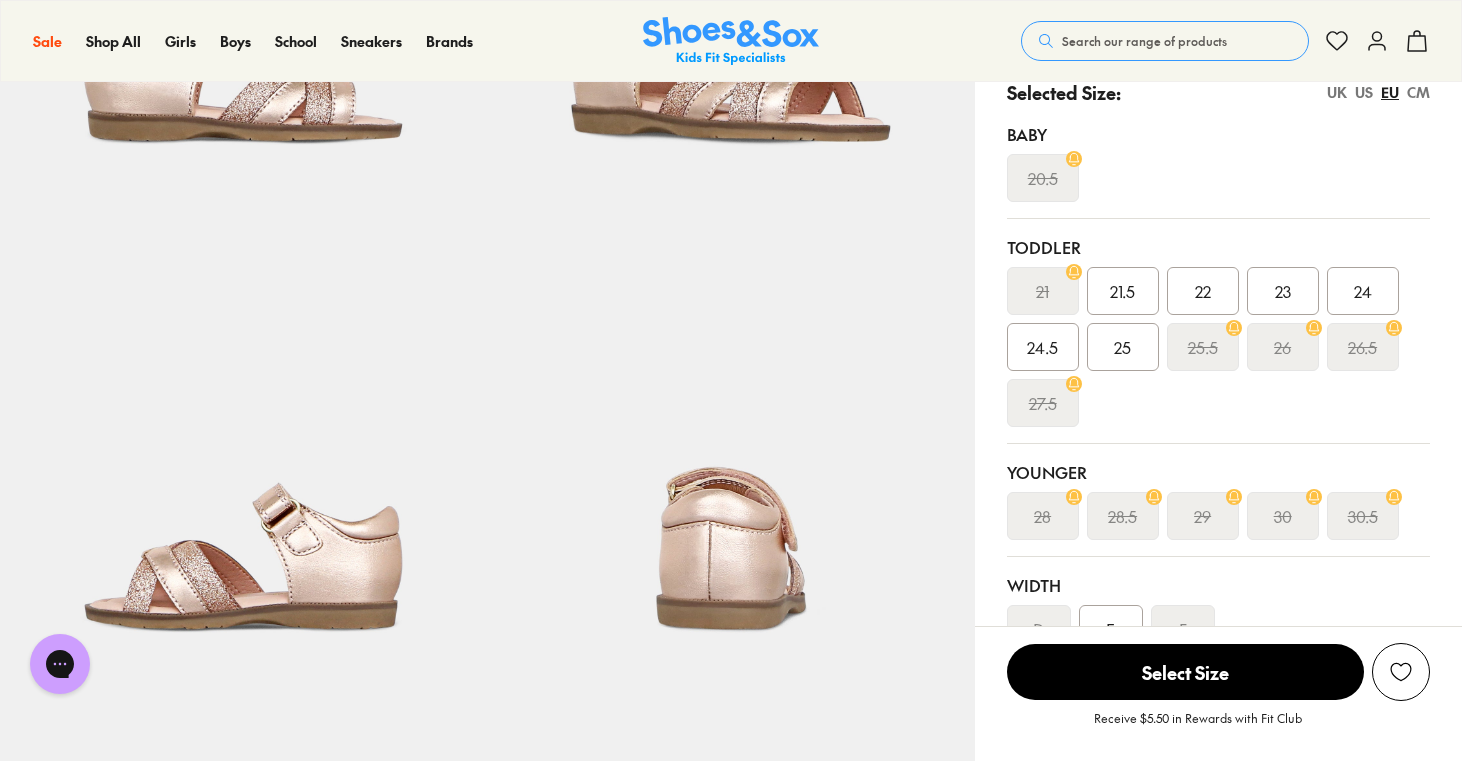 click on "25" at bounding box center (1123, 347) 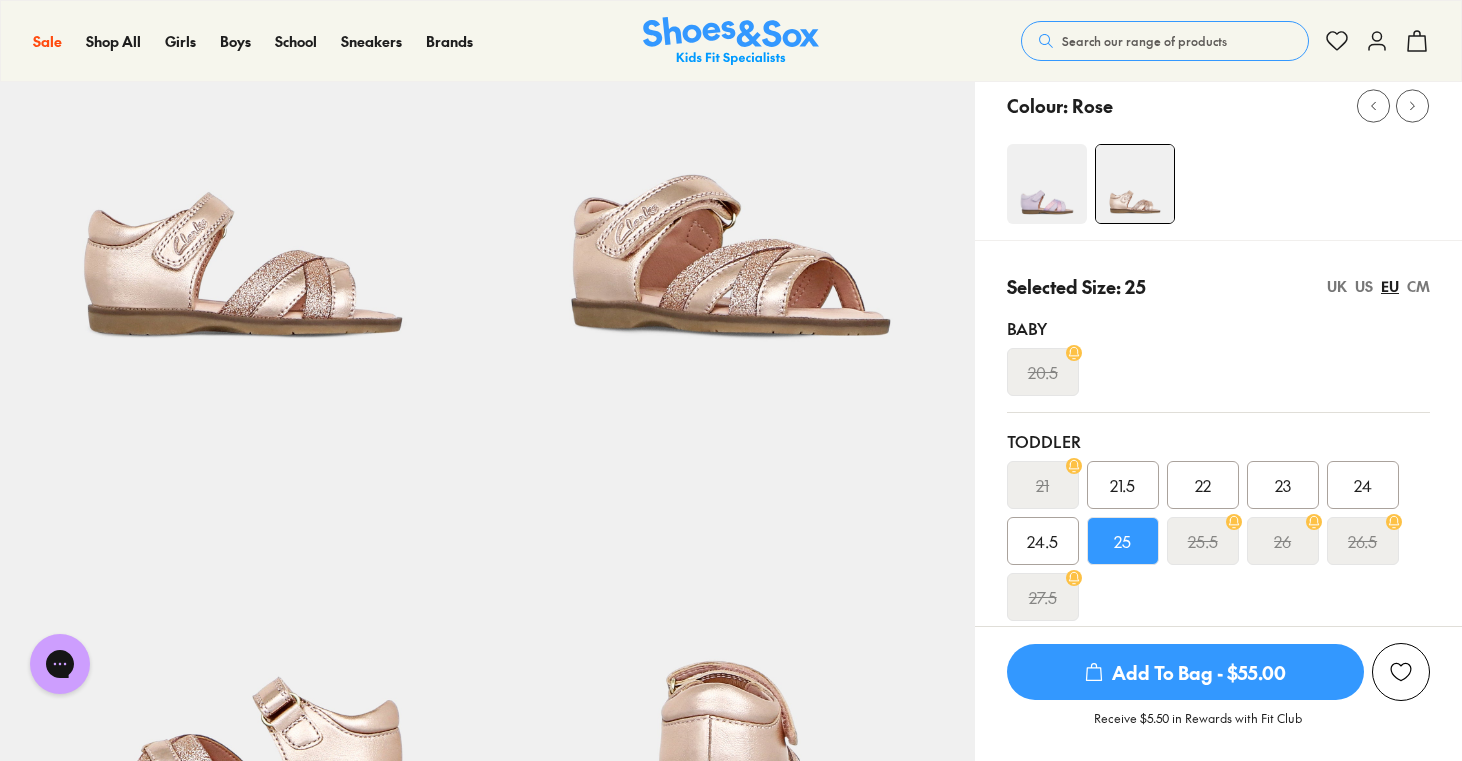 scroll, scrollTop: 201, scrollLeft: 0, axis: vertical 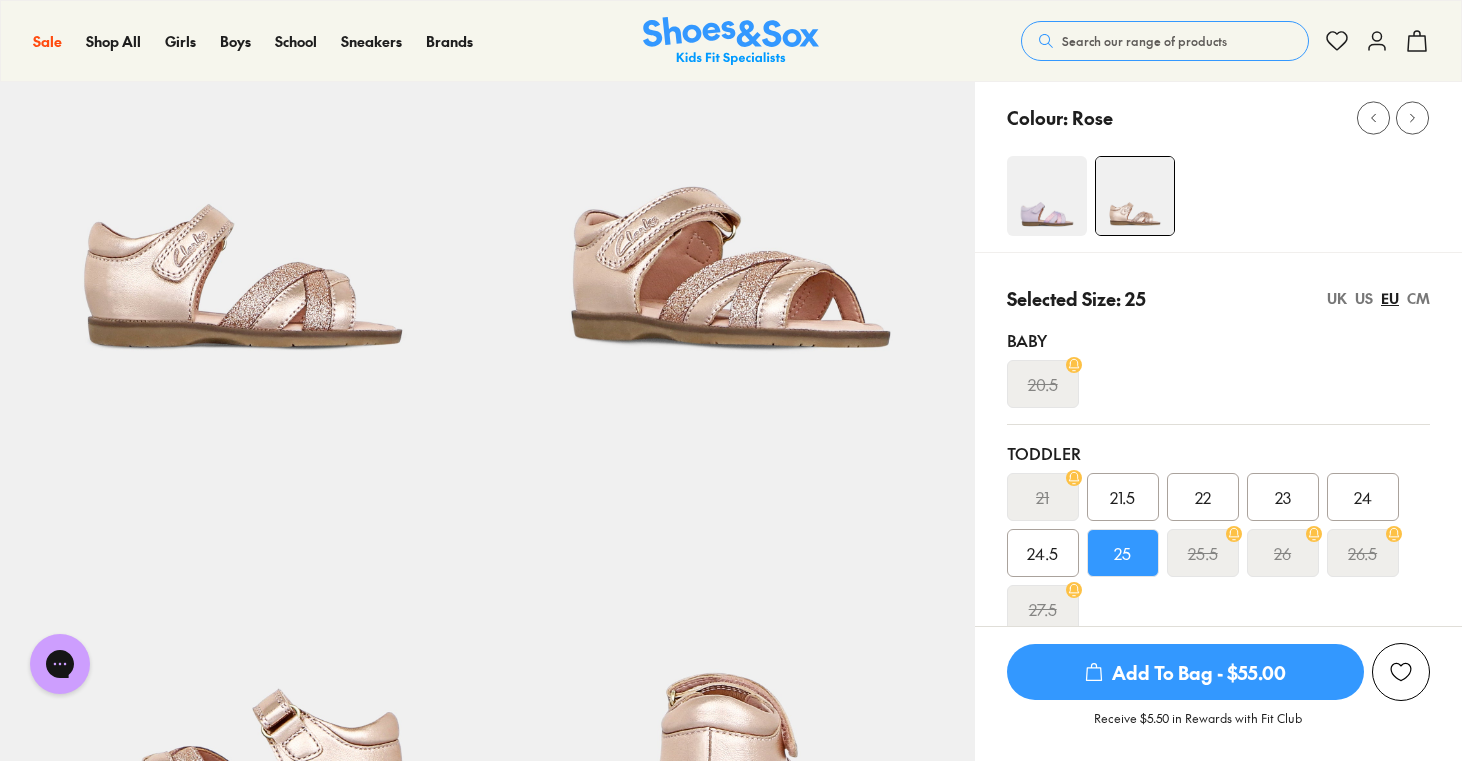 click on "Add To Bag - $55.00" at bounding box center (1185, 672) 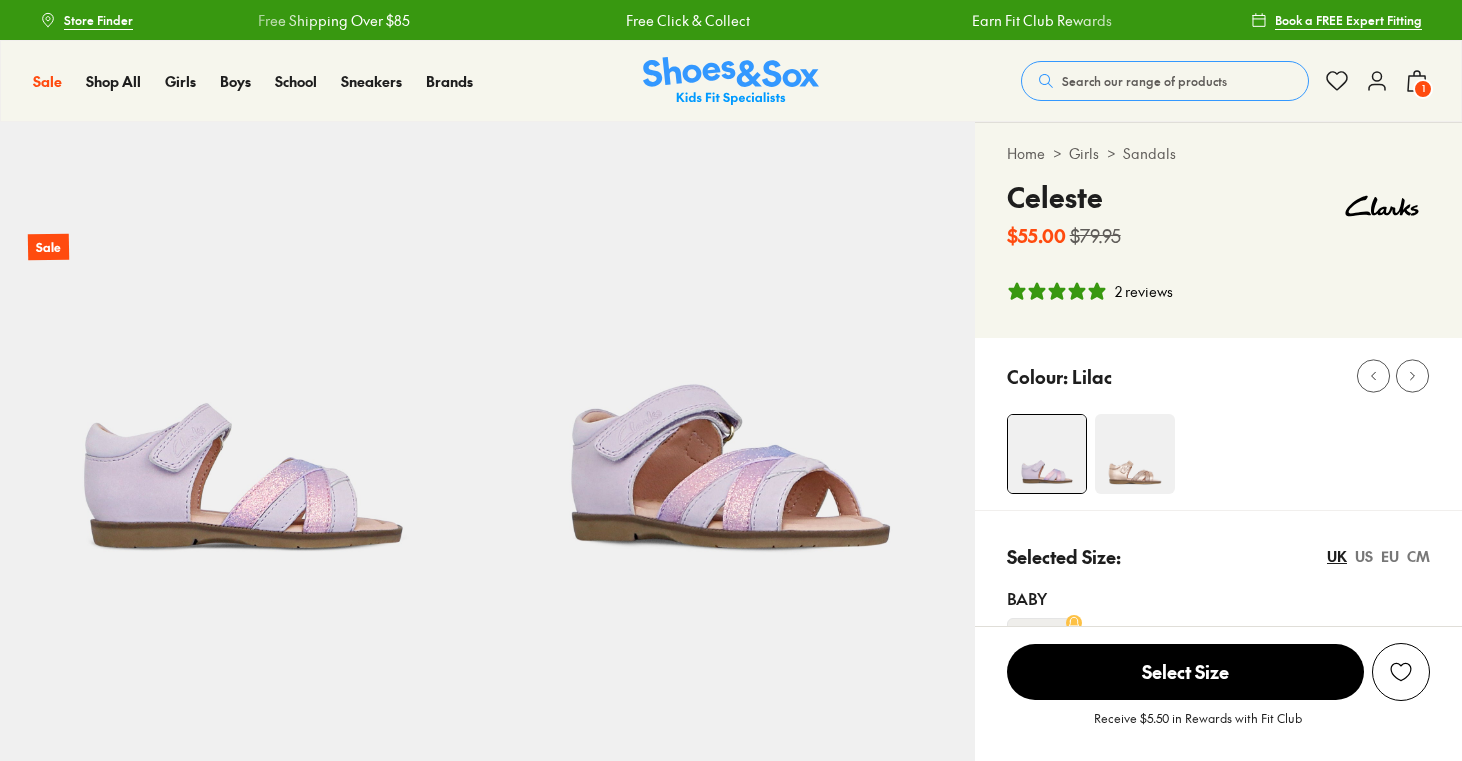select on "*" 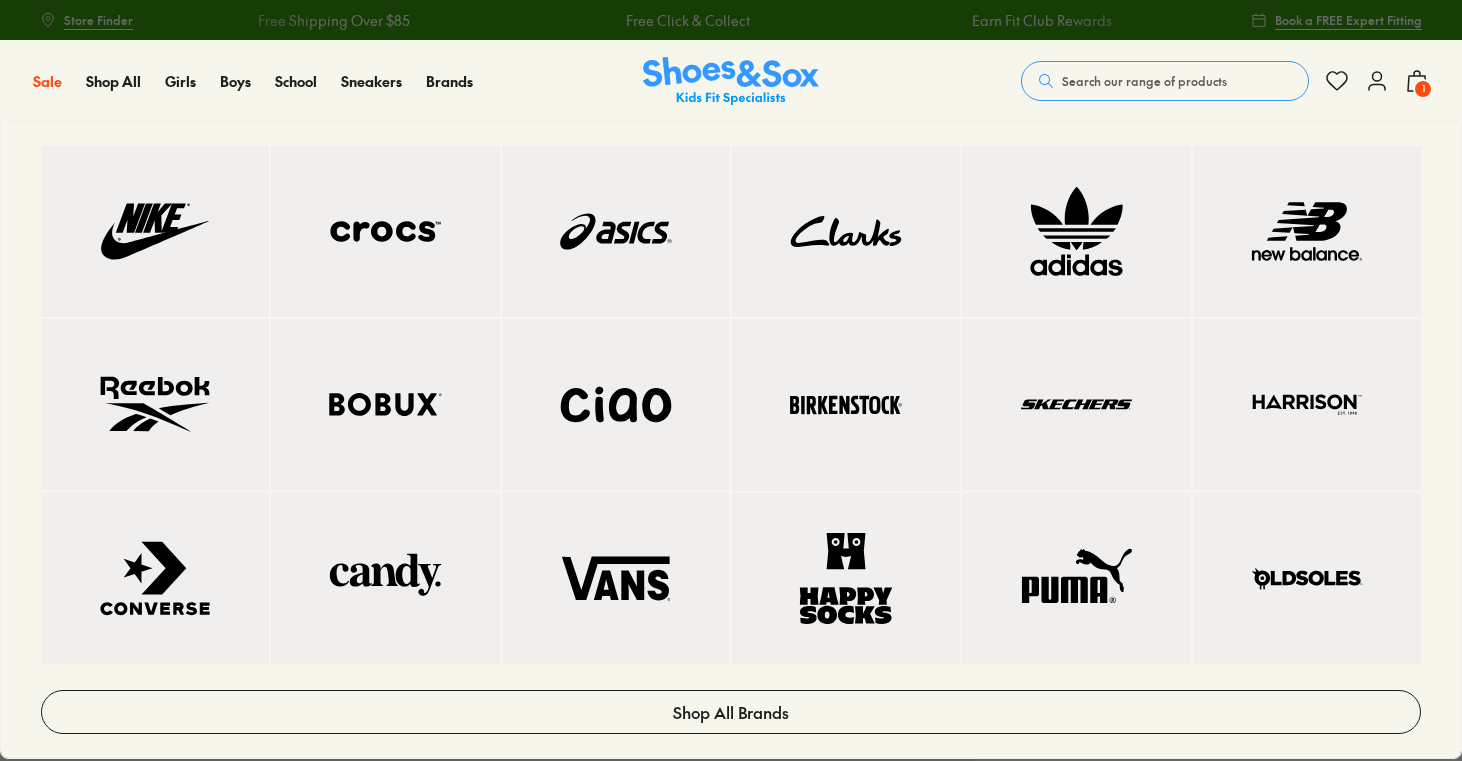 scroll, scrollTop: 0, scrollLeft: 0, axis: both 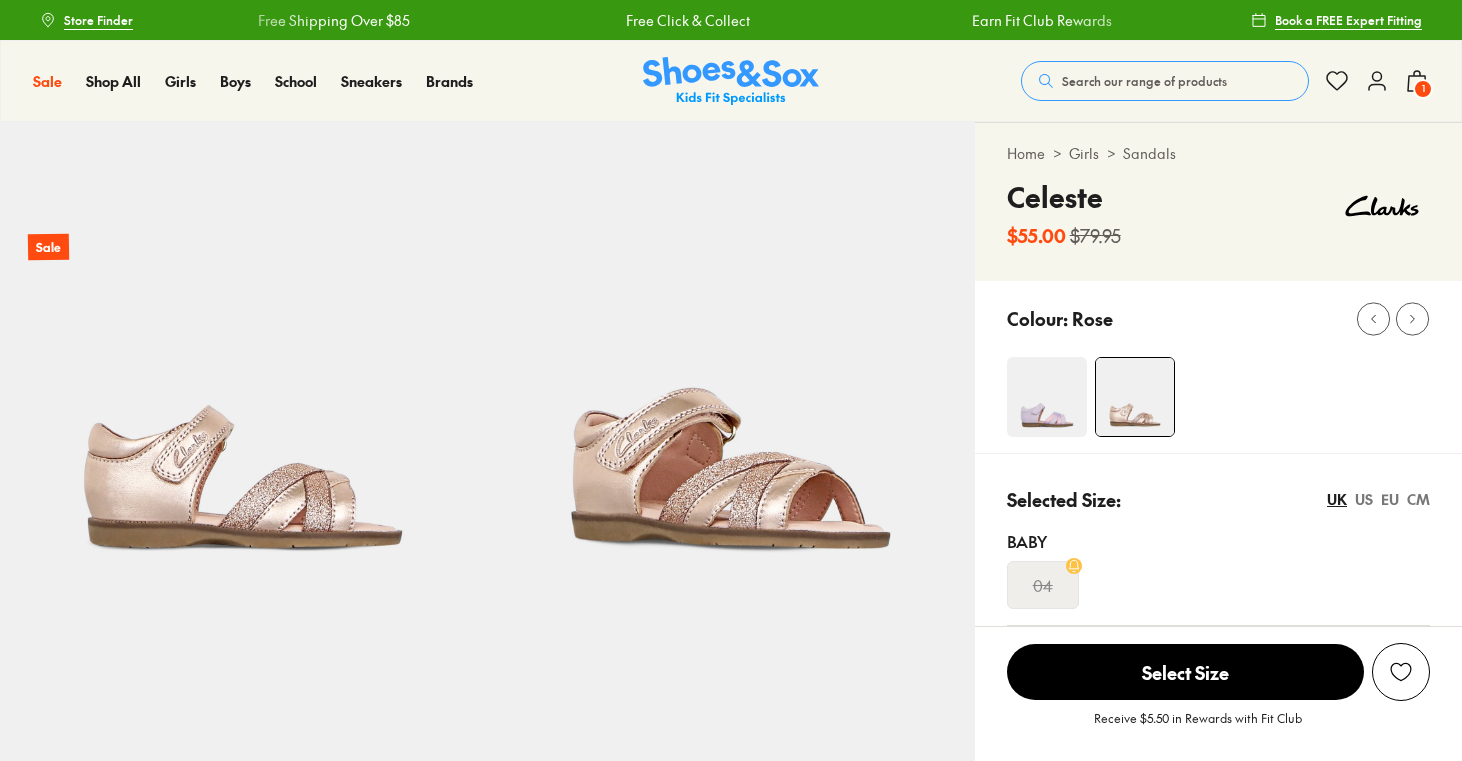 select on "*" 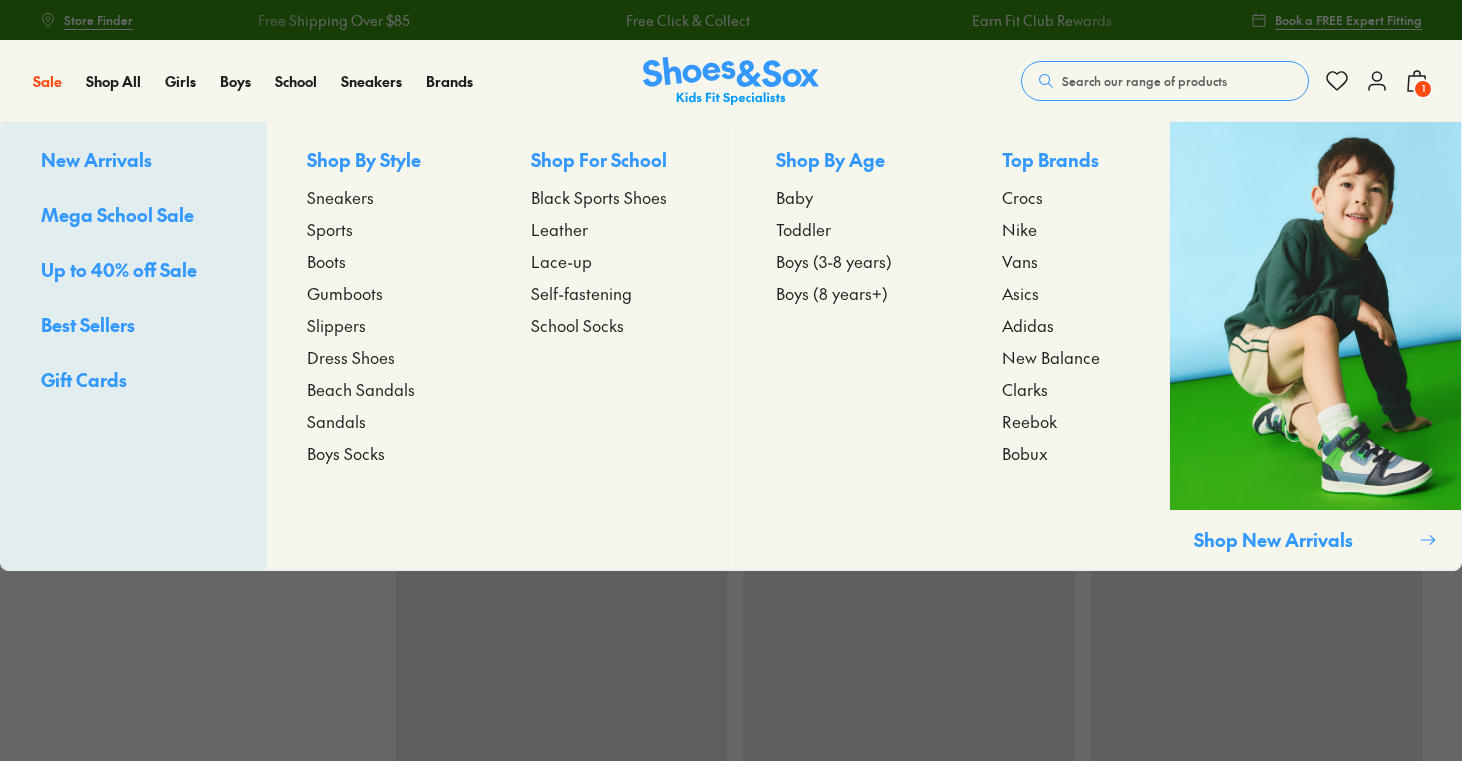 scroll, scrollTop: 0, scrollLeft: 0, axis: both 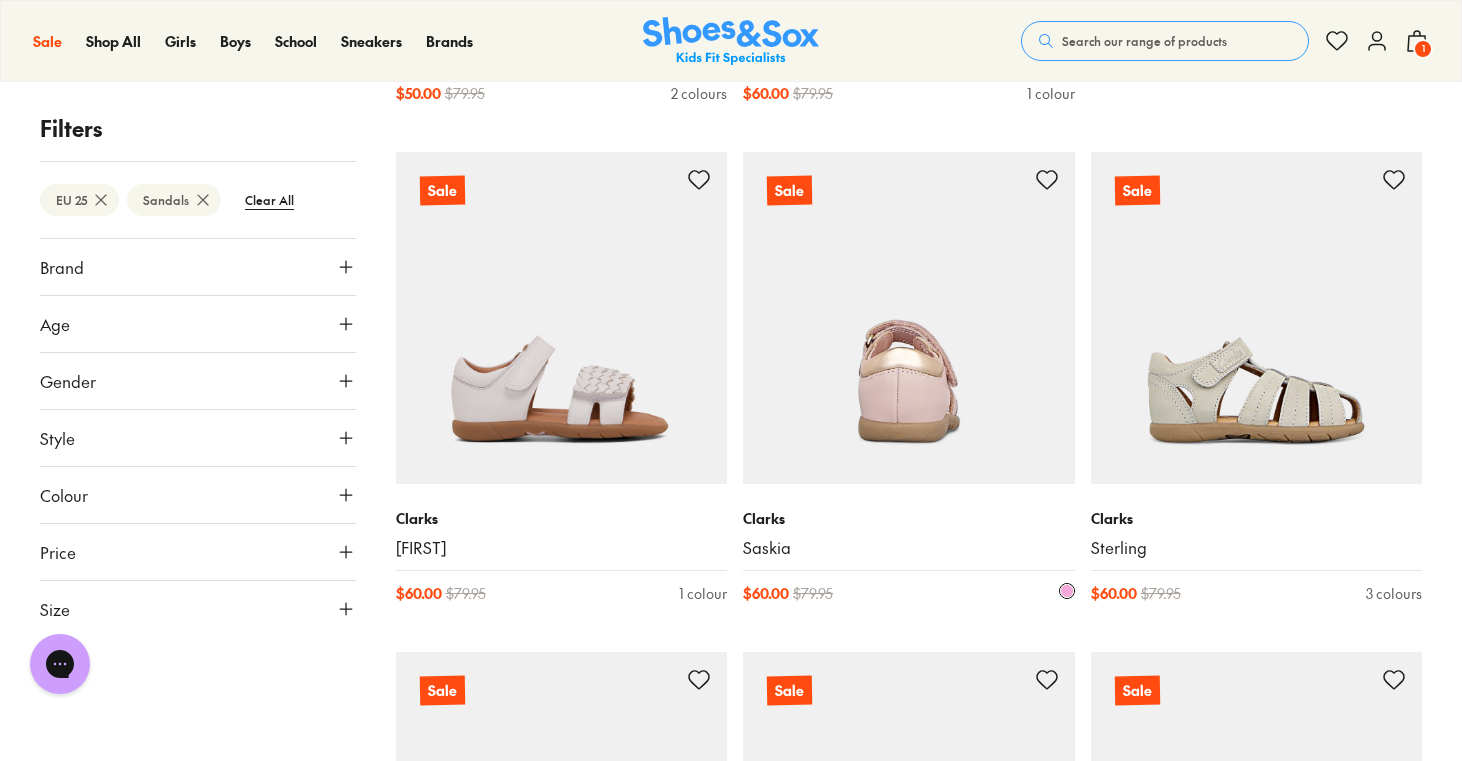 click at bounding box center (909, 318) 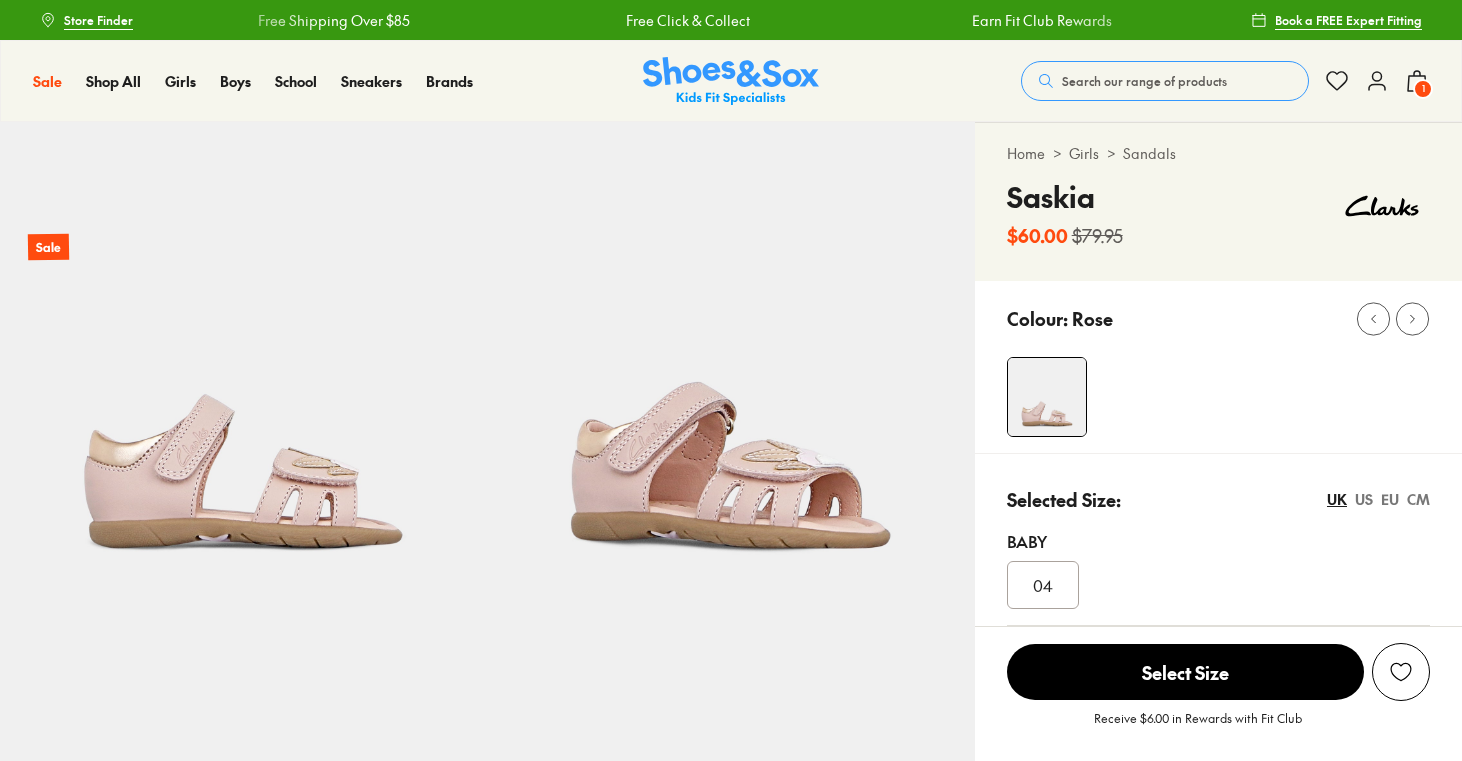 scroll, scrollTop: 0, scrollLeft: 0, axis: both 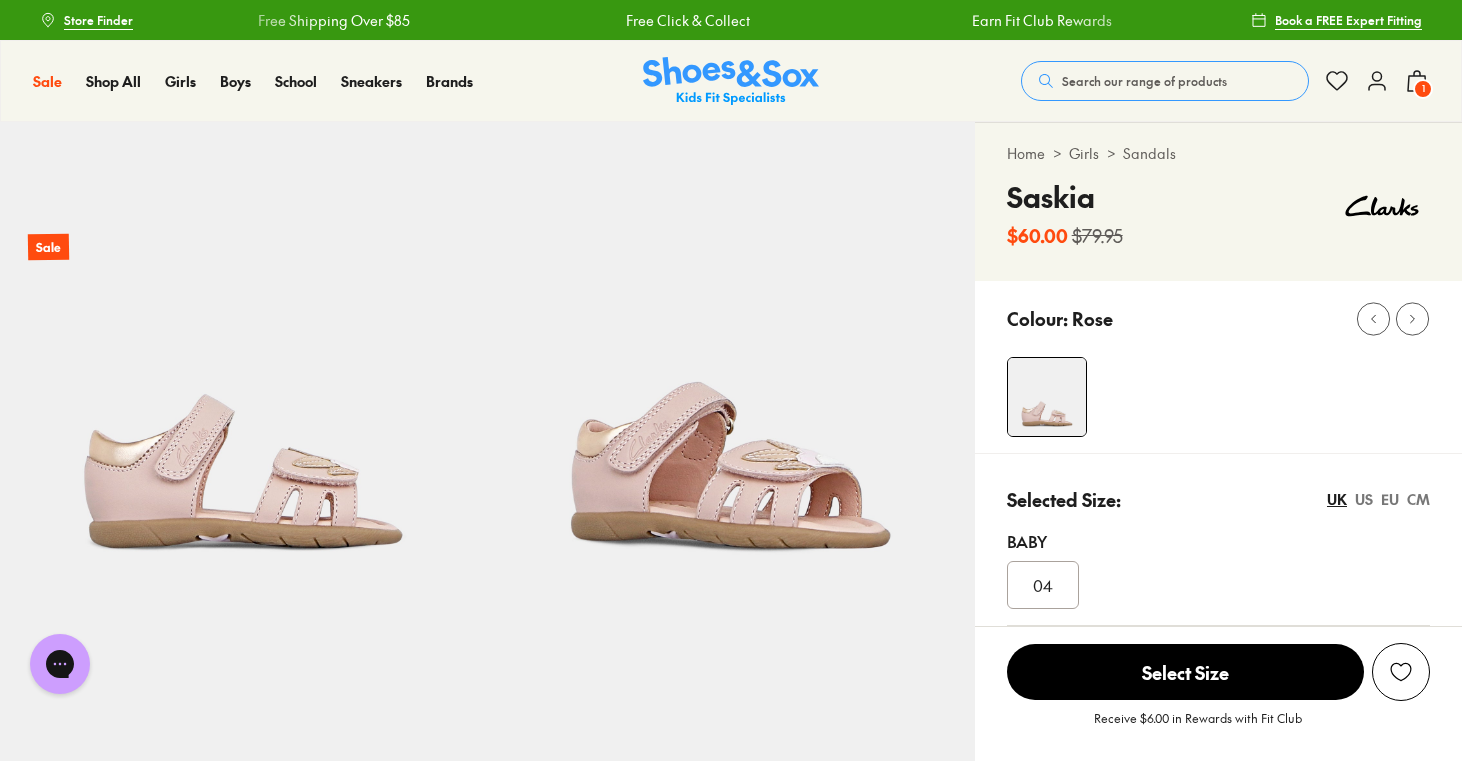 click on "EU" at bounding box center (1390, 499) 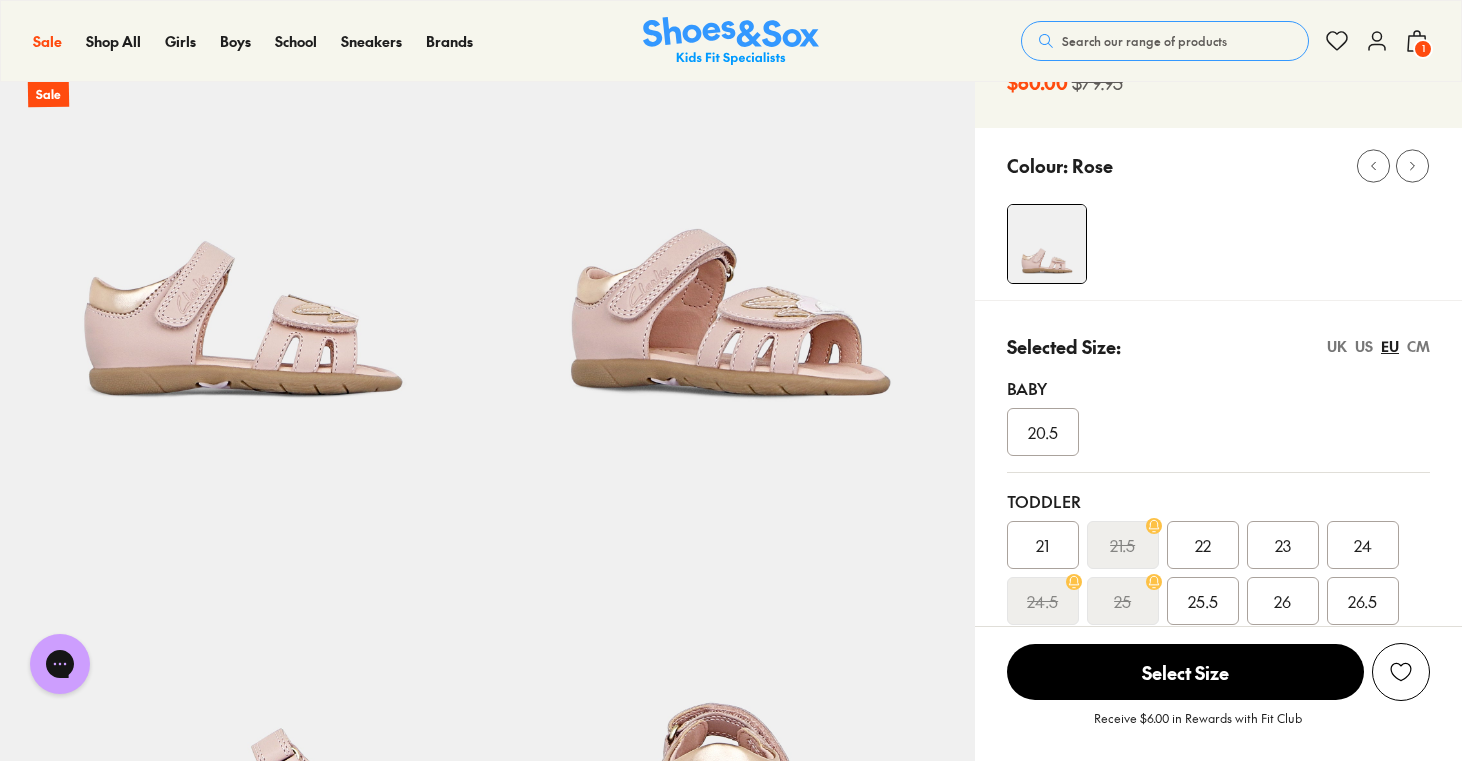 scroll, scrollTop: 270, scrollLeft: 0, axis: vertical 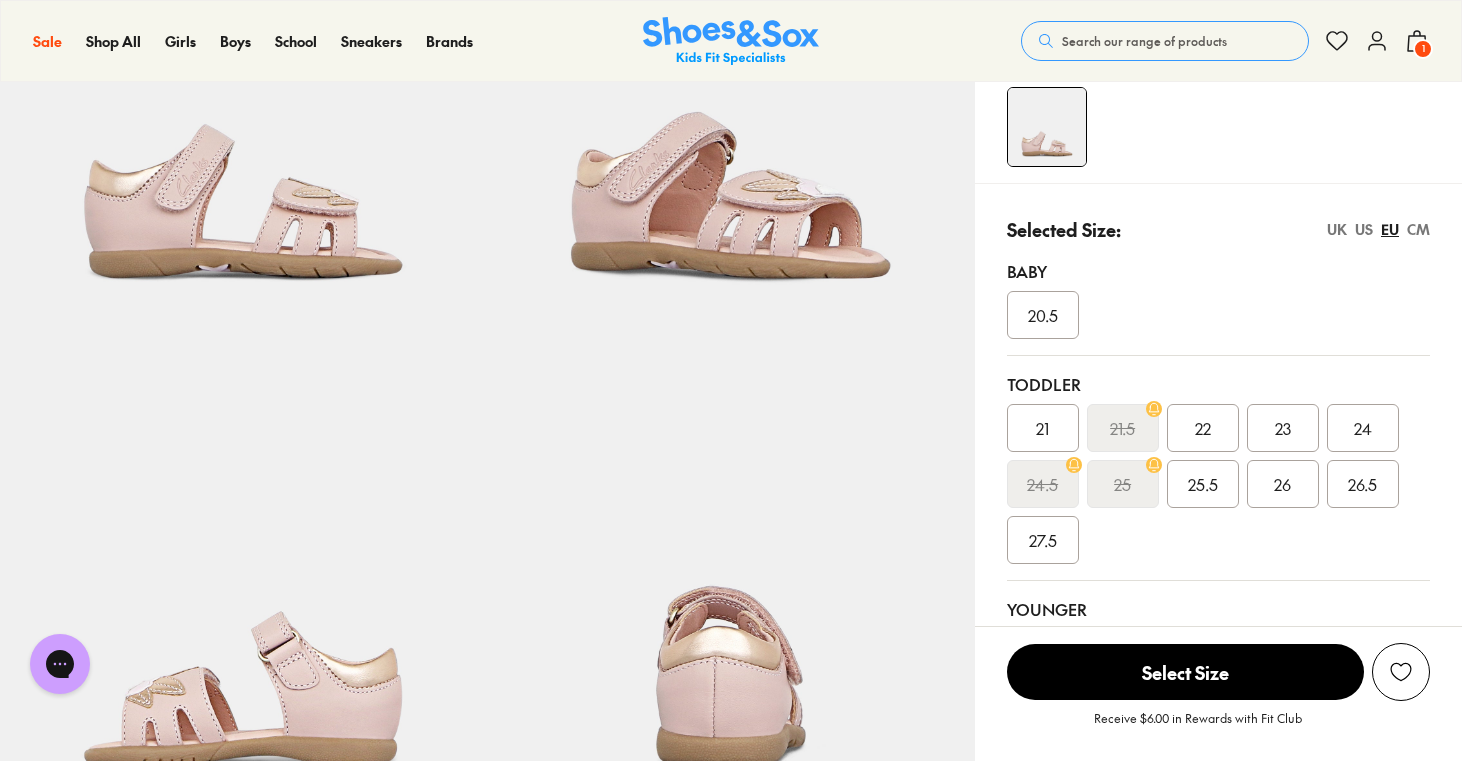 click on "25.5" at bounding box center [1203, 484] 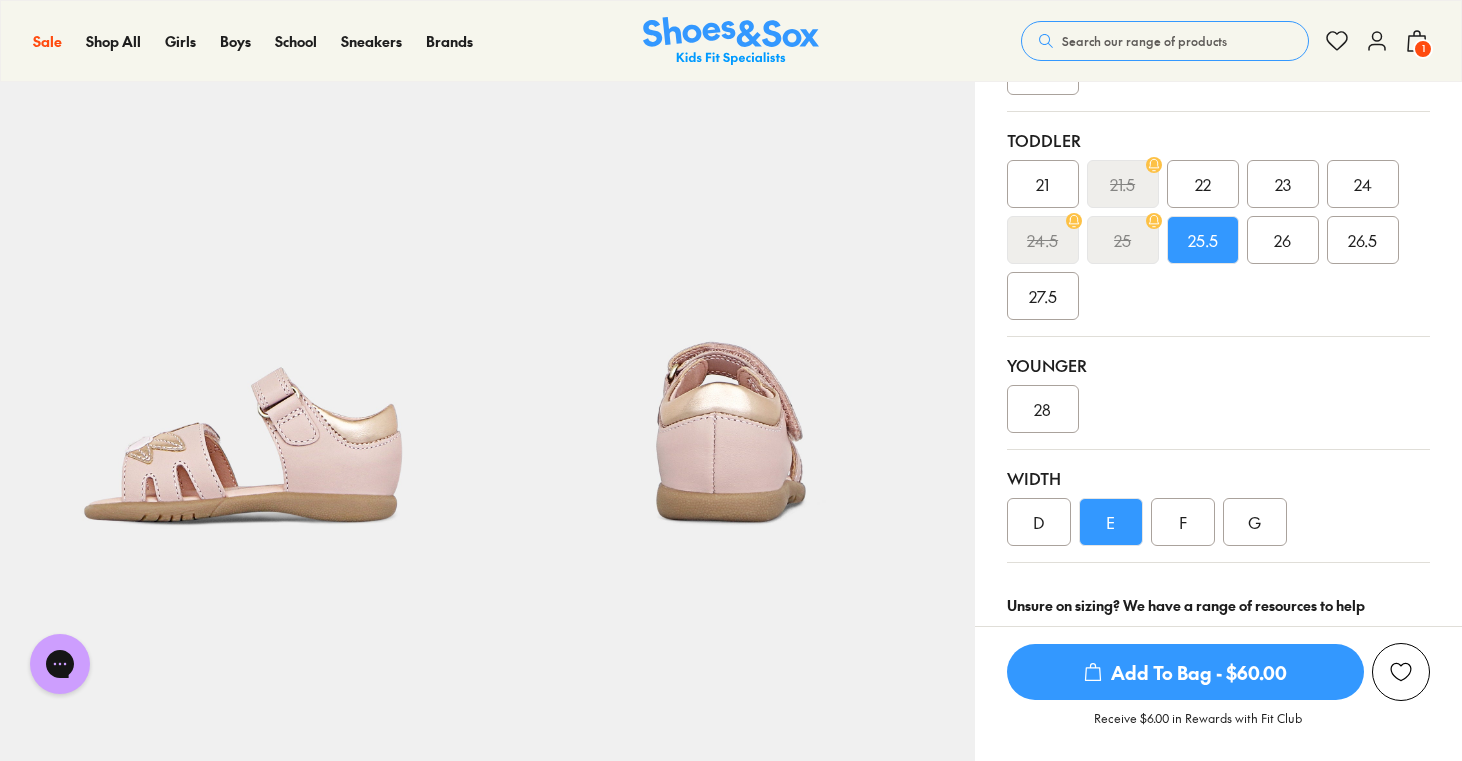 scroll, scrollTop: 502, scrollLeft: 0, axis: vertical 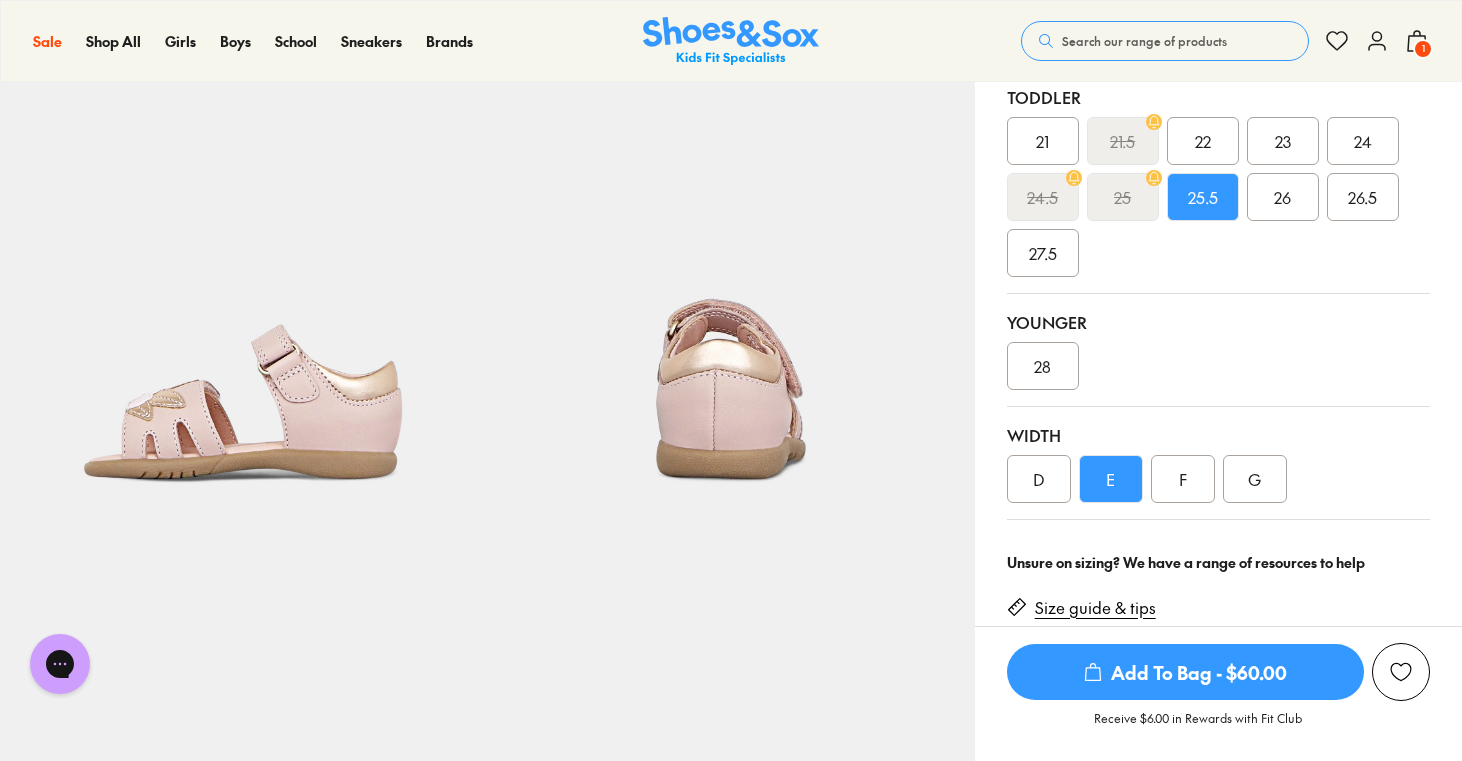 click on "Size guide & tips" at bounding box center [1095, 608] 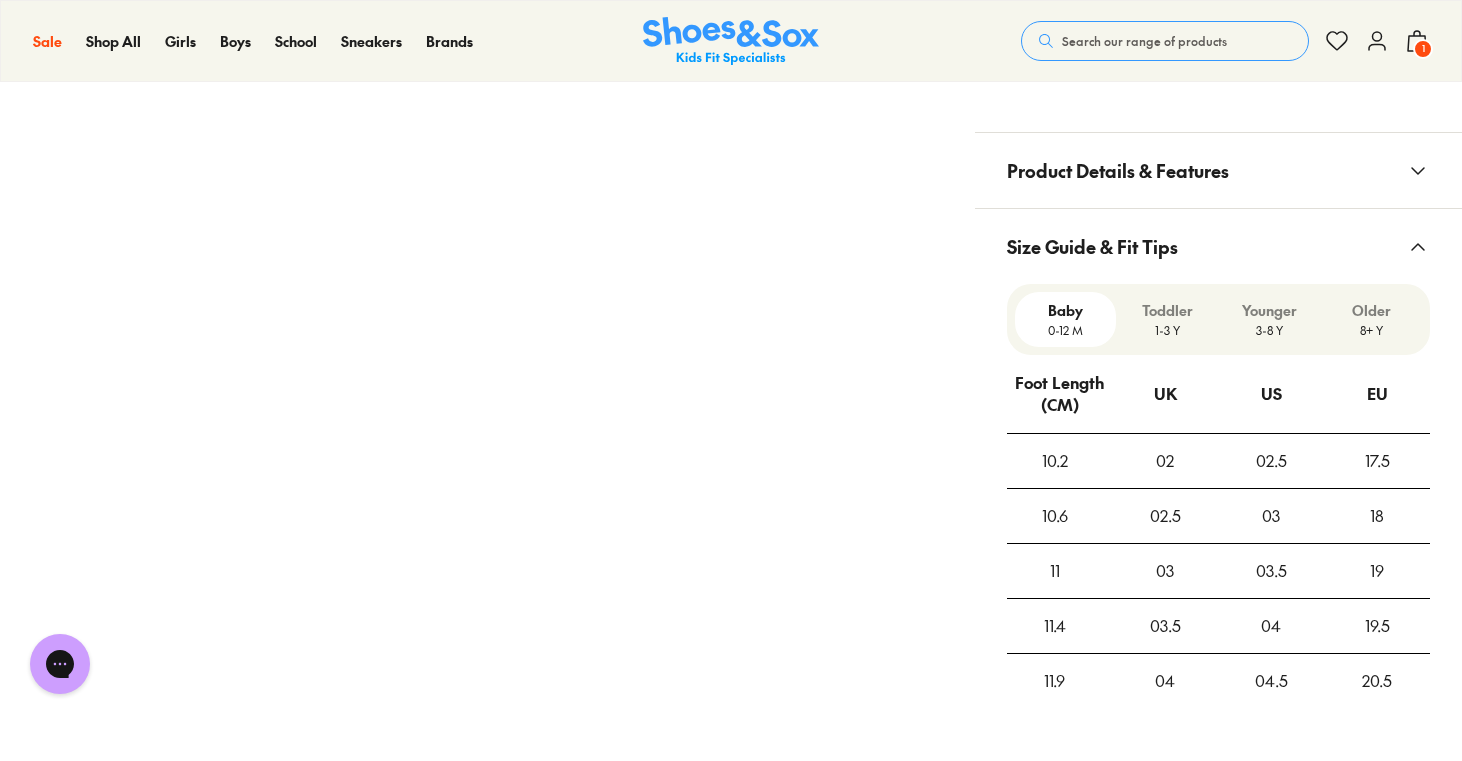 scroll, scrollTop: 1548, scrollLeft: 0, axis: vertical 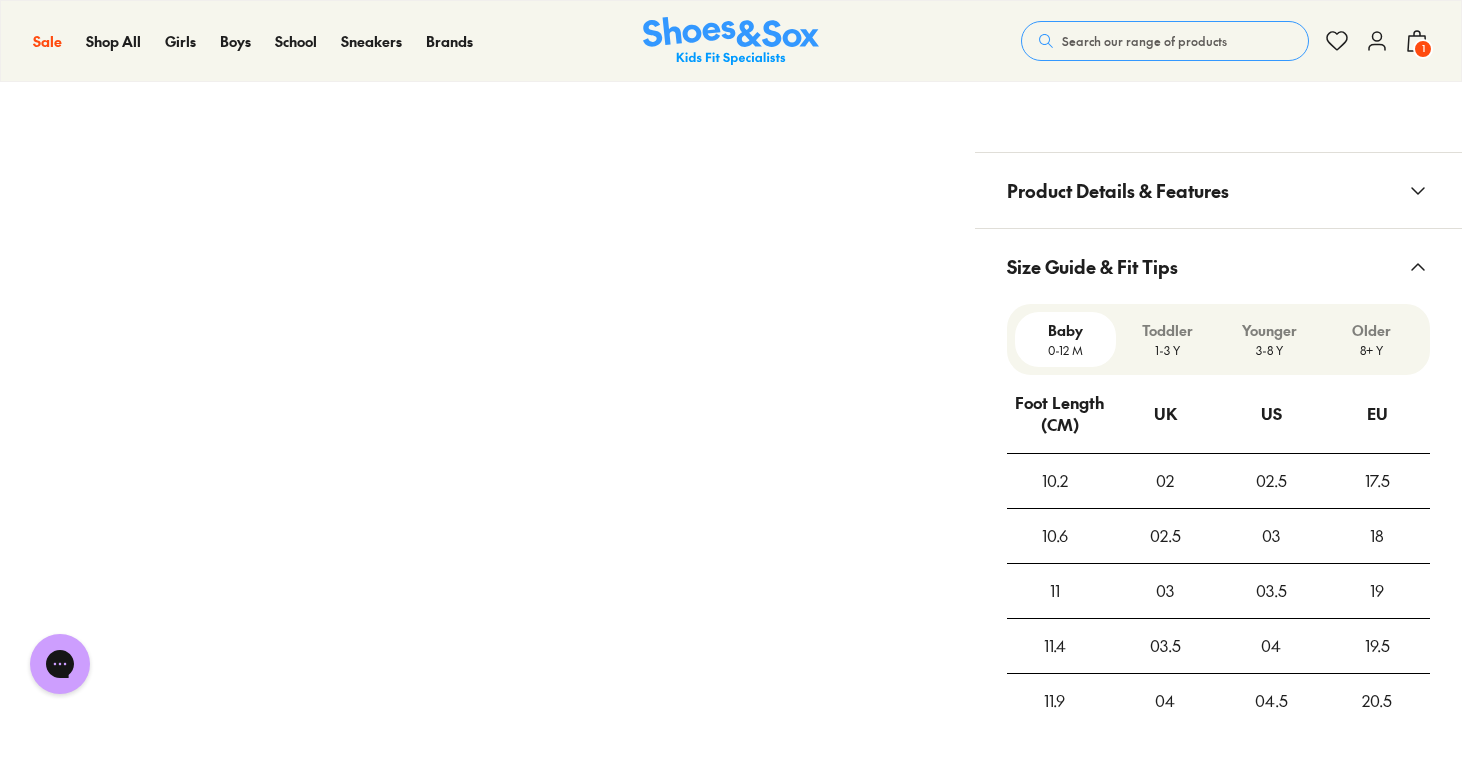 click on "Toddler" at bounding box center [1167, 330] 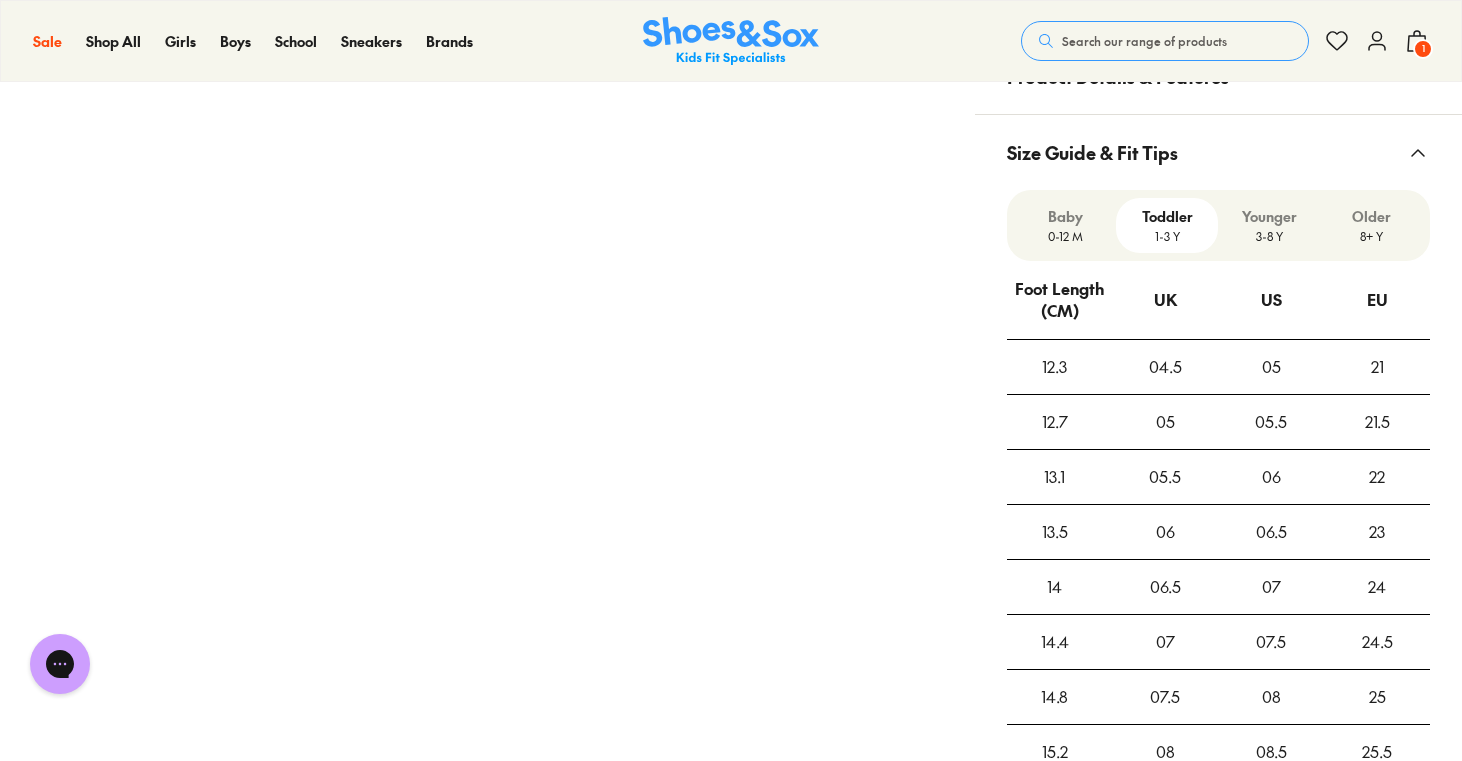 scroll, scrollTop: 1690, scrollLeft: 0, axis: vertical 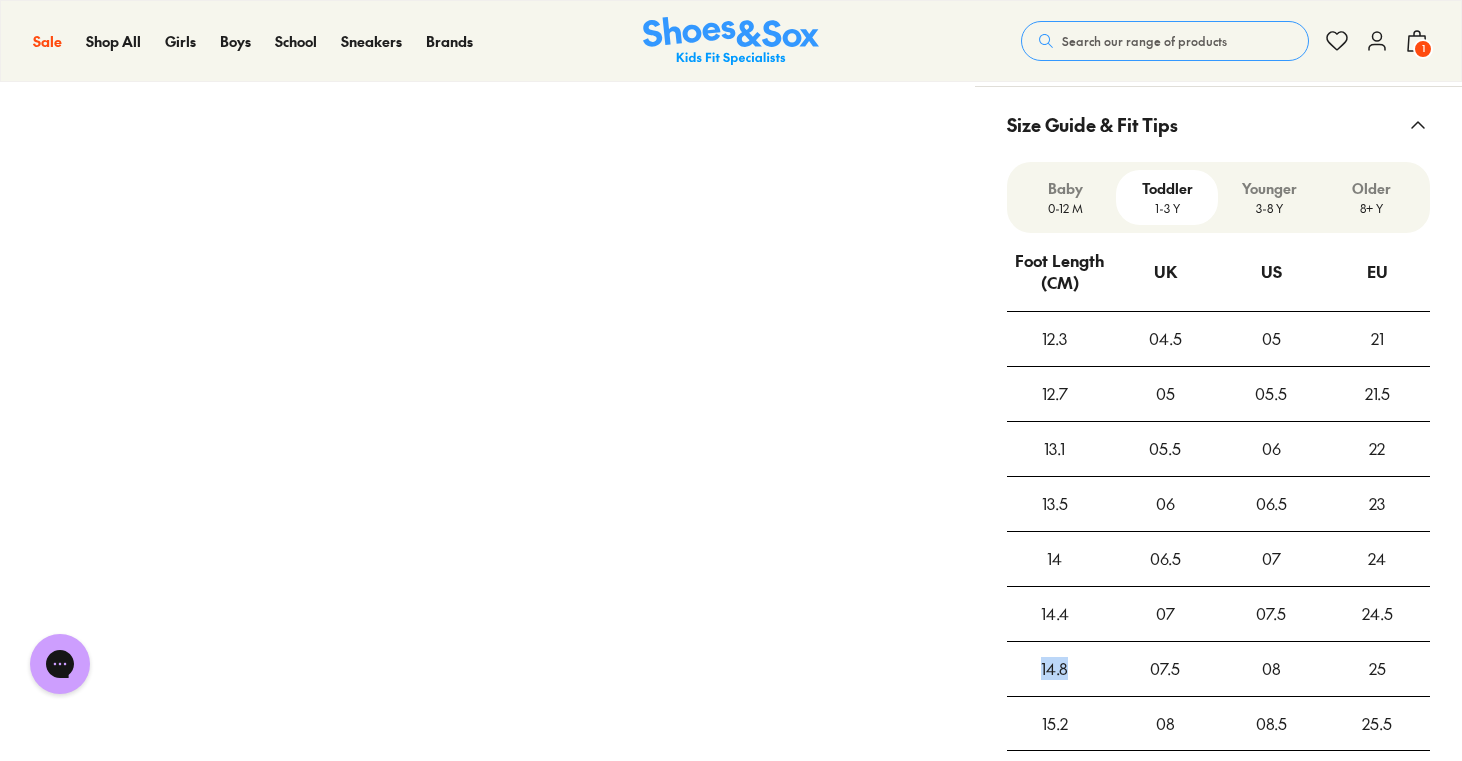 drag, startPoint x: 1069, startPoint y: 668, endPoint x: 1043, endPoint y: 671, distance: 26.172504 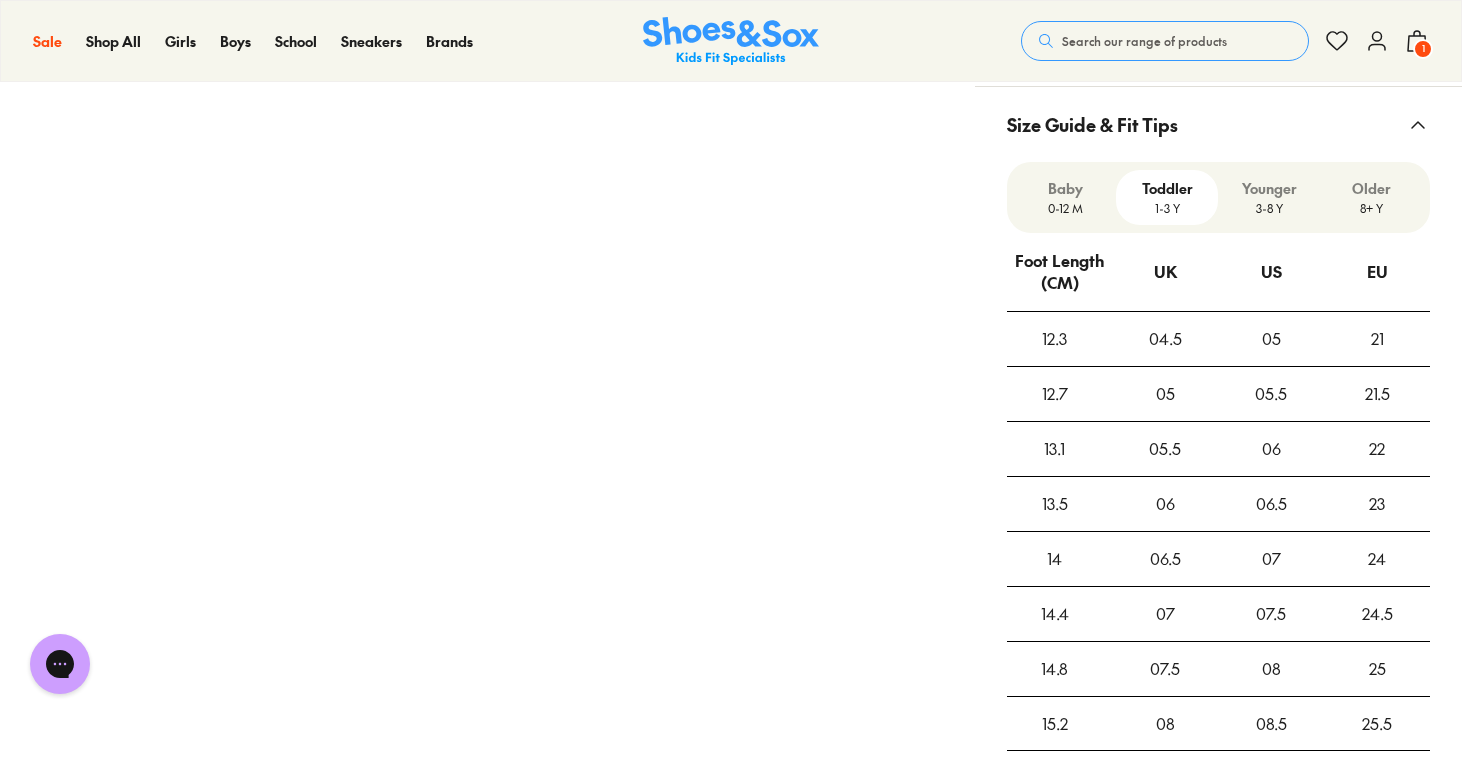 click on "3-8 Y" at bounding box center (1269, 208) 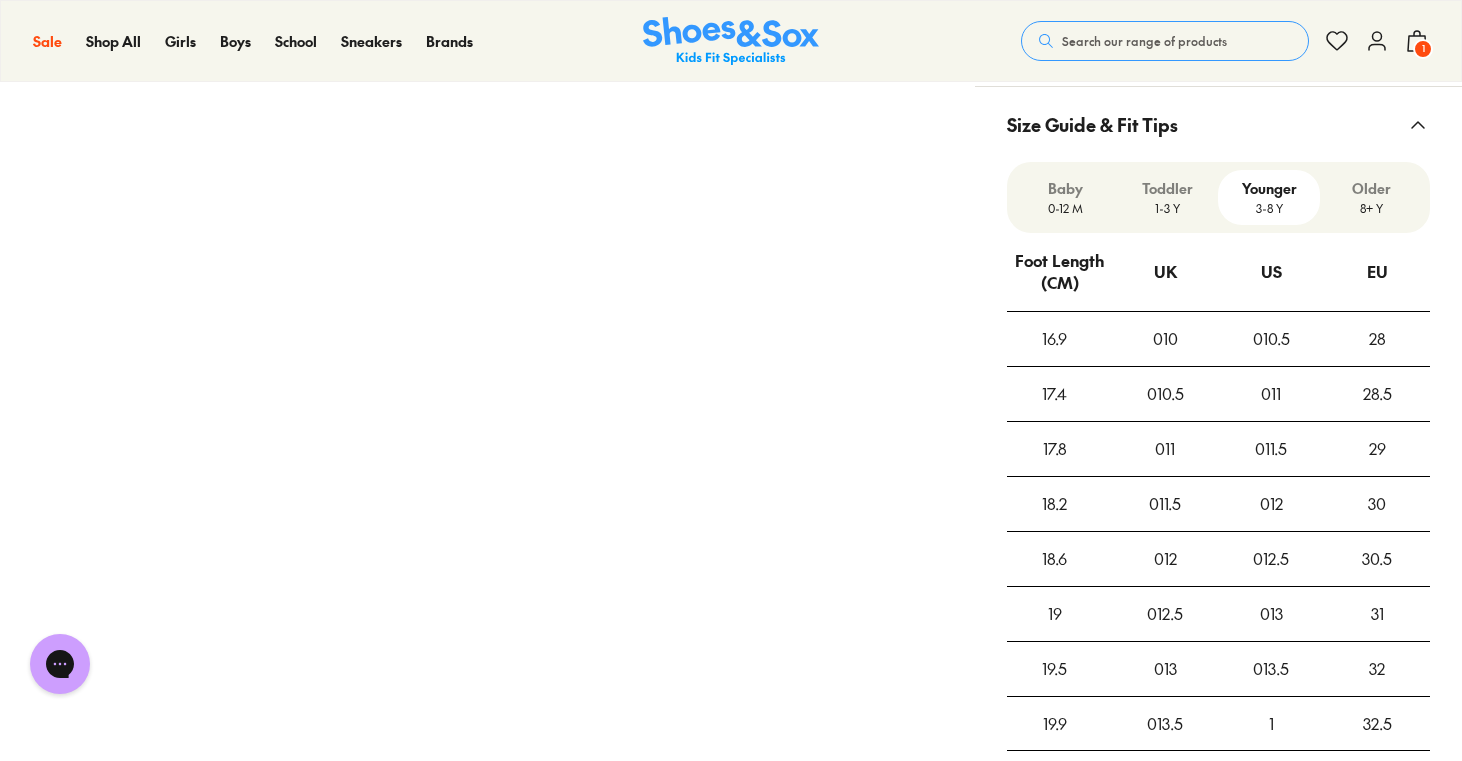 click on "1-3 Y" at bounding box center (1167, 208) 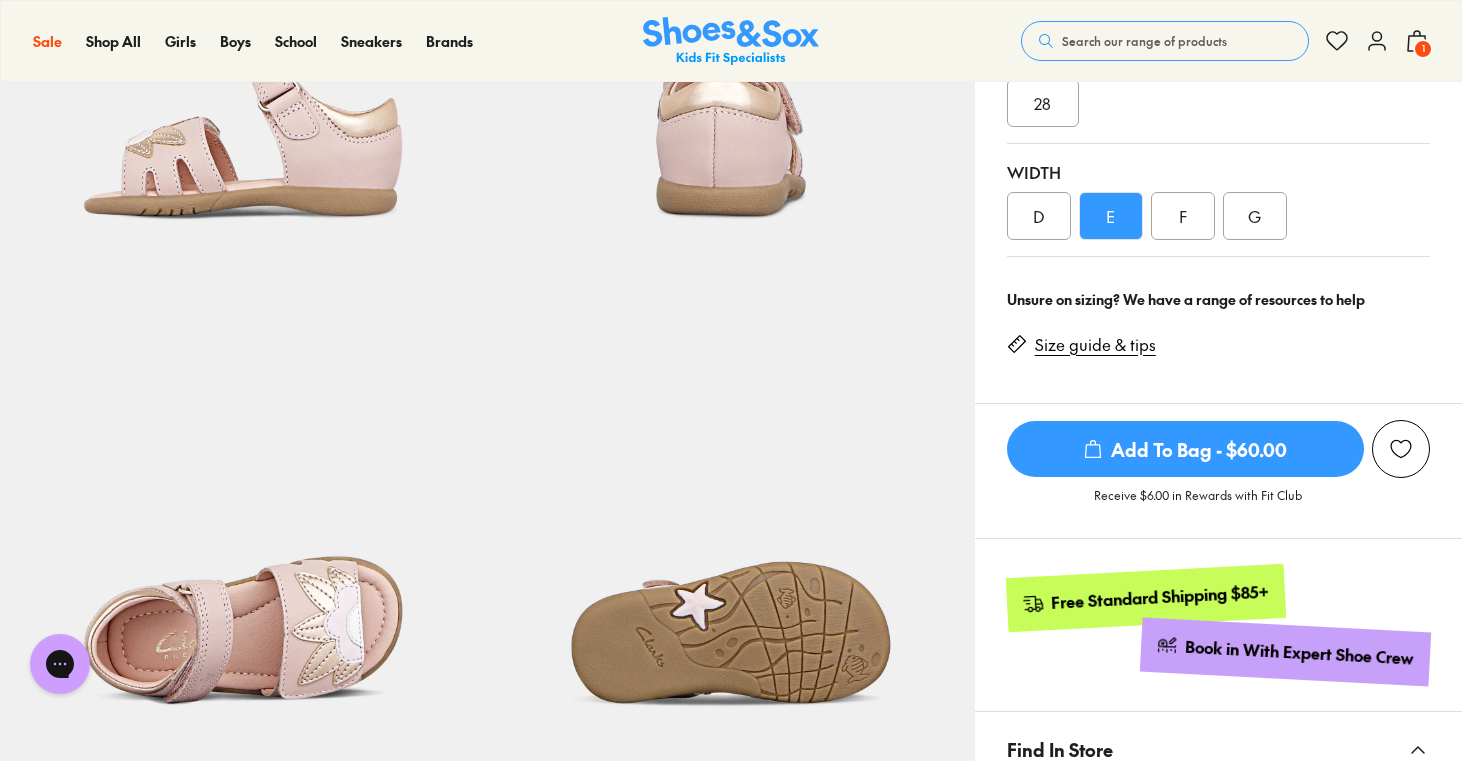 scroll, scrollTop: 826, scrollLeft: 0, axis: vertical 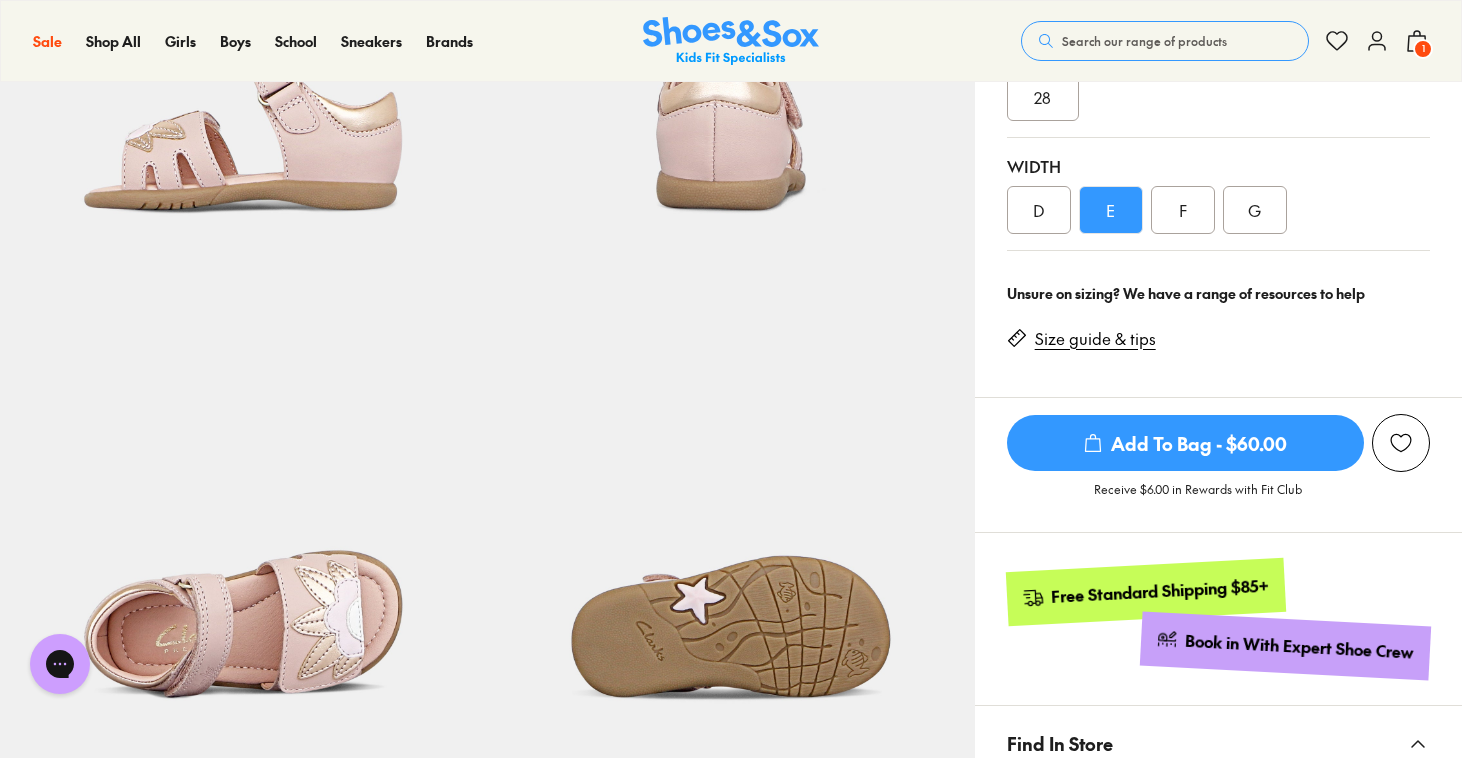 click on "D" at bounding box center [1039, 210] 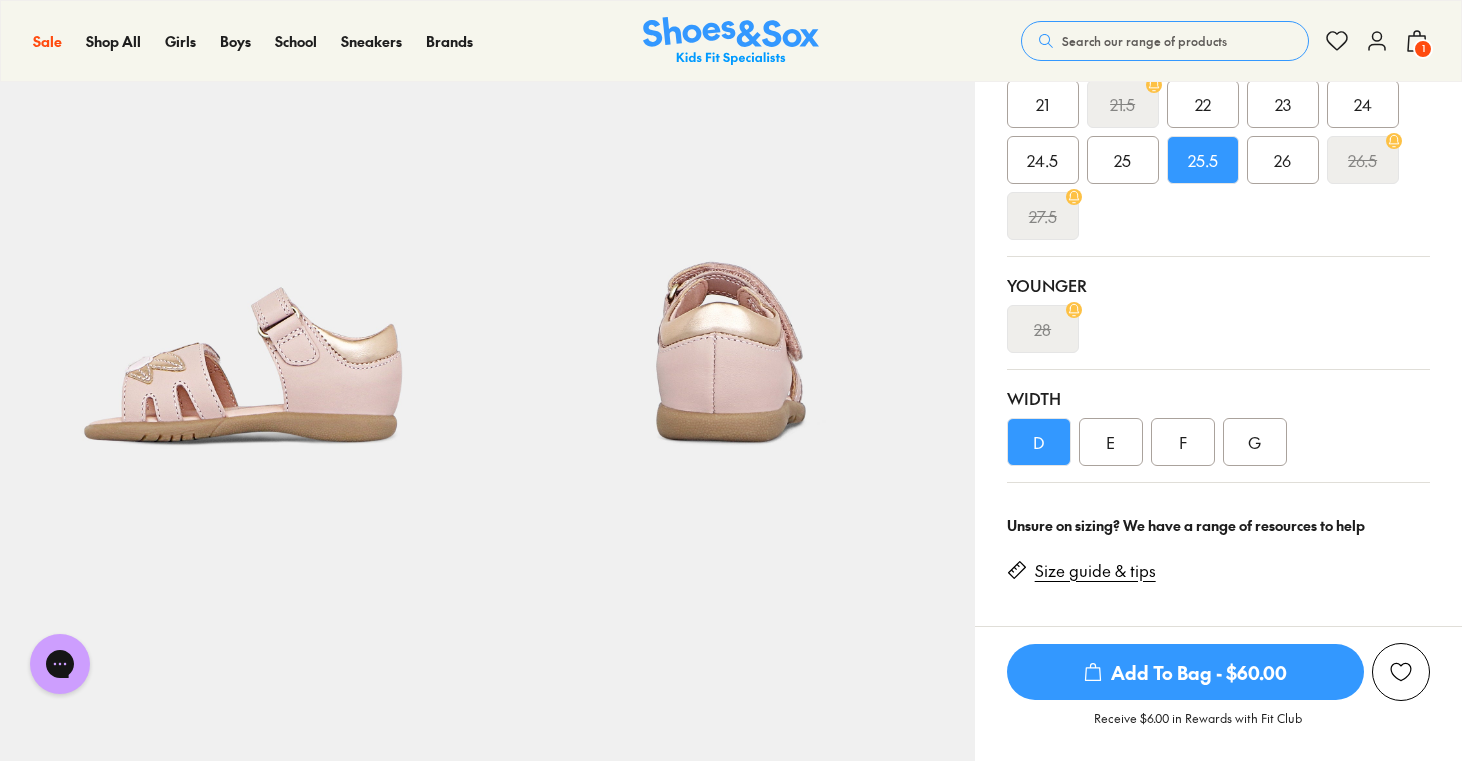 scroll, scrollTop: 604, scrollLeft: 0, axis: vertical 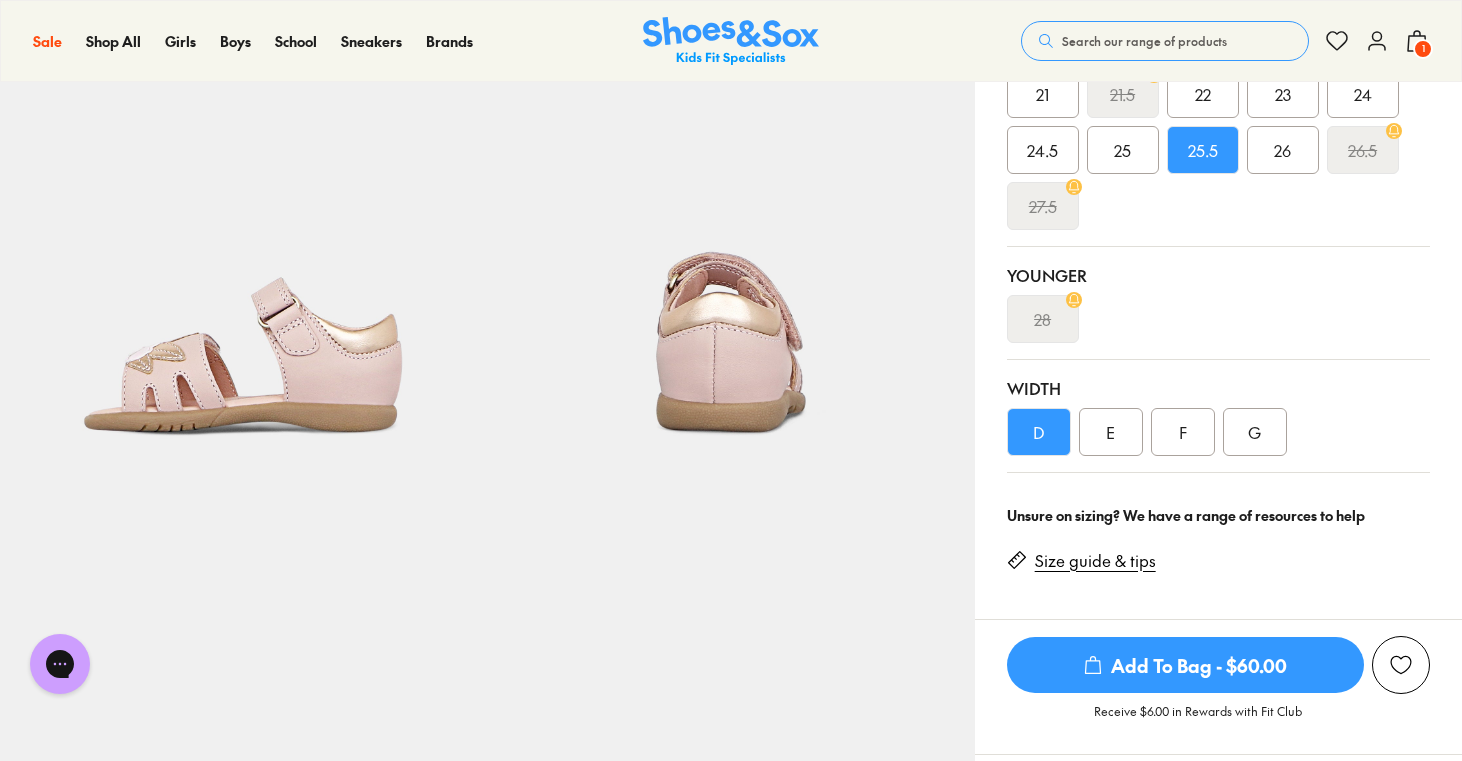 click on "25" at bounding box center [1122, 150] 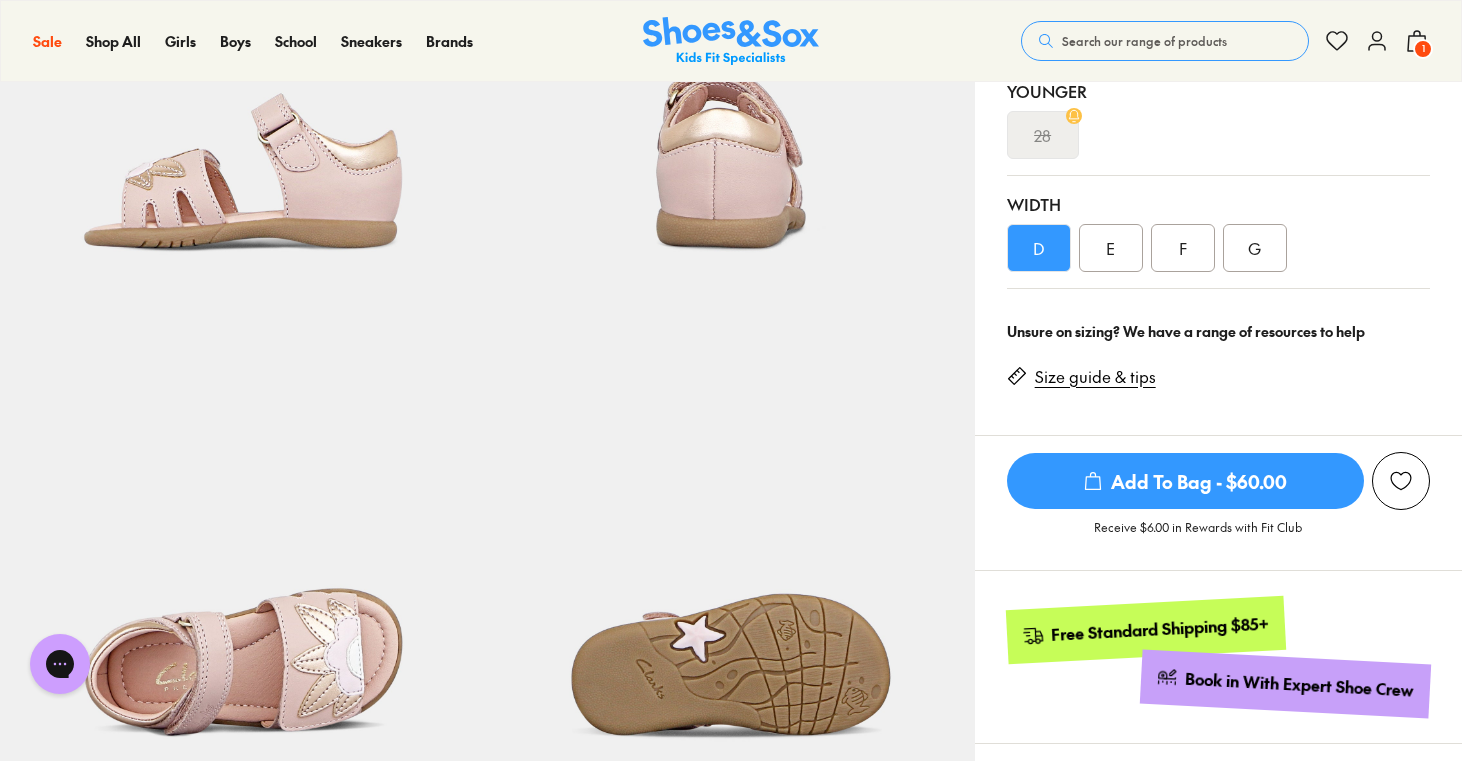 scroll, scrollTop: 763, scrollLeft: 0, axis: vertical 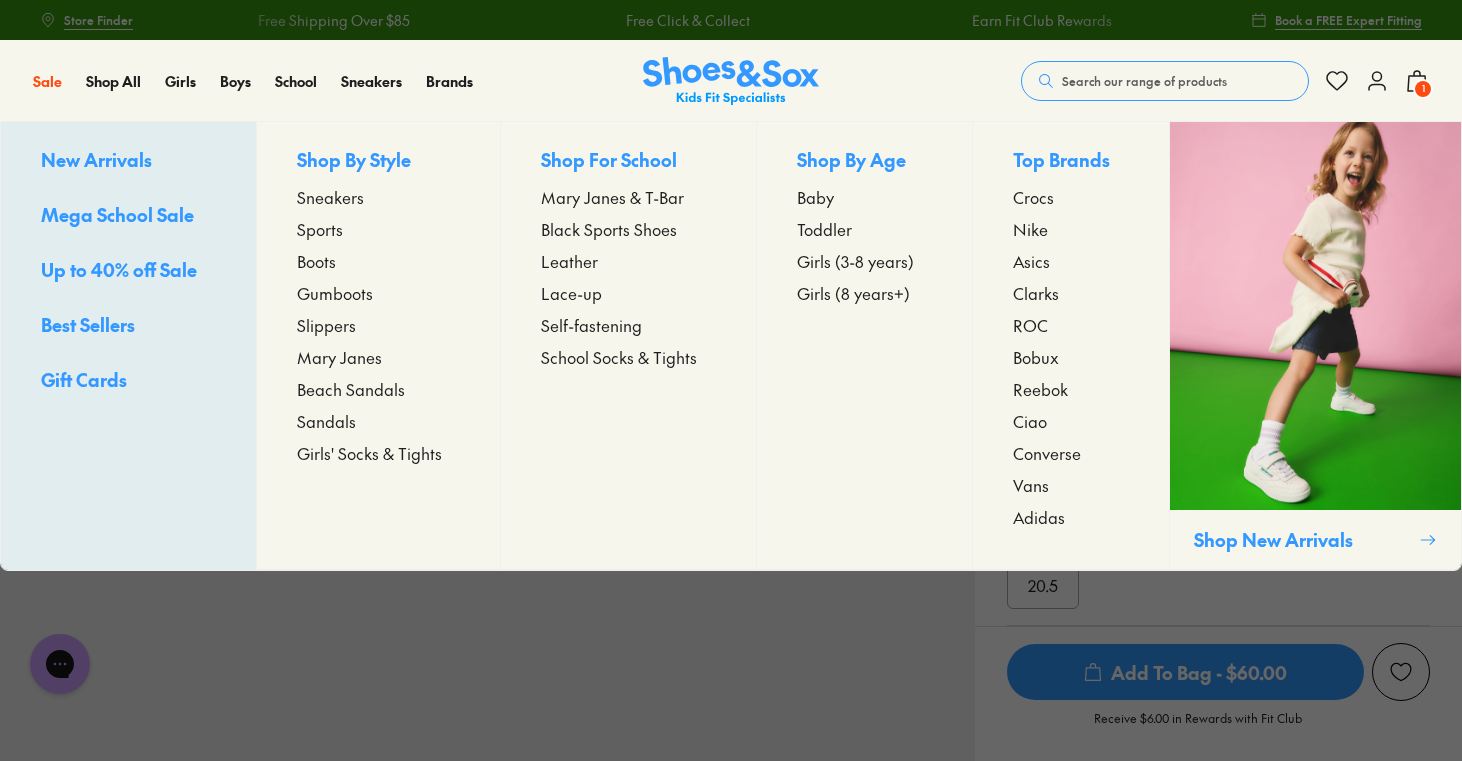 click on "Sandals" at bounding box center [326, 421] 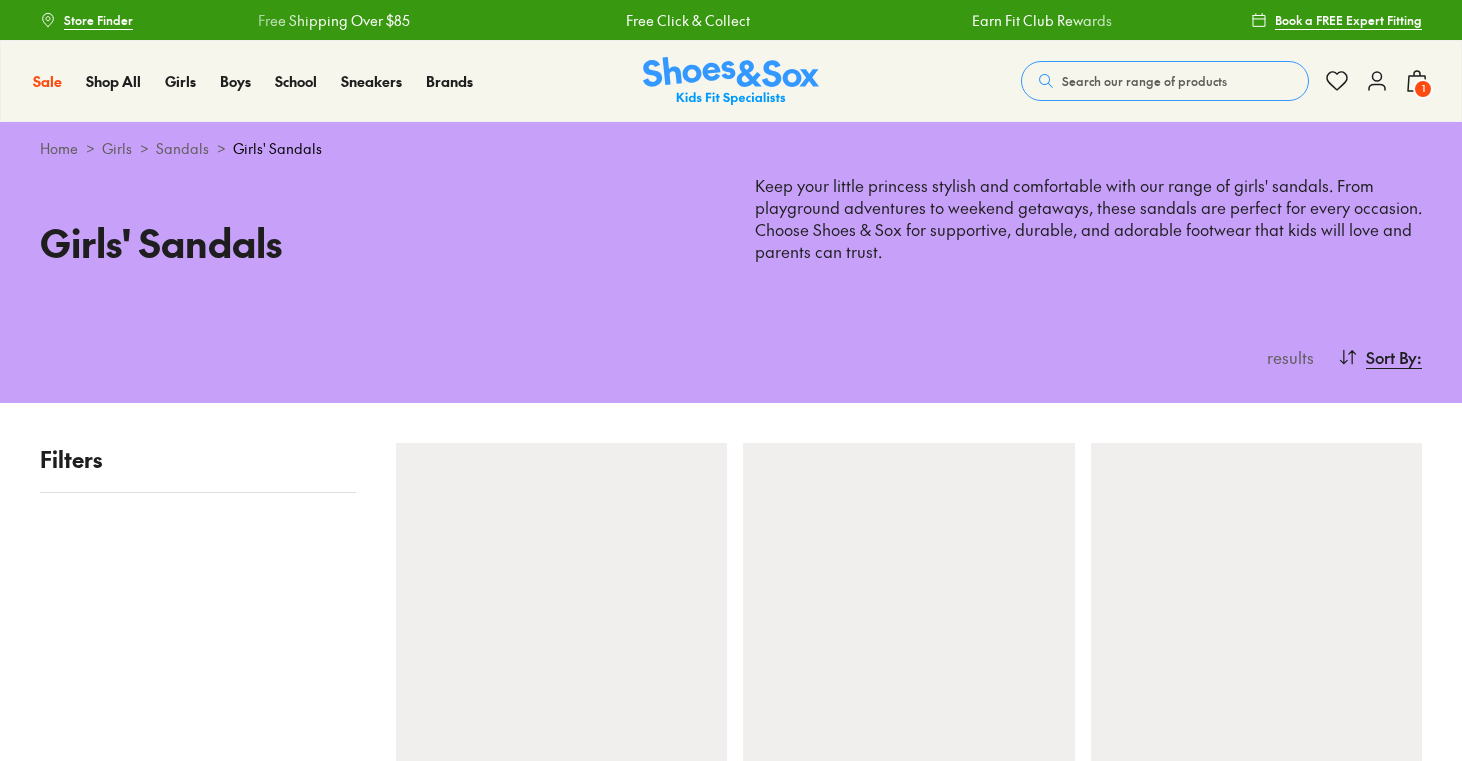 scroll, scrollTop: 0, scrollLeft: 0, axis: both 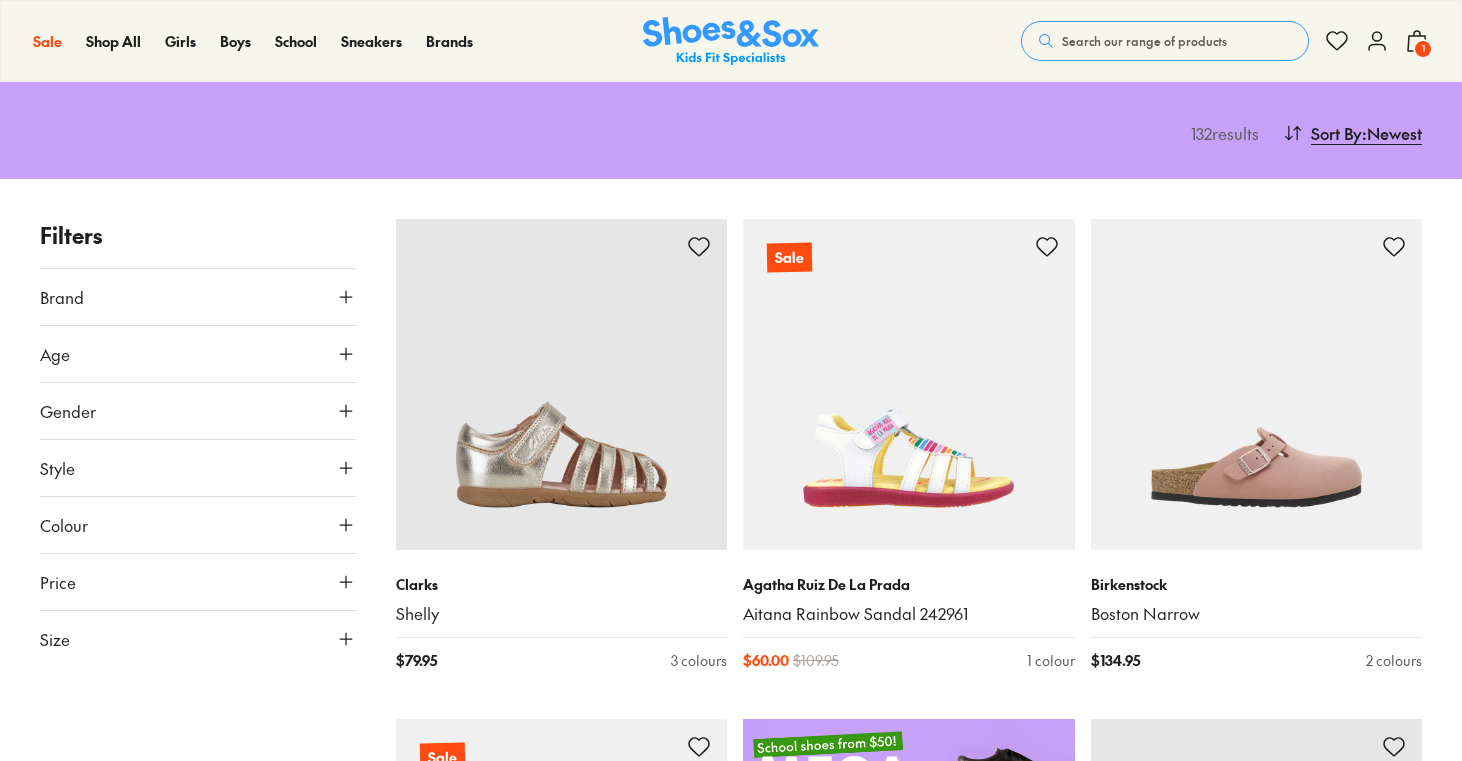click on "Age" at bounding box center [198, 354] 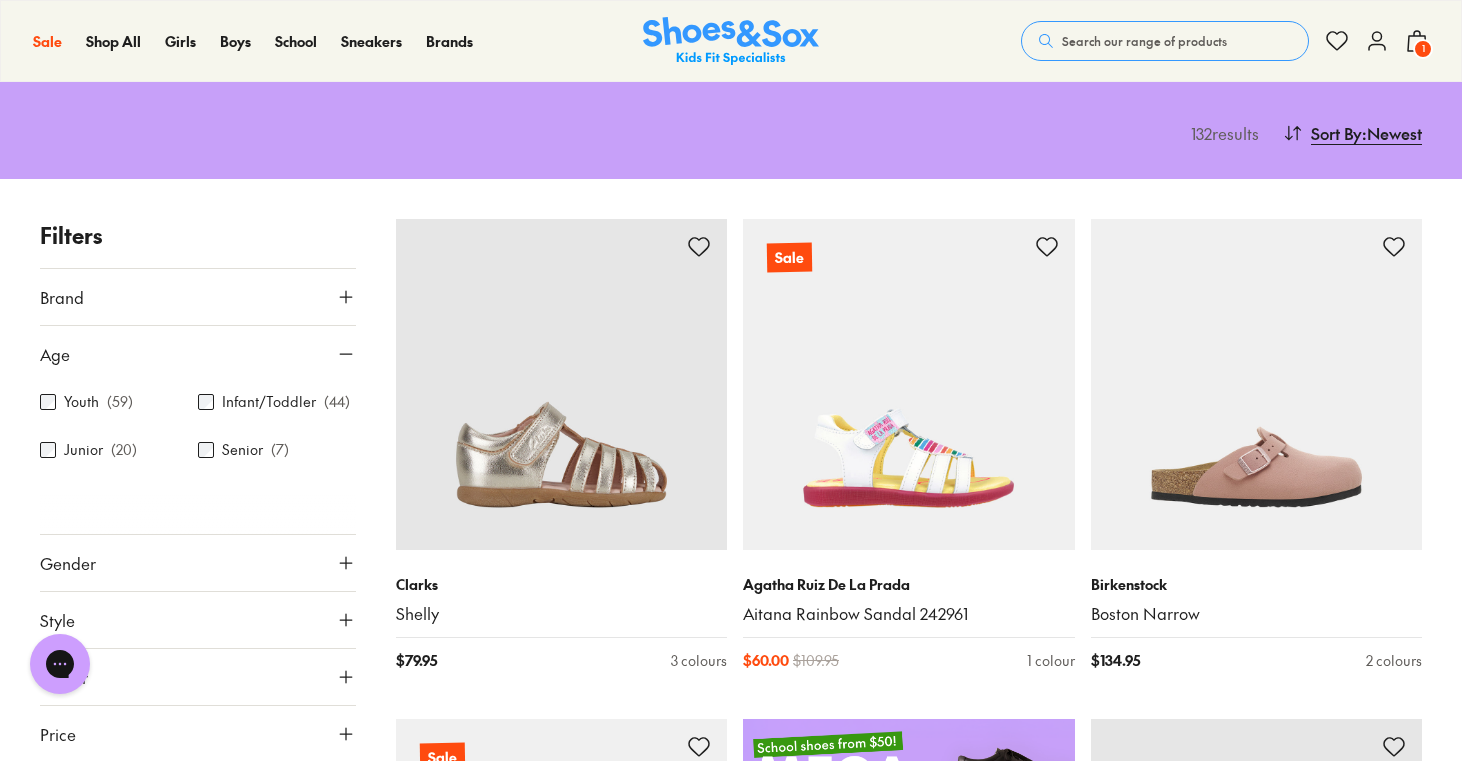 scroll, scrollTop: 0, scrollLeft: 0, axis: both 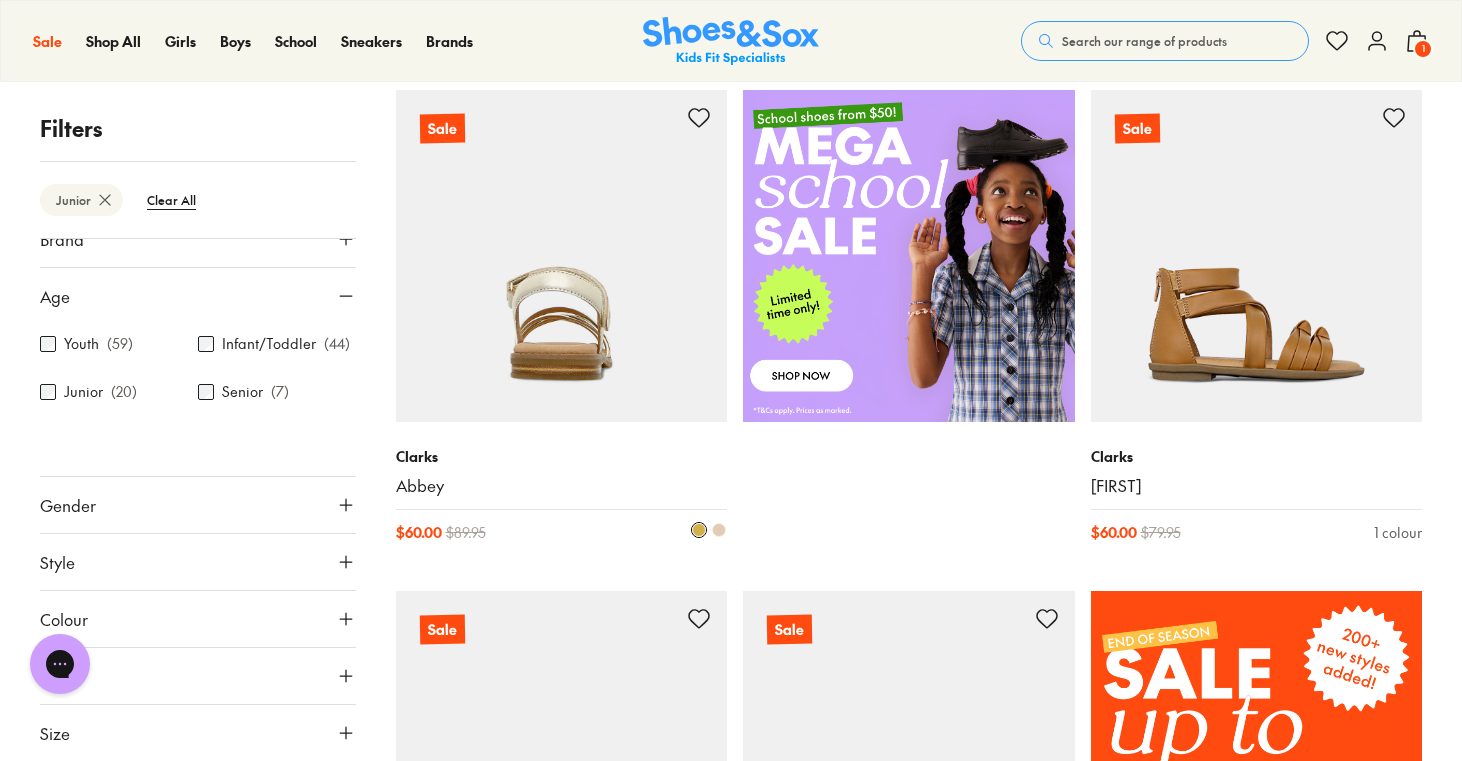 click at bounding box center [562, 256] 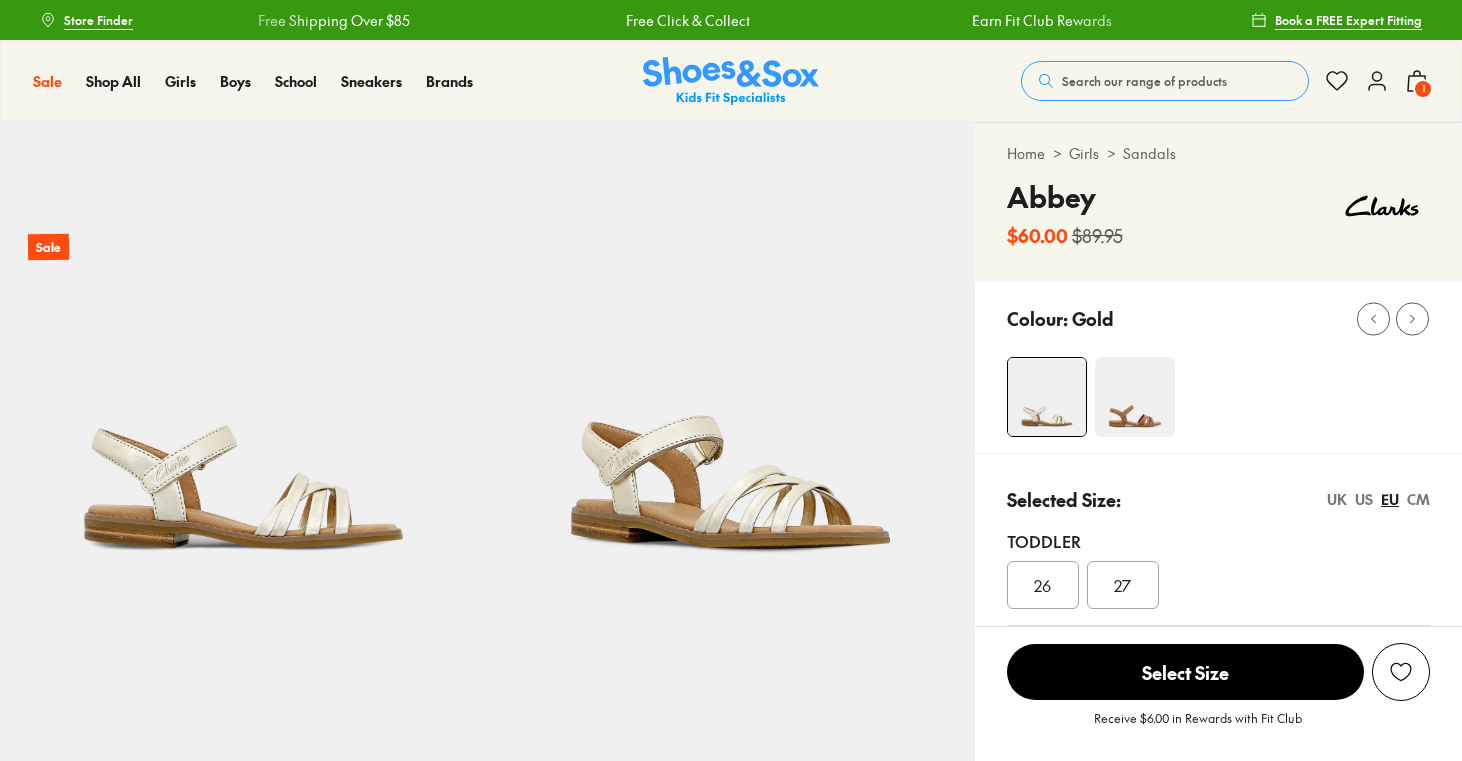 scroll, scrollTop: 0, scrollLeft: 0, axis: both 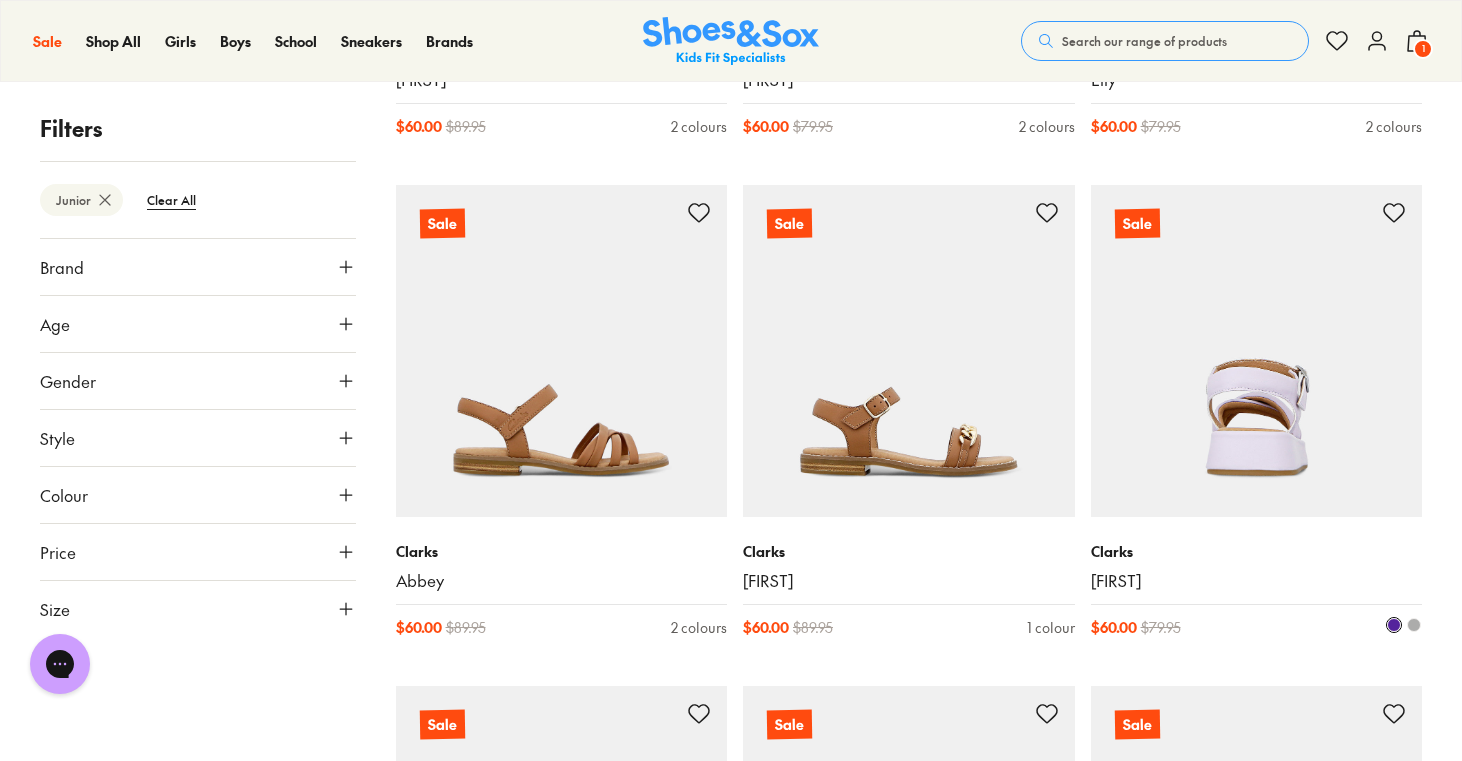 click at bounding box center (1257, 351) 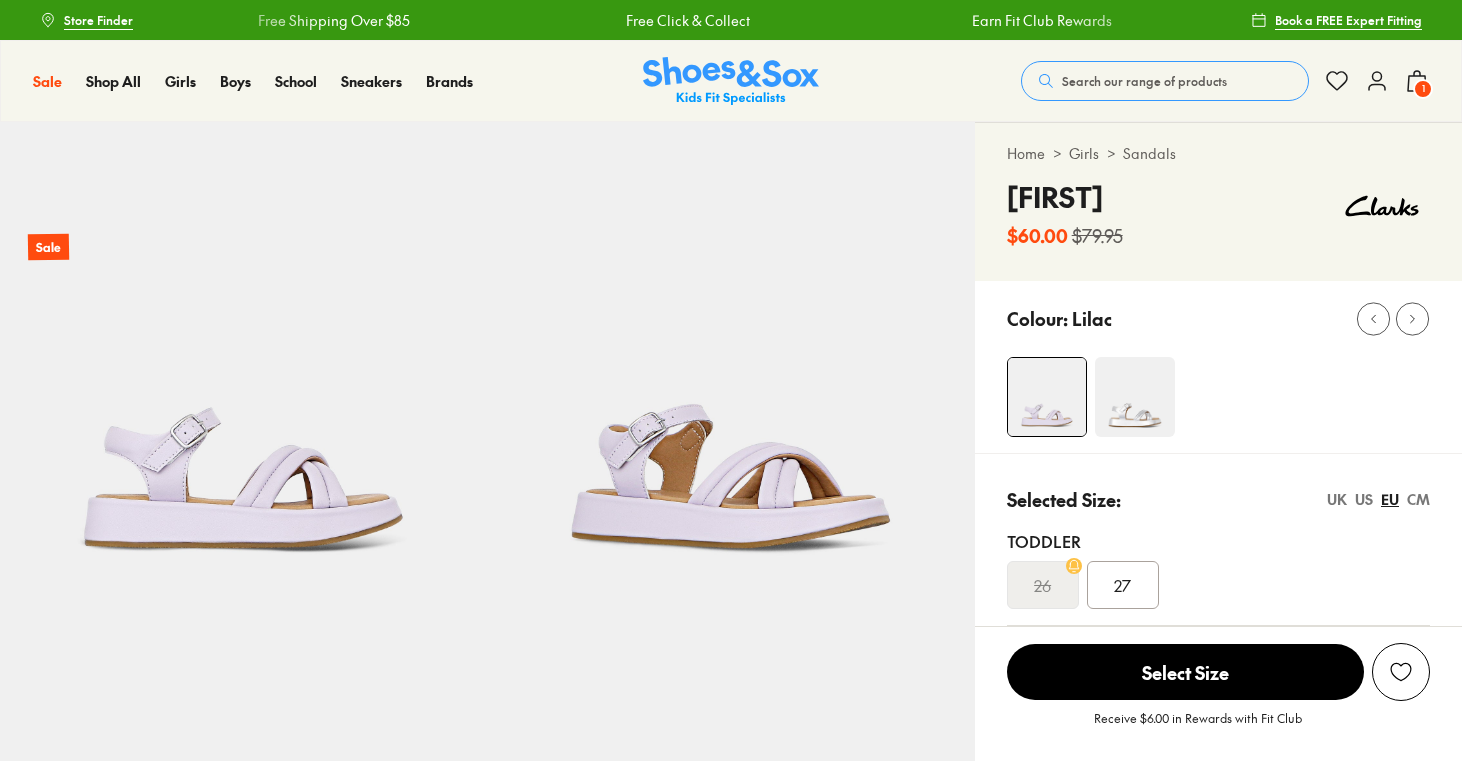 scroll, scrollTop: 0, scrollLeft: 0, axis: both 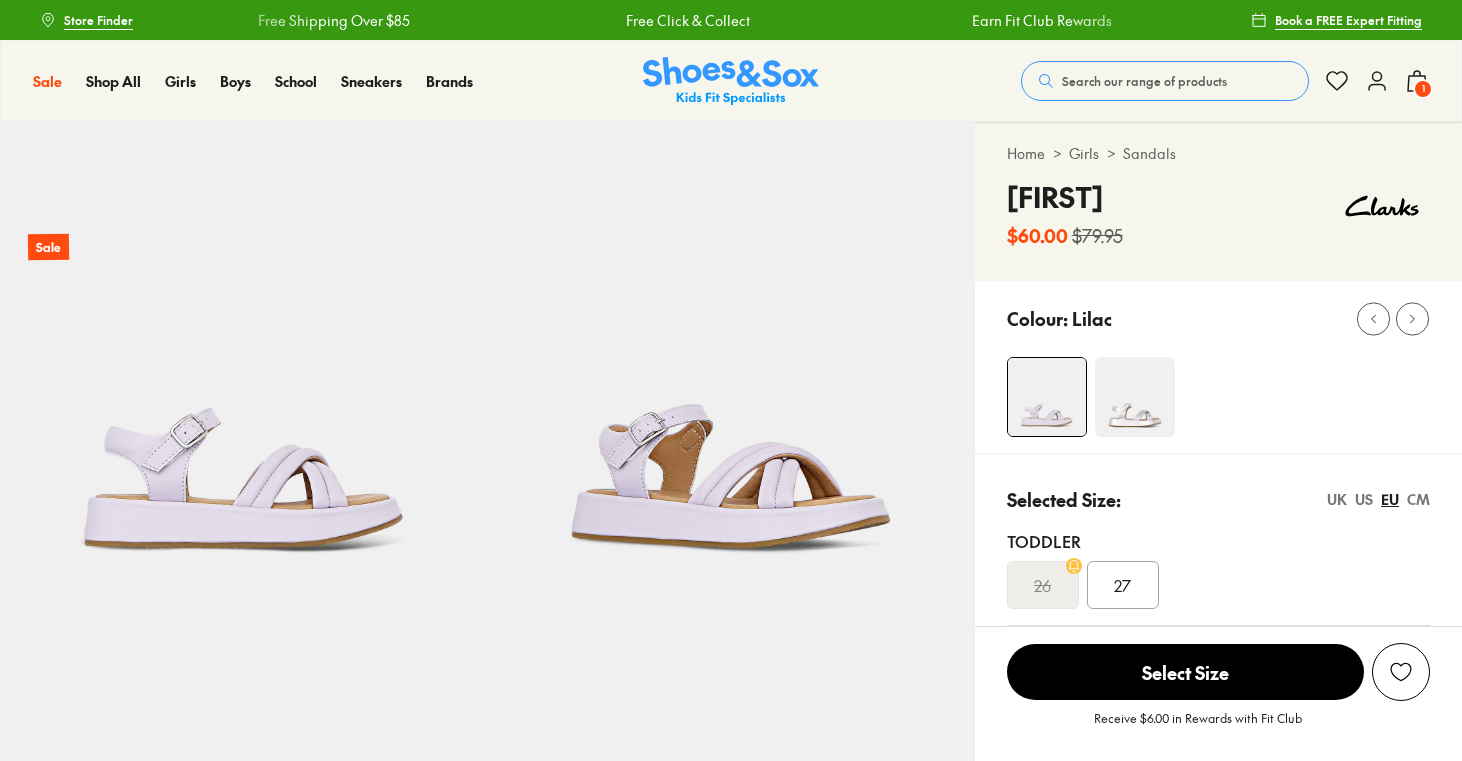 select on "*" 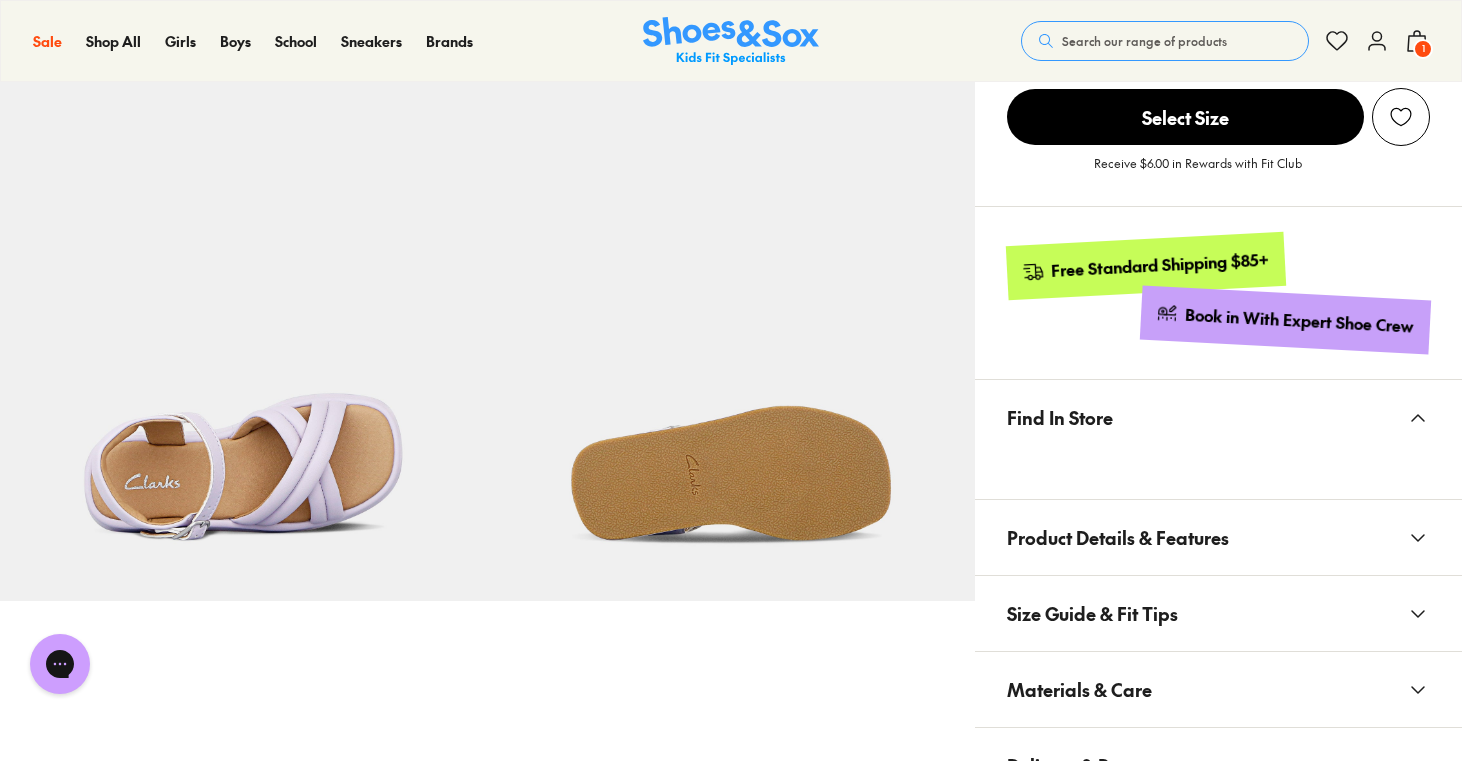 scroll, scrollTop: 577, scrollLeft: 0, axis: vertical 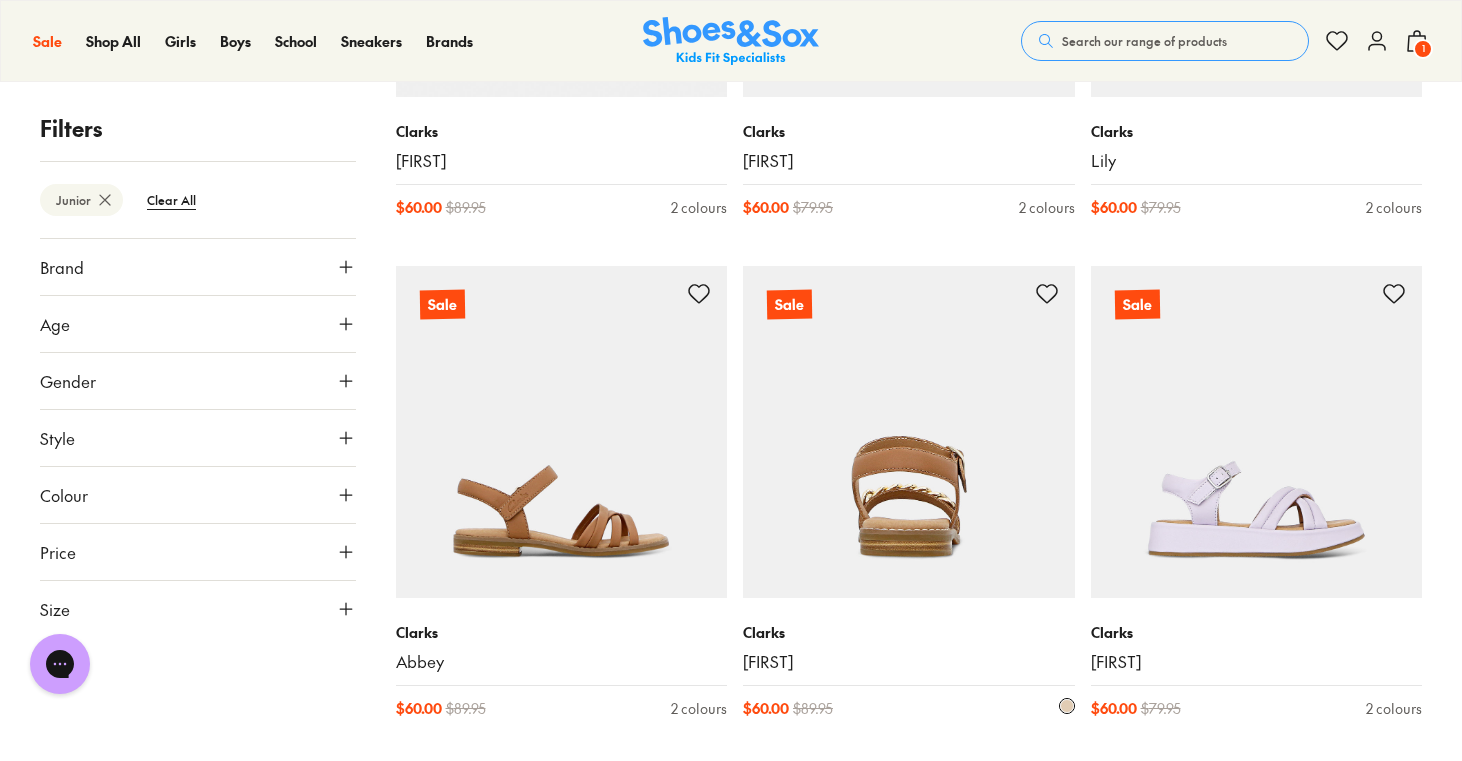 click at bounding box center (909, 432) 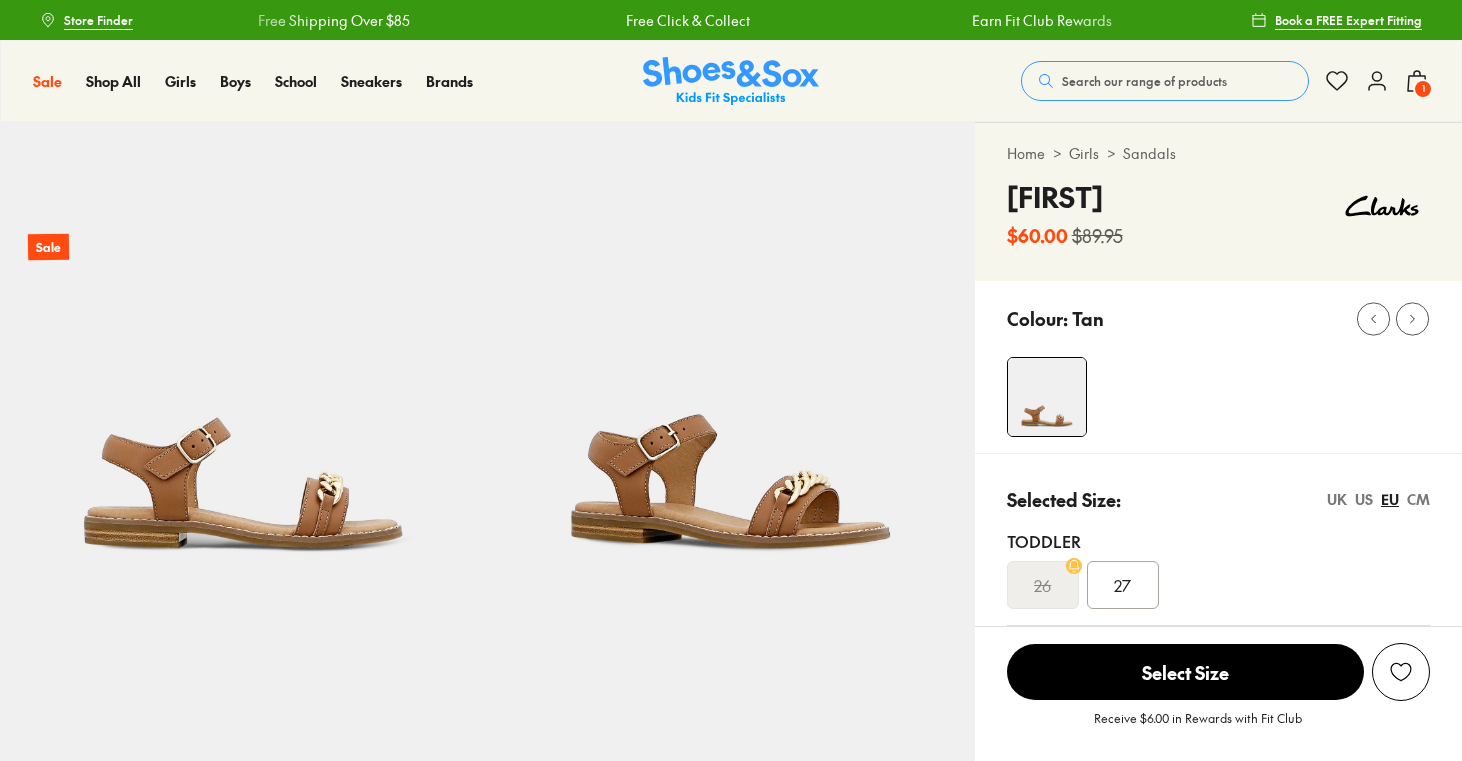scroll, scrollTop: 0, scrollLeft: 0, axis: both 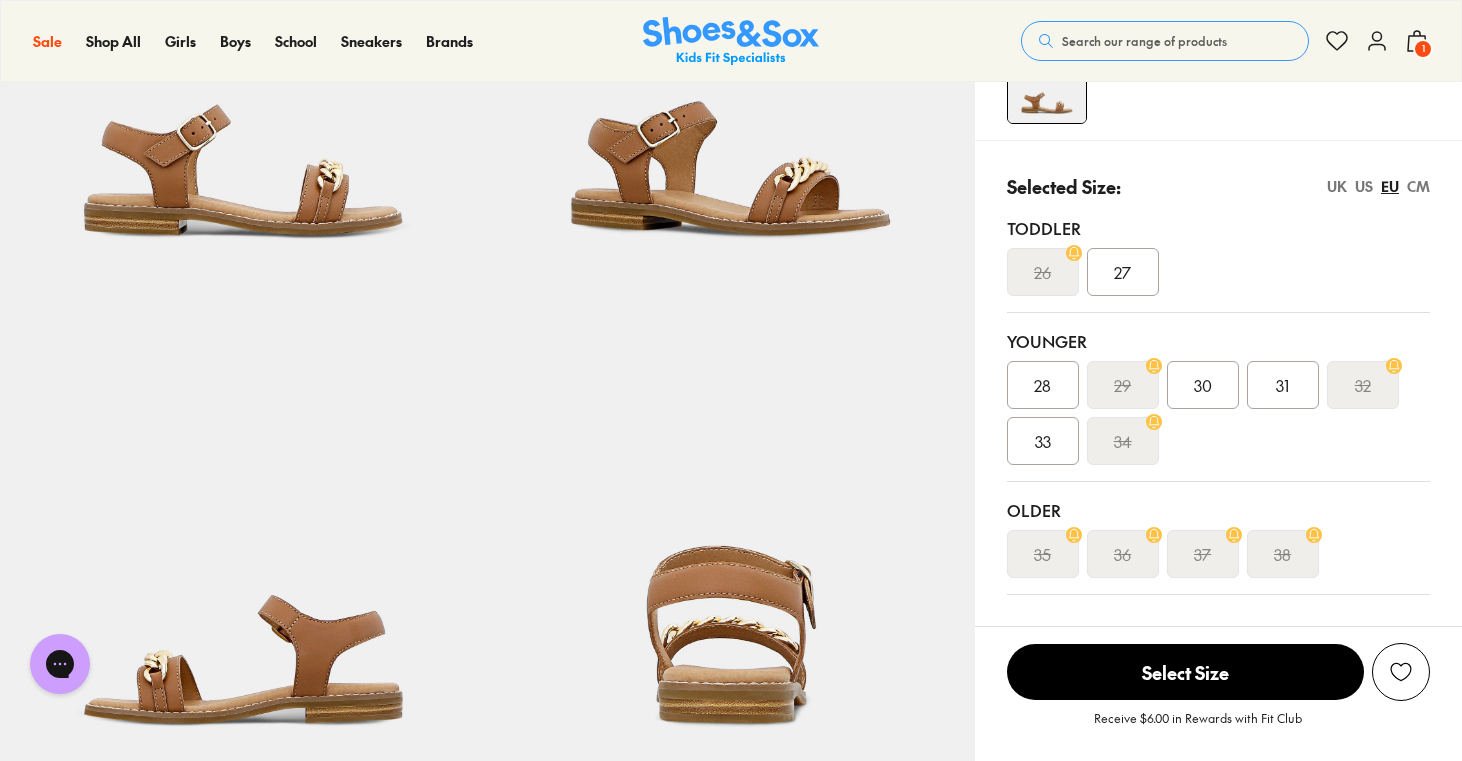 click on "28" at bounding box center [1043, 385] 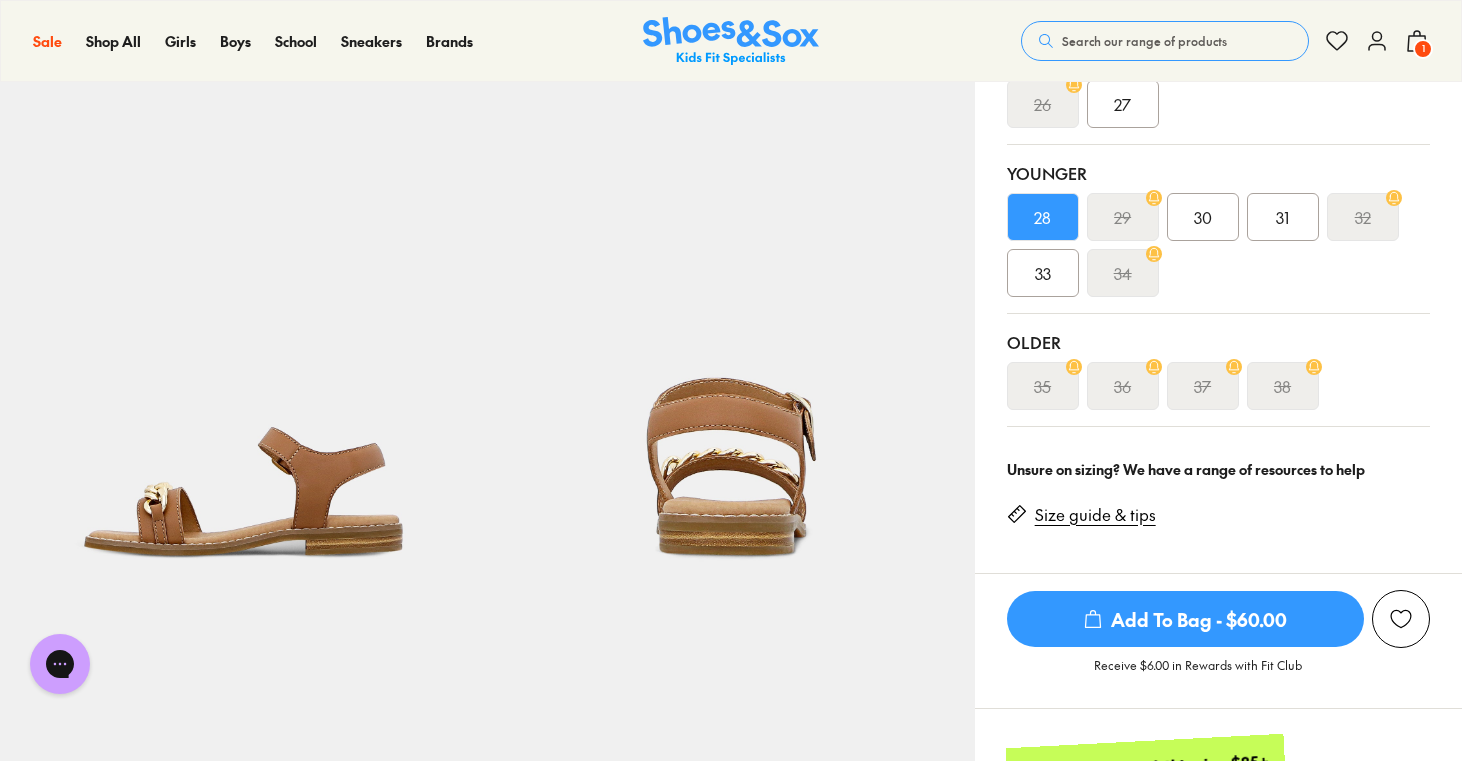 scroll, scrollTop: 498, scrollLeft: 0, axis: vertical 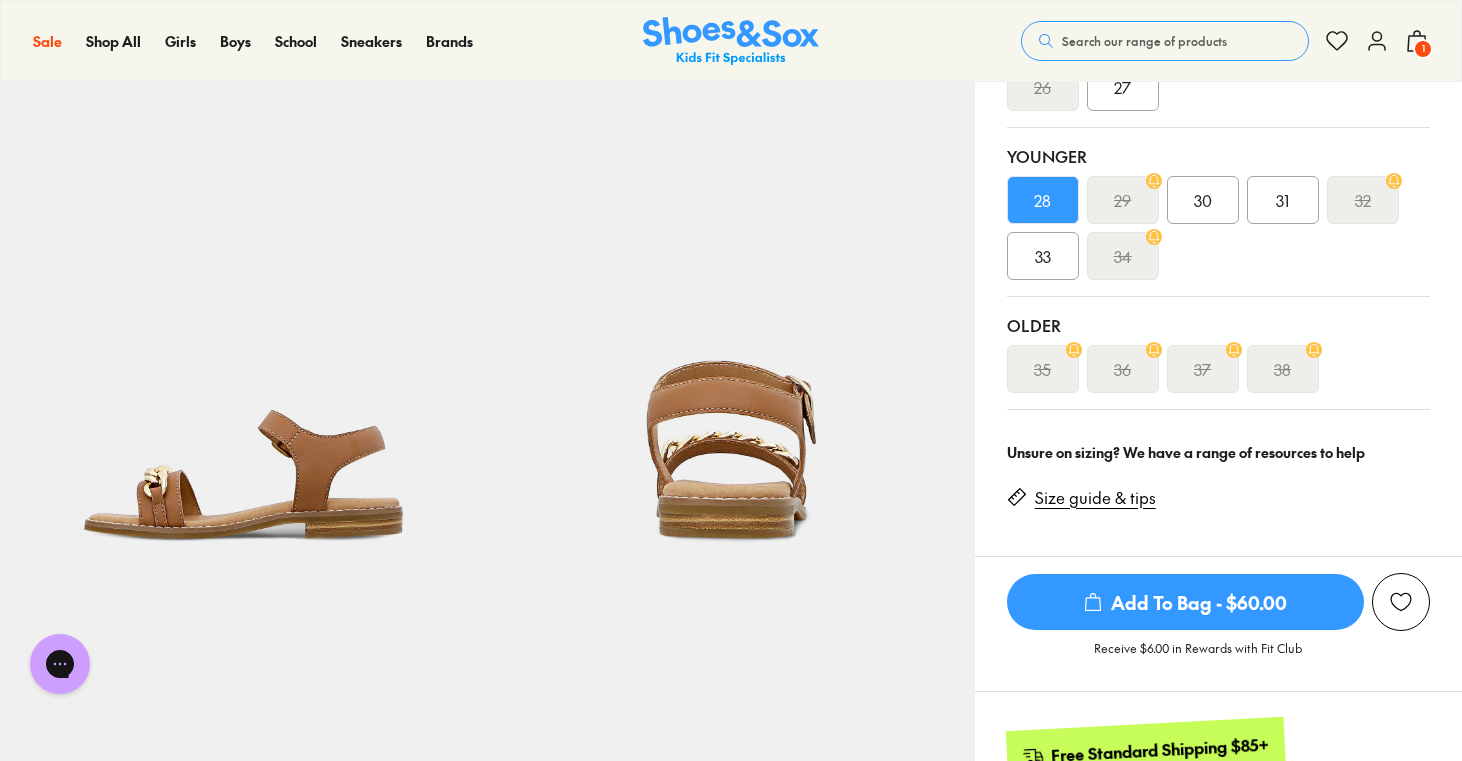 click on "Size guide & tips" at bounding box center (1095, 498) 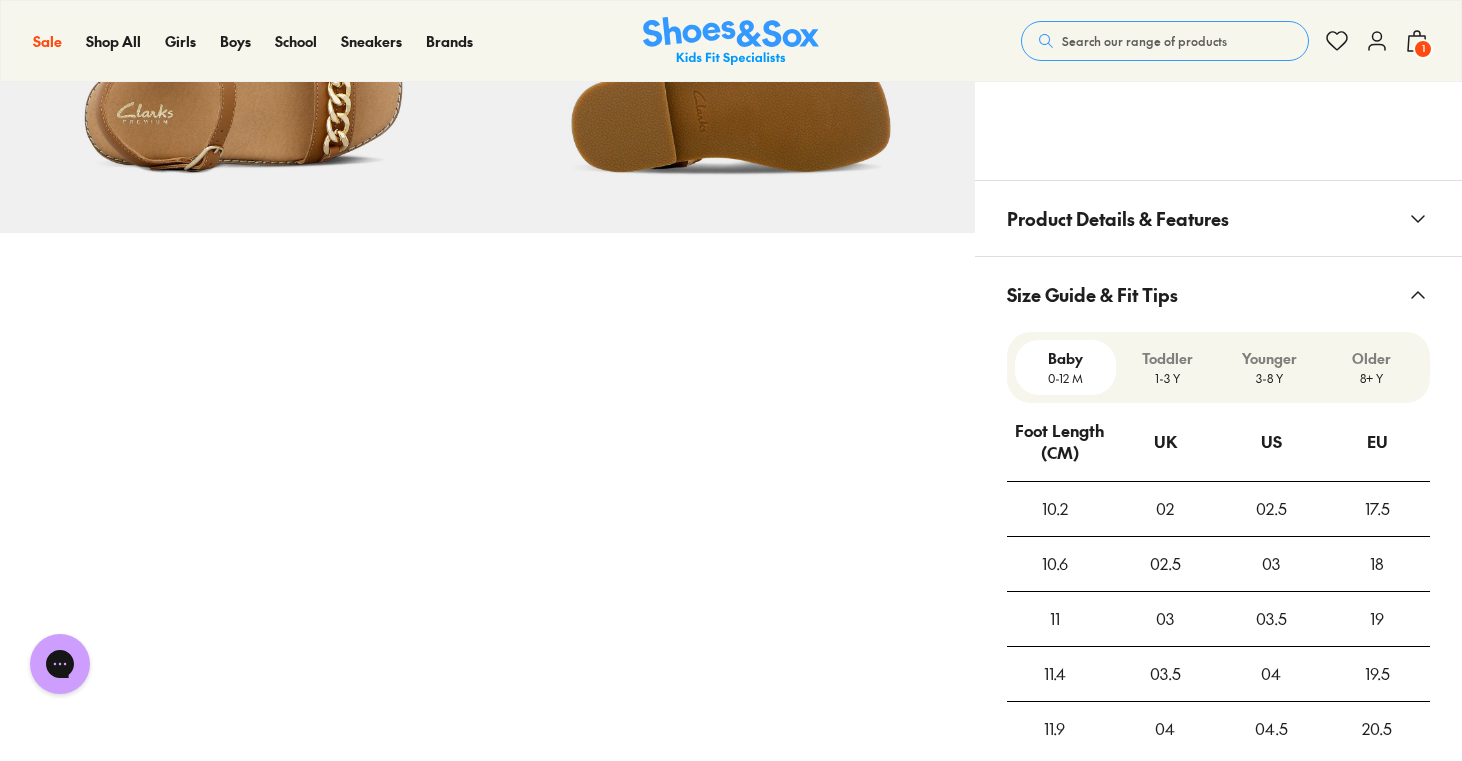 scroll, scrollTop: 1608, scrollLeft: 0, axis: vertical 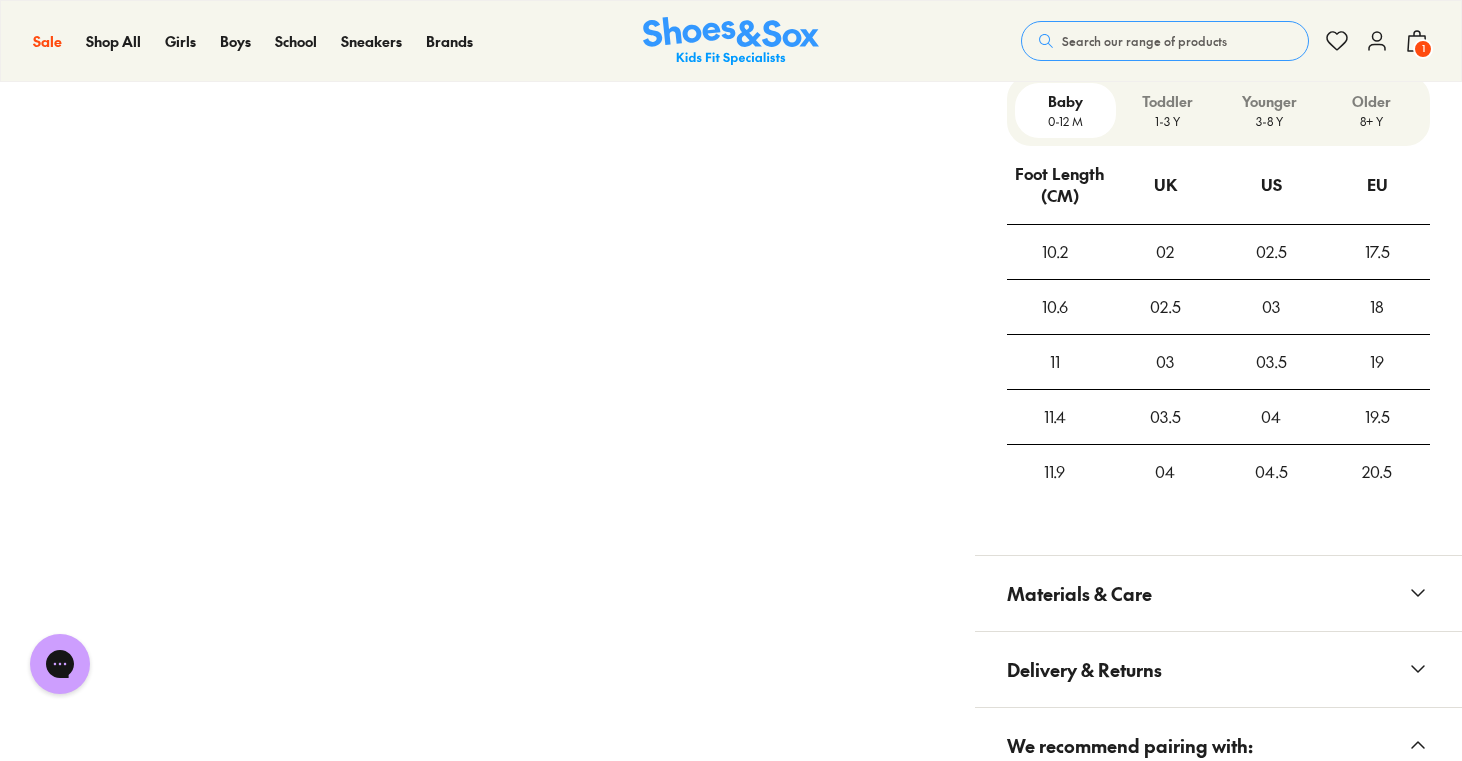 click on "8+ Y" at bounding box center (1371, 121) 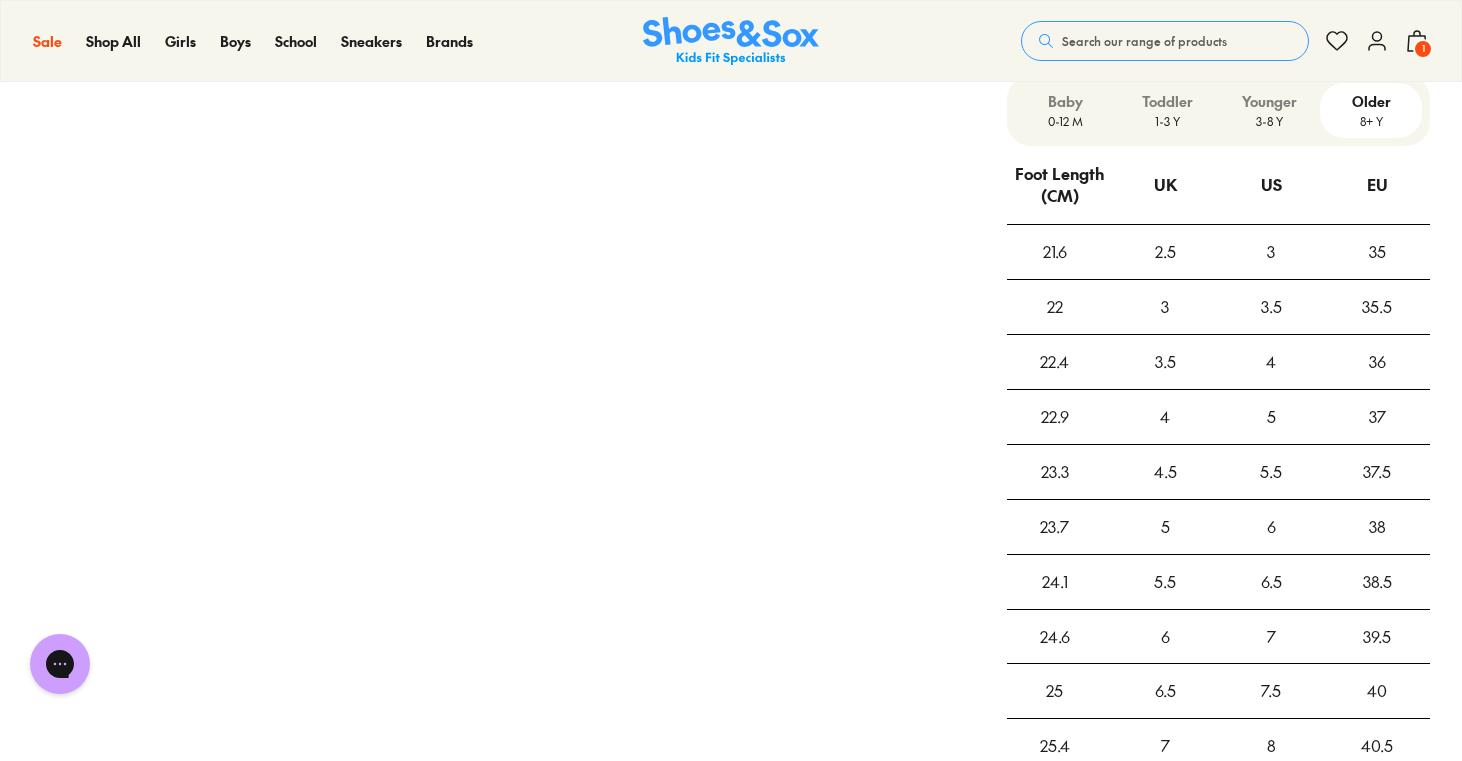 click on "3-8 Y" at bounding box center [1269, 121] 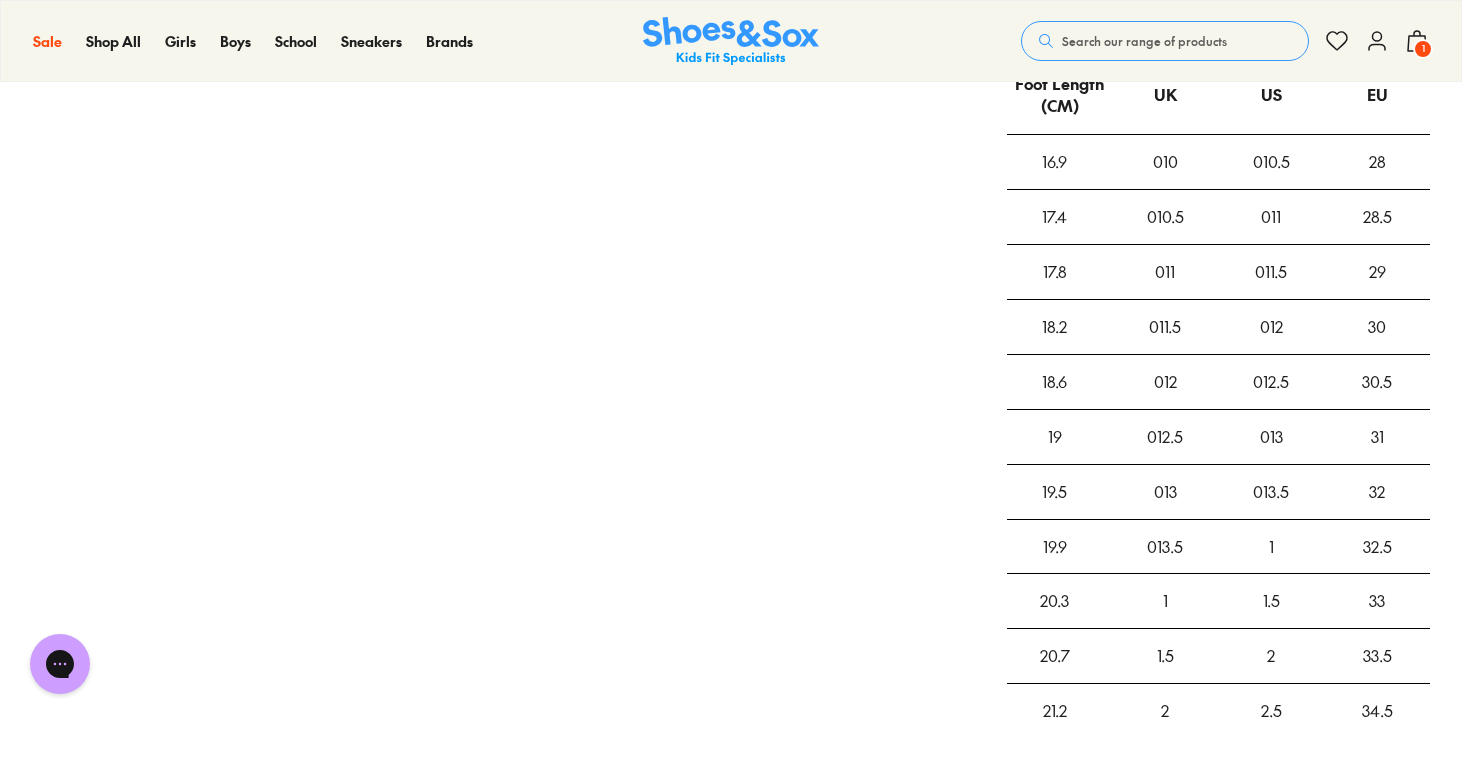 scroll, scrollTop: 1648, scrollLeft: 0, axis: vertical 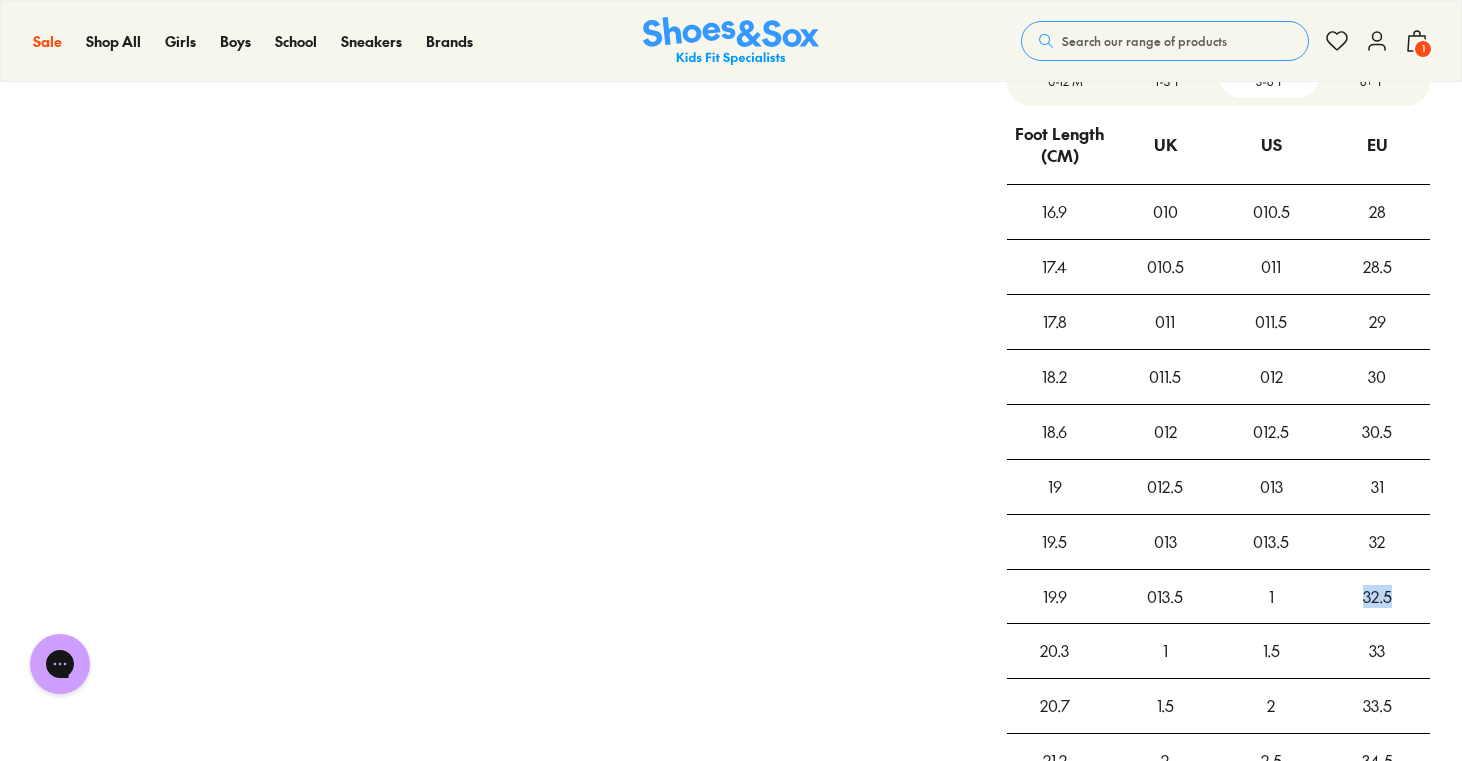 drag, startPoint x: 1393, startPoint y: 599, endPoint x: 1358, endPoint y: 602, distance: 35.128338 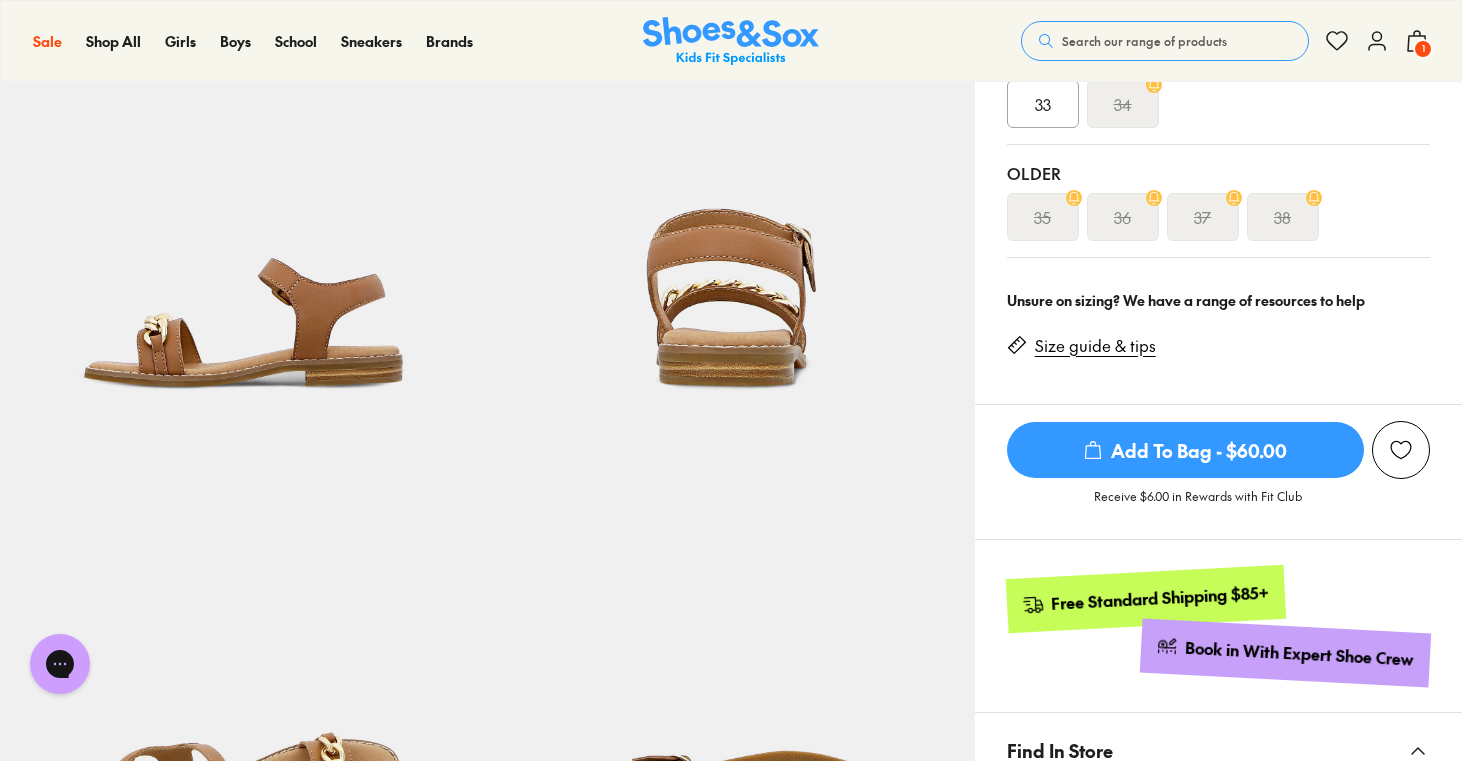 scroll, scrollTop: 522, scrollLeft: 0, axis: vertical 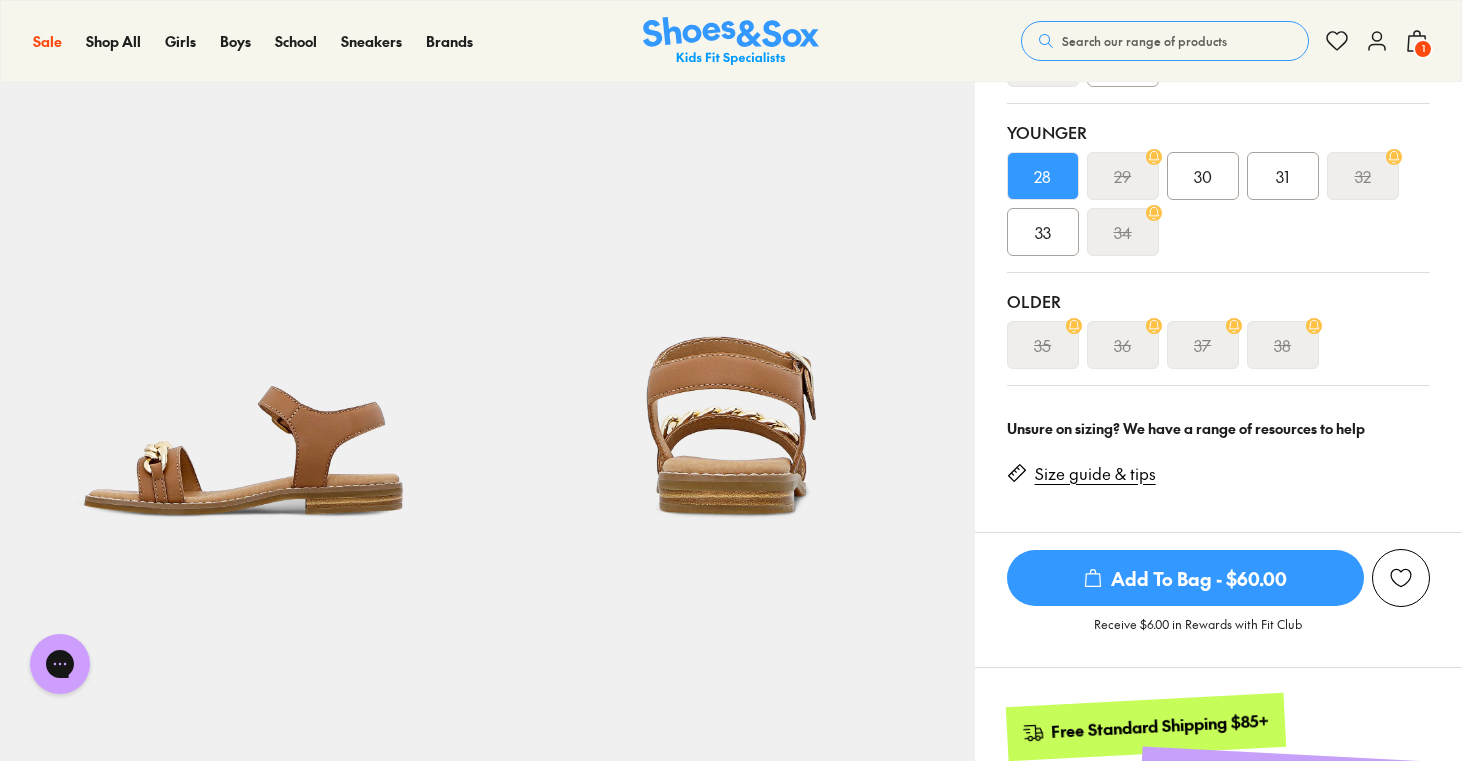 click on "33" at bounding box center (1043, 232) 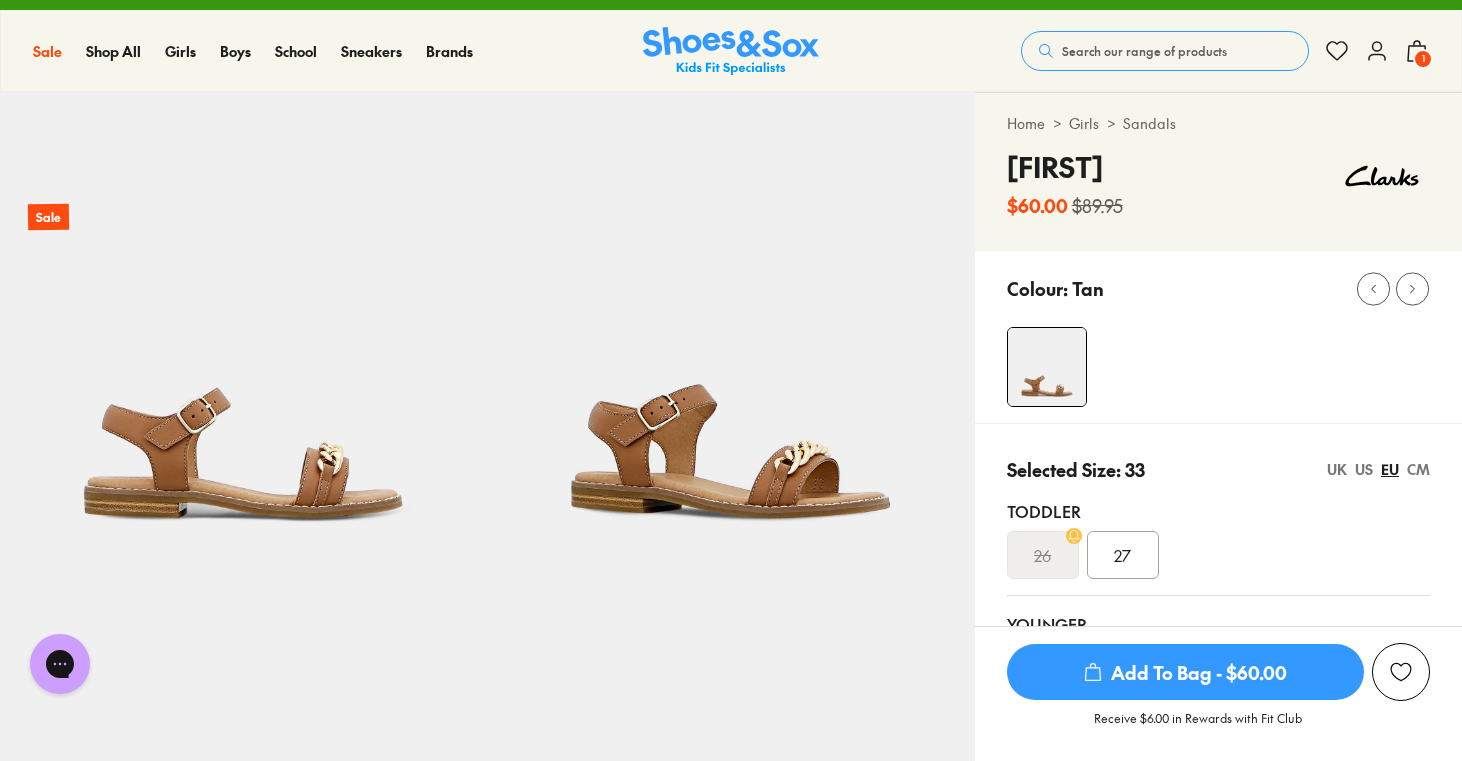 scroll, scrollTop: 0, scrollLeft: 0, axis: both 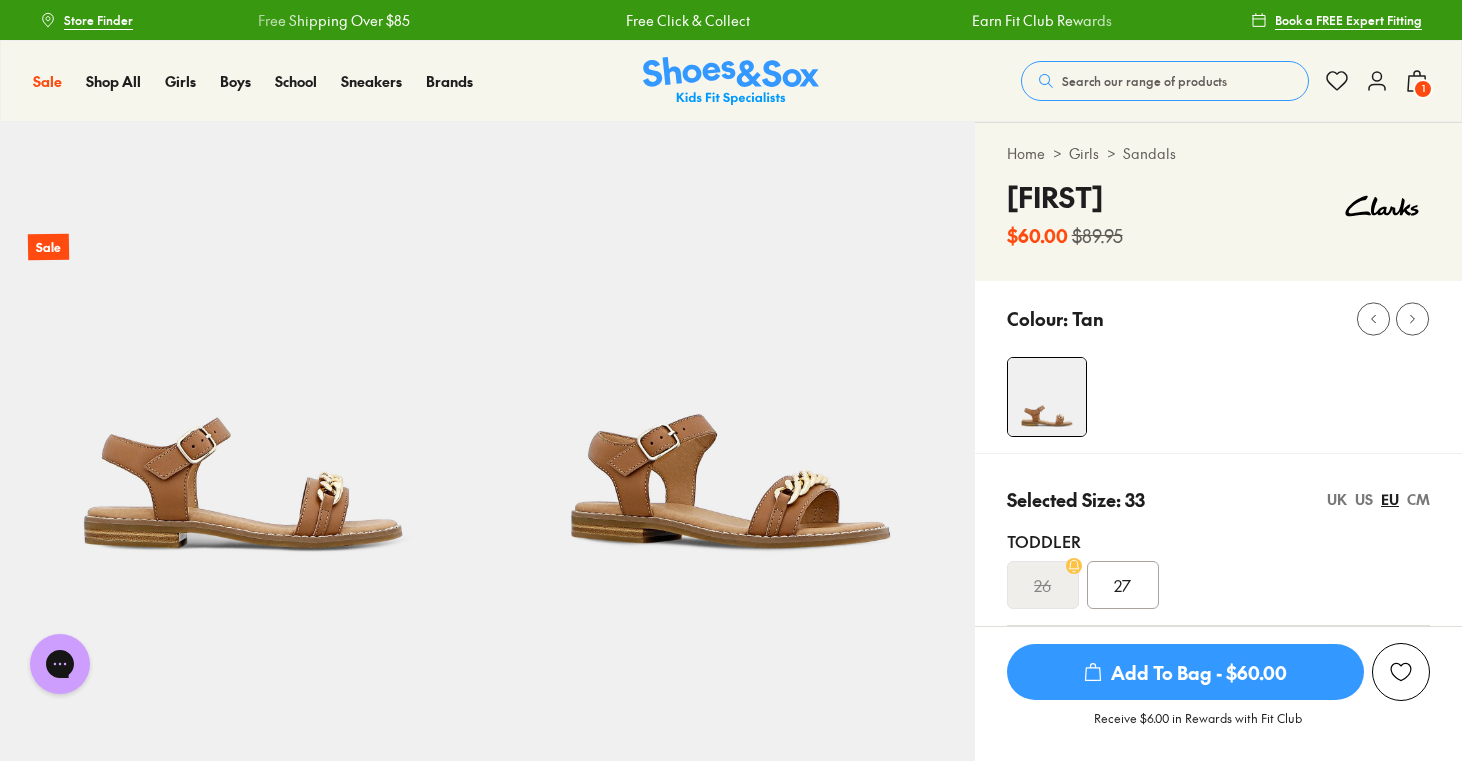 click on "Add To Bag - $60.00" at bounding box center (1185, 672) 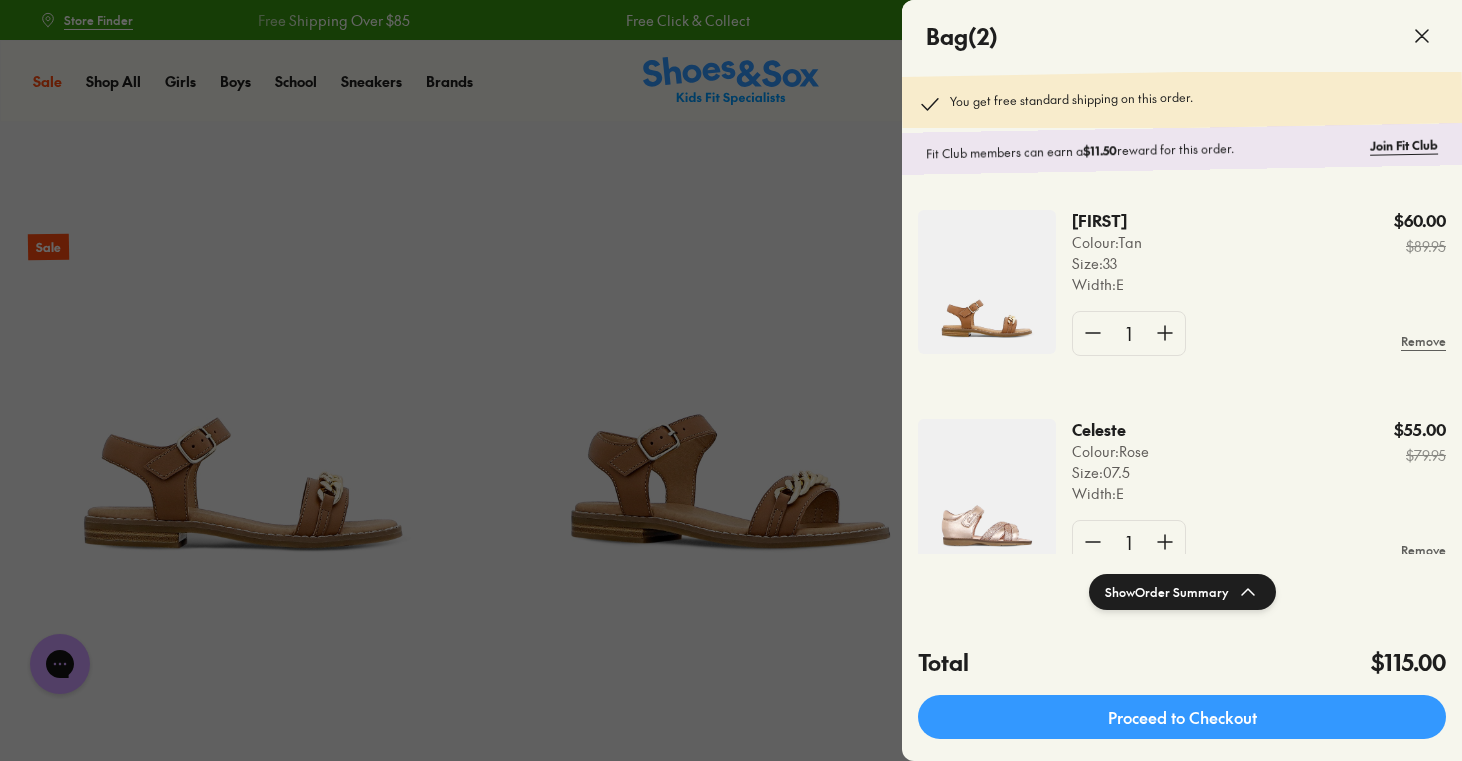 click 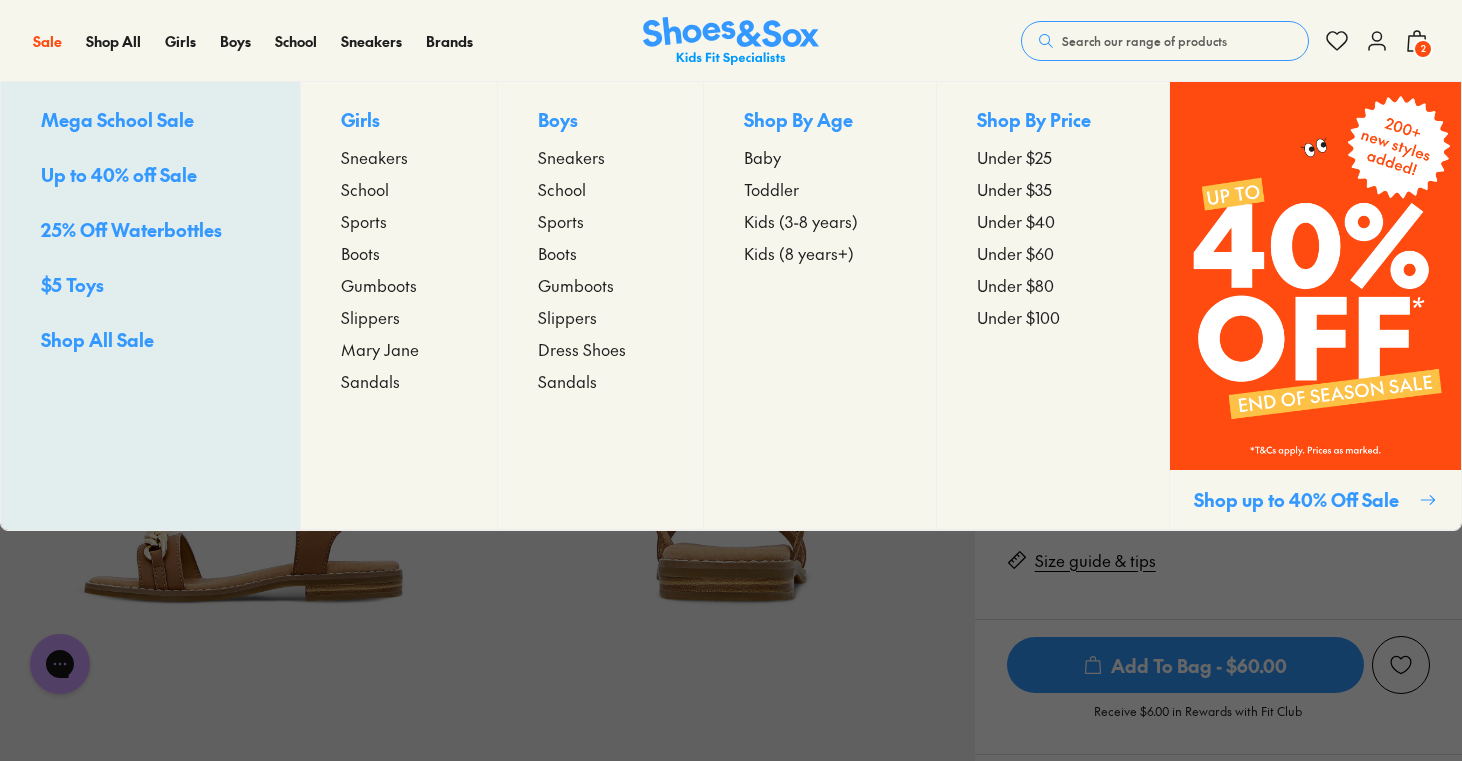 scroll, scrollTop: 498, scrollLeft: 0, axis: vertical 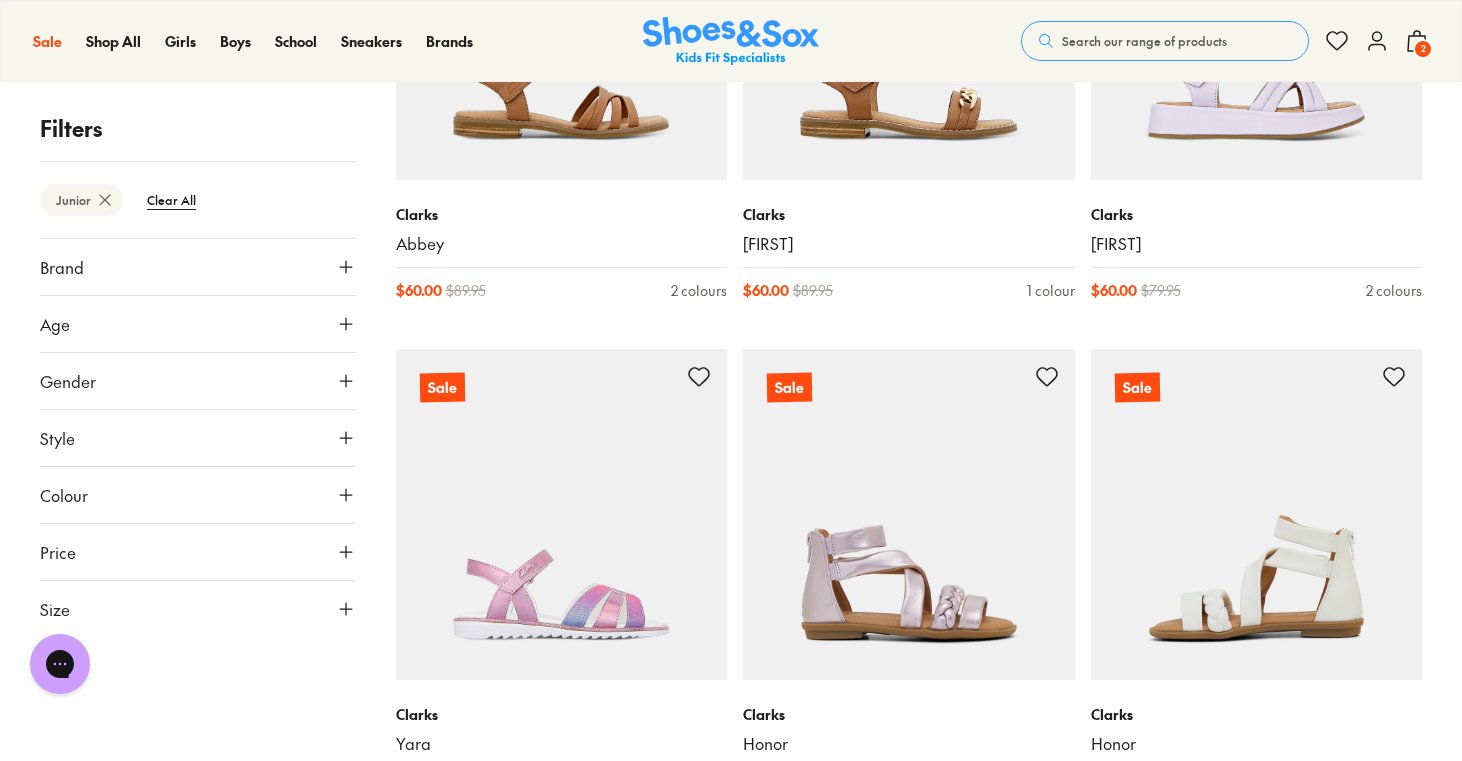 click at bounding box center [1257, 515] 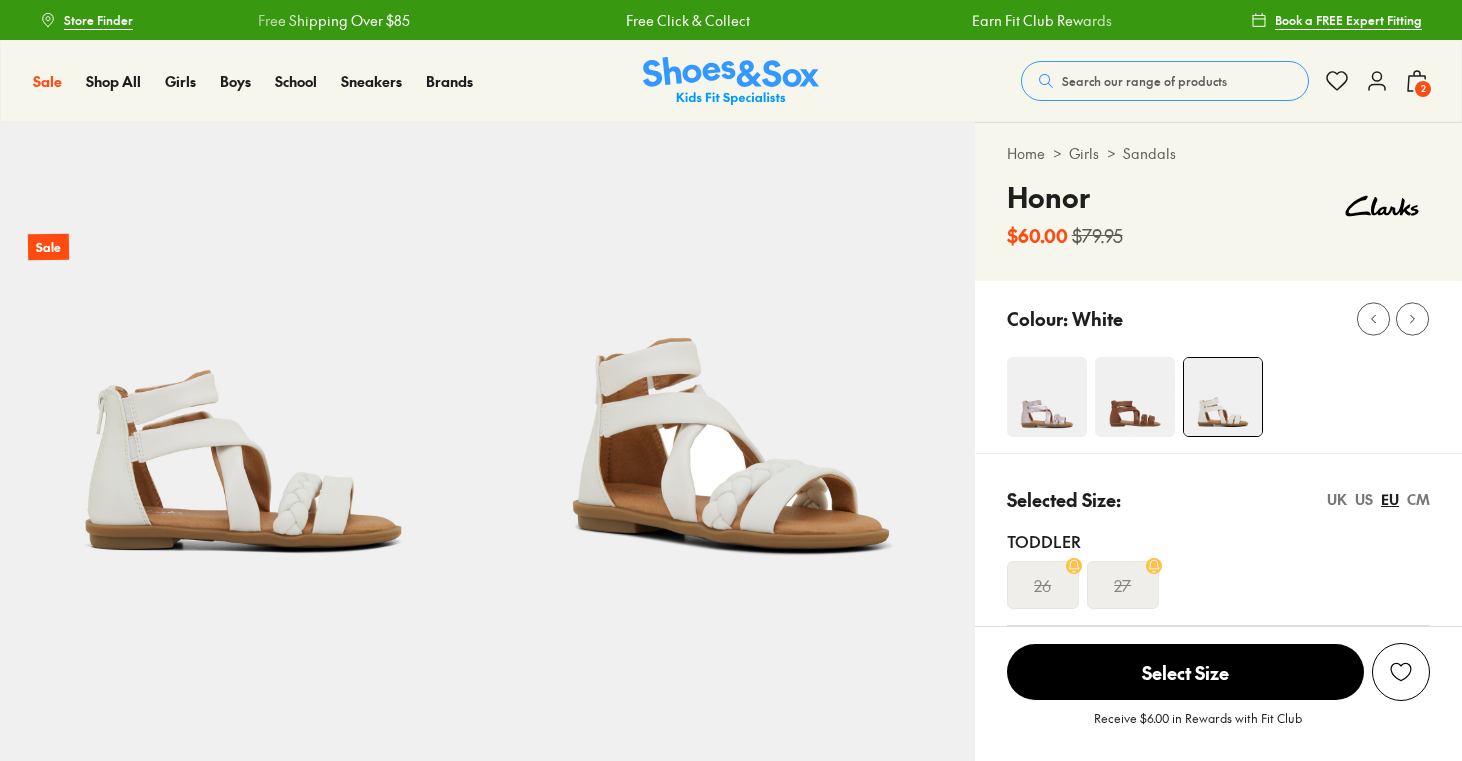 scroll, scrollTop: 0, scrollLeft: 0, axis: both 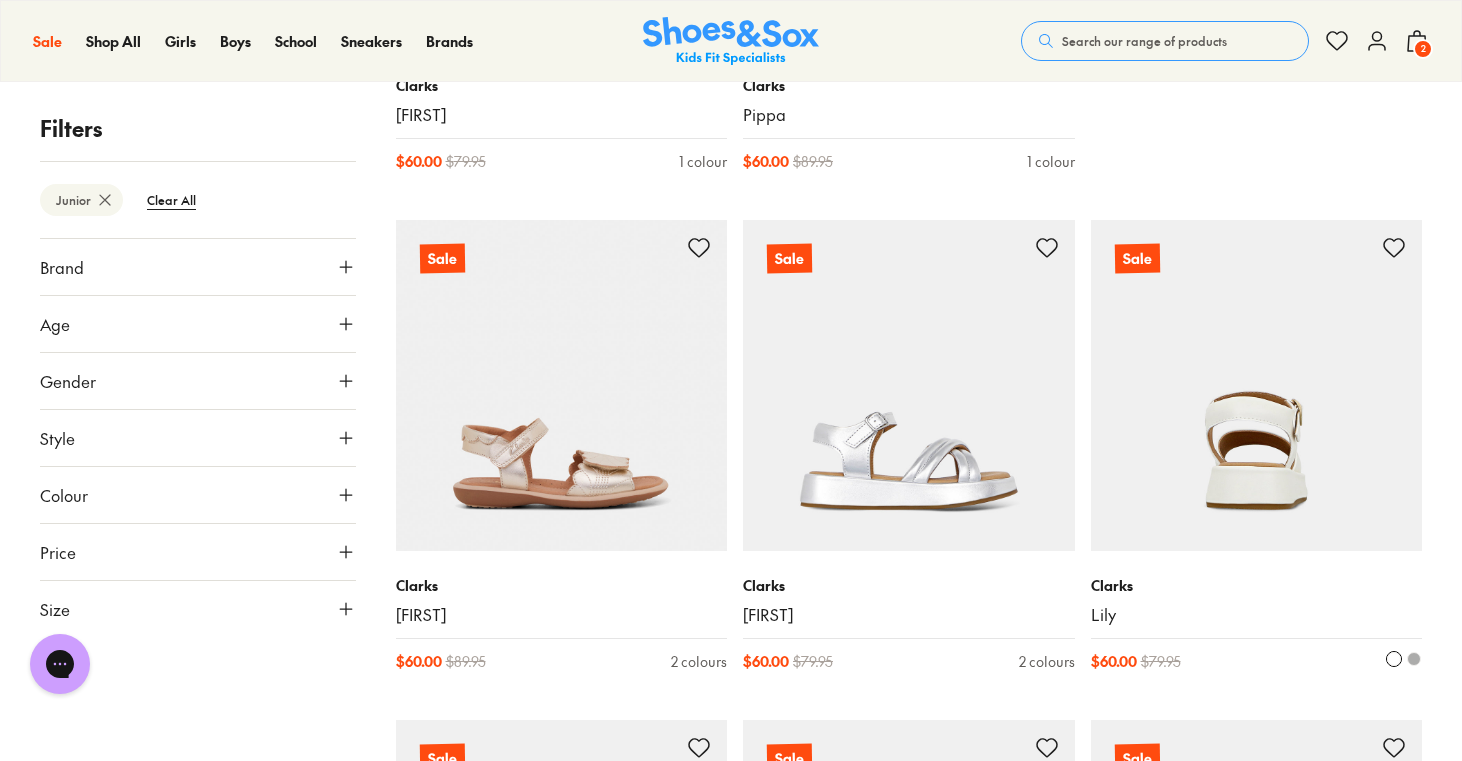 click at bounding box center (1414, 659) 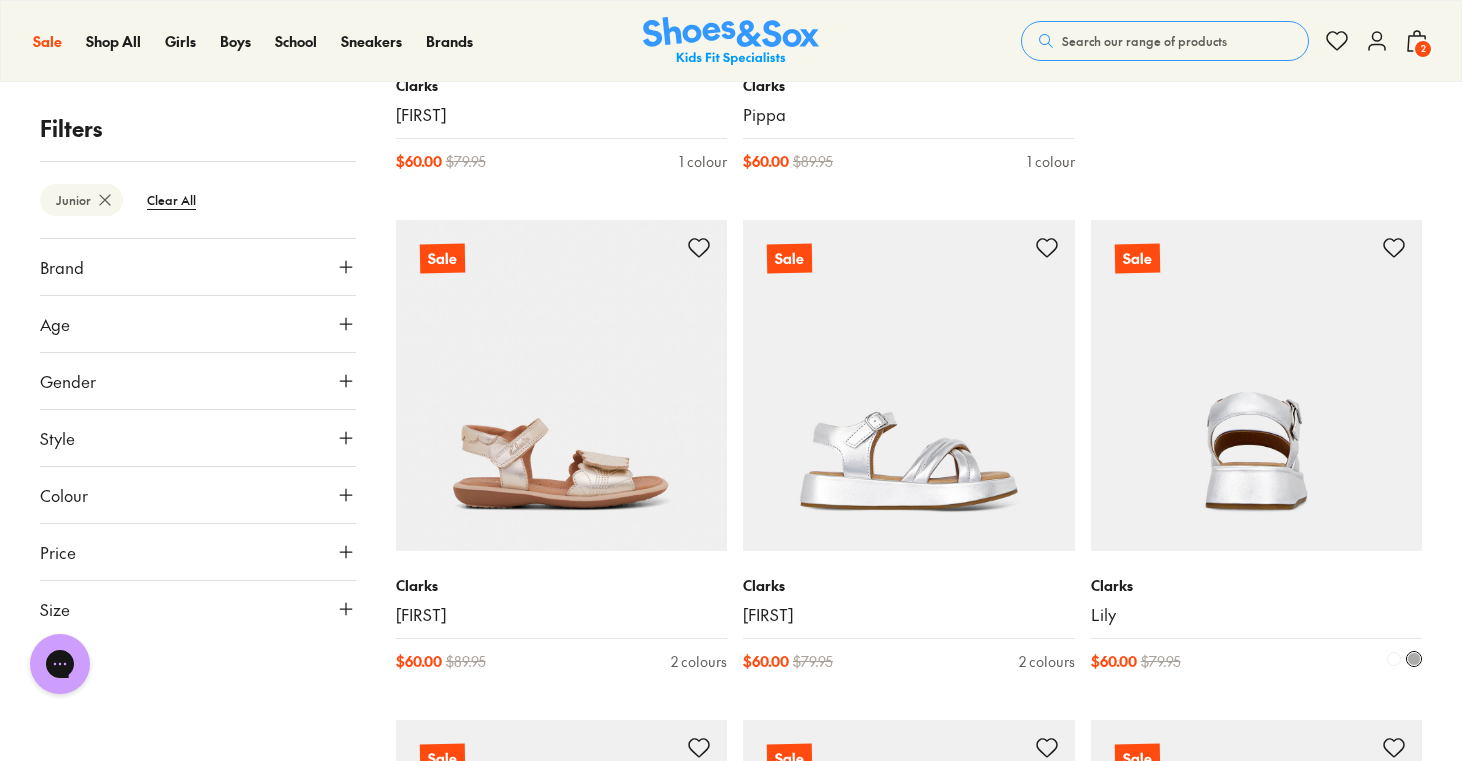 click at bounding box center [1394, 659] 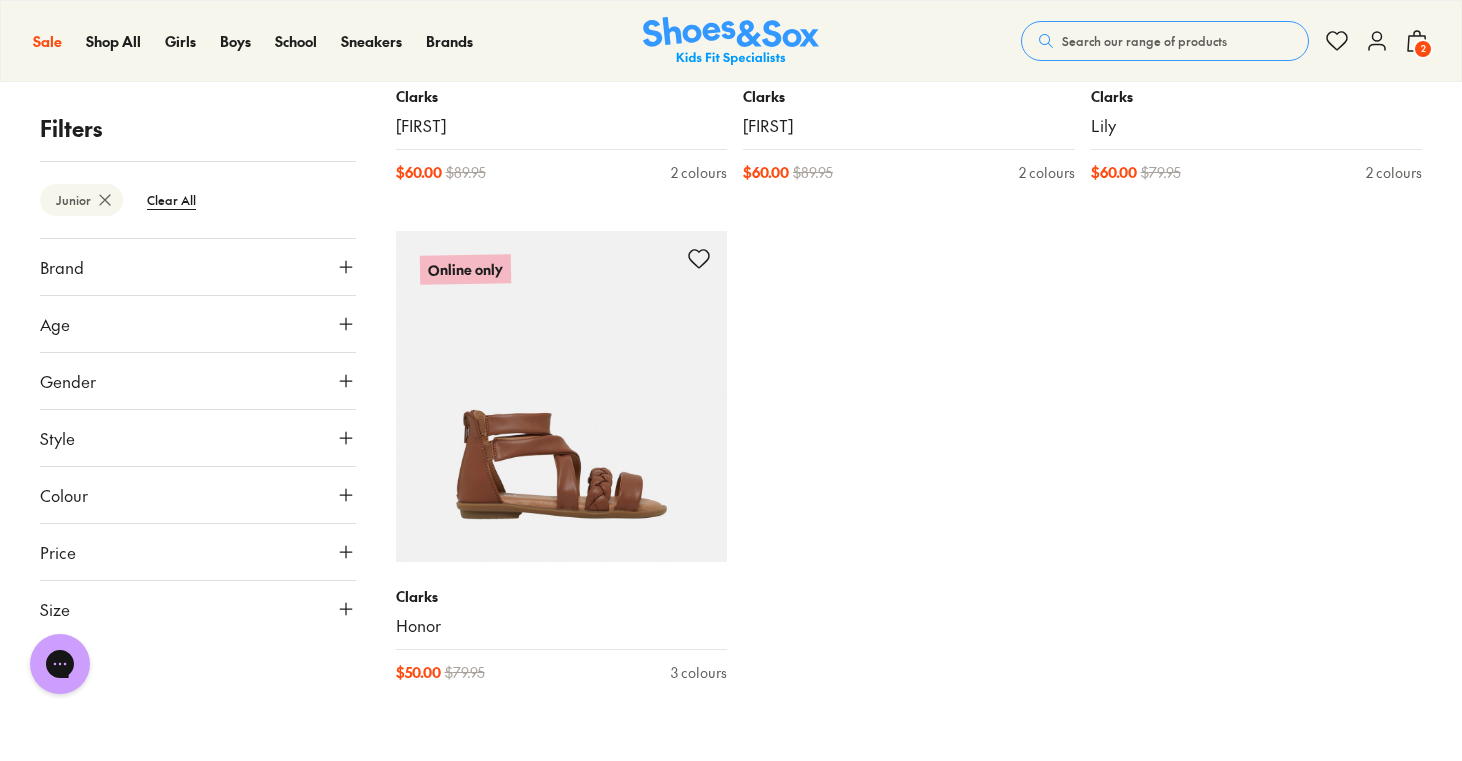 scroll, scrollTop: 3820, scrollLeft: 0, axis: vertical 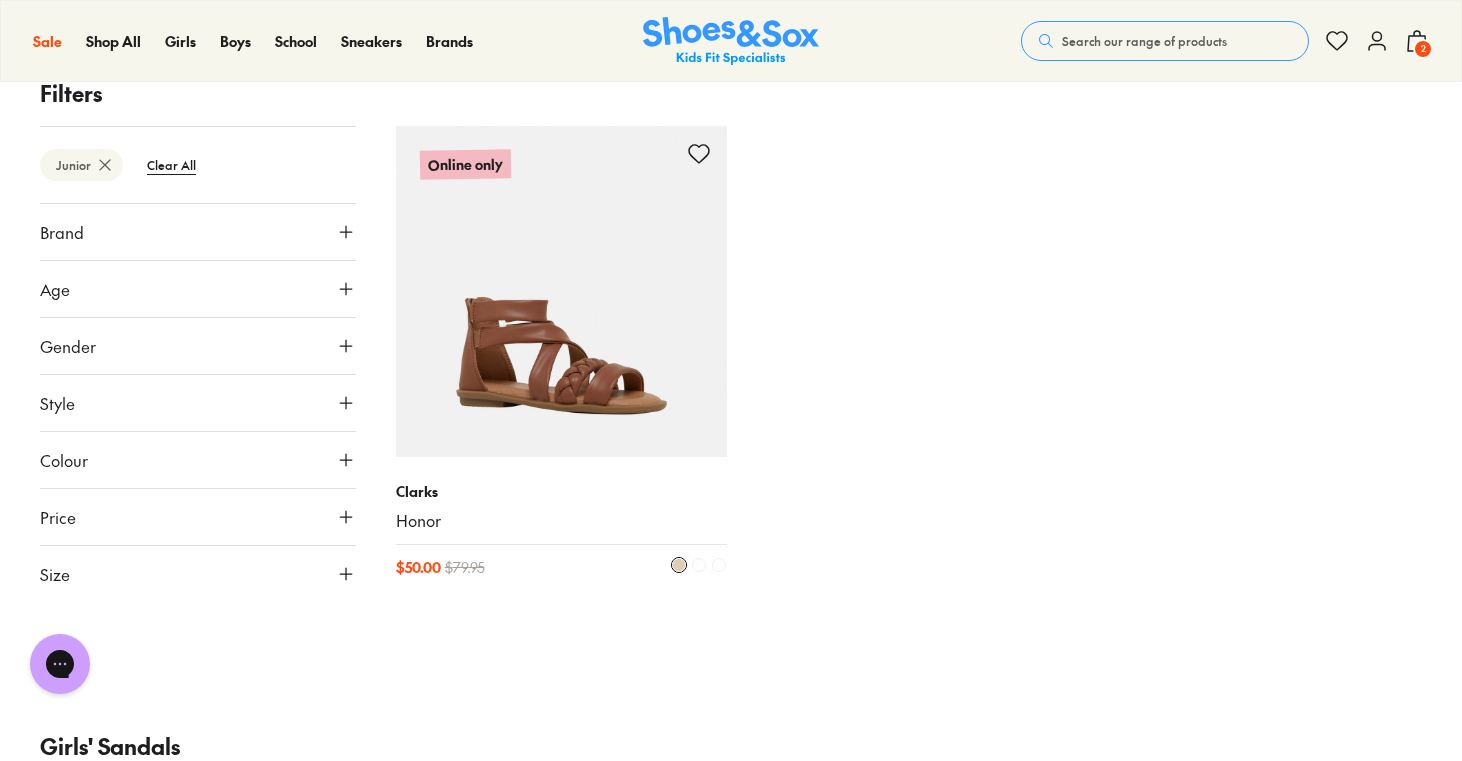 click at bounding box center [699, 565] 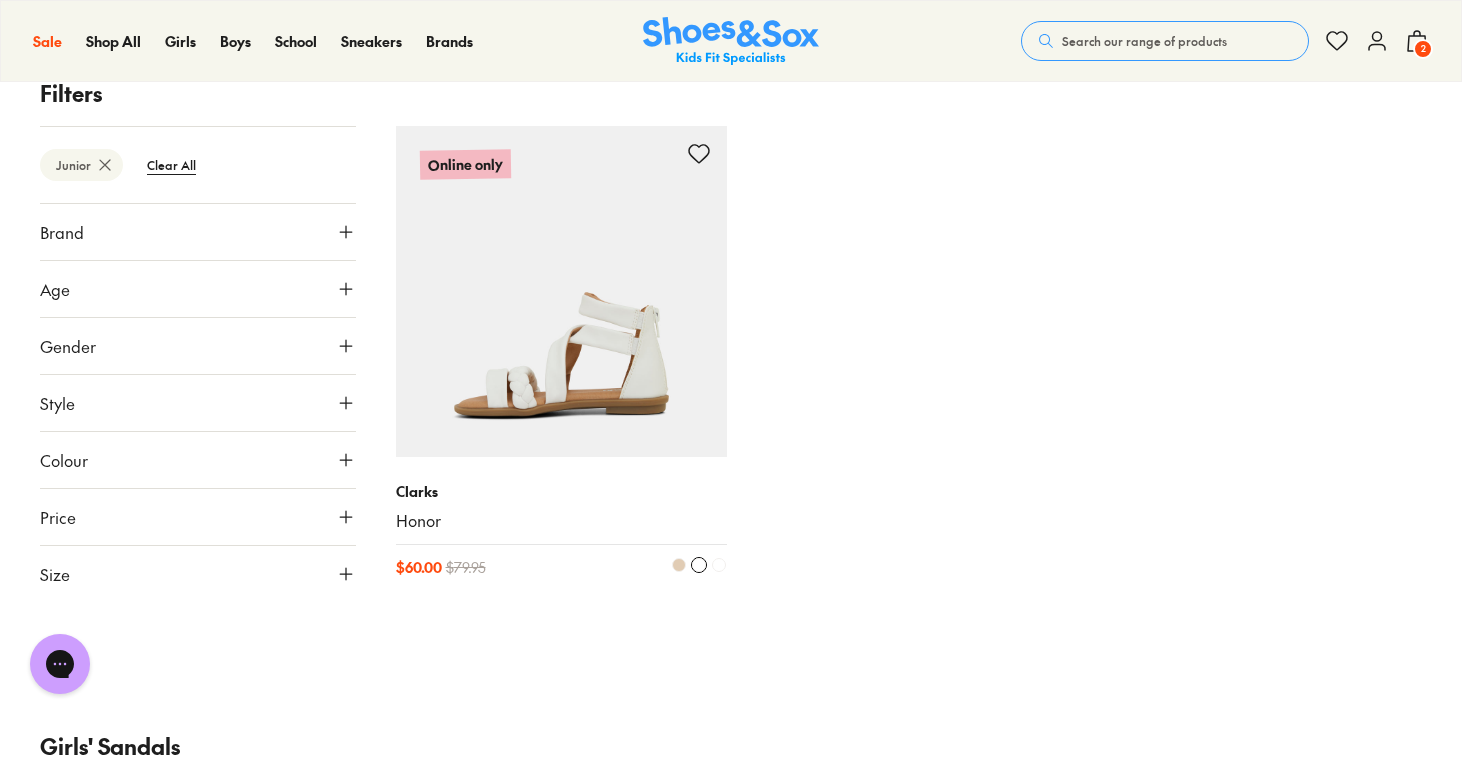 click at bounding box center [719, 565] 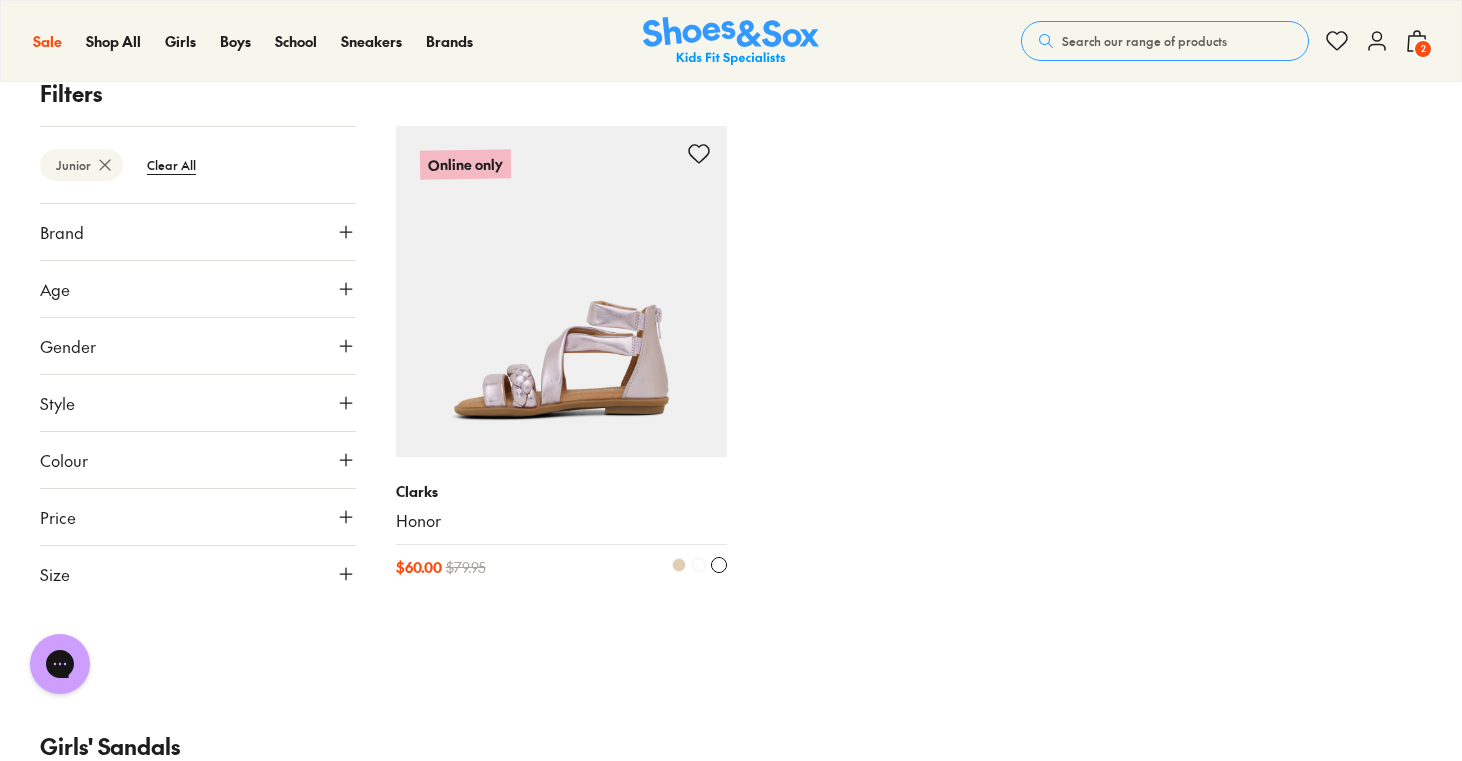 click at bounding box center [699, 565] 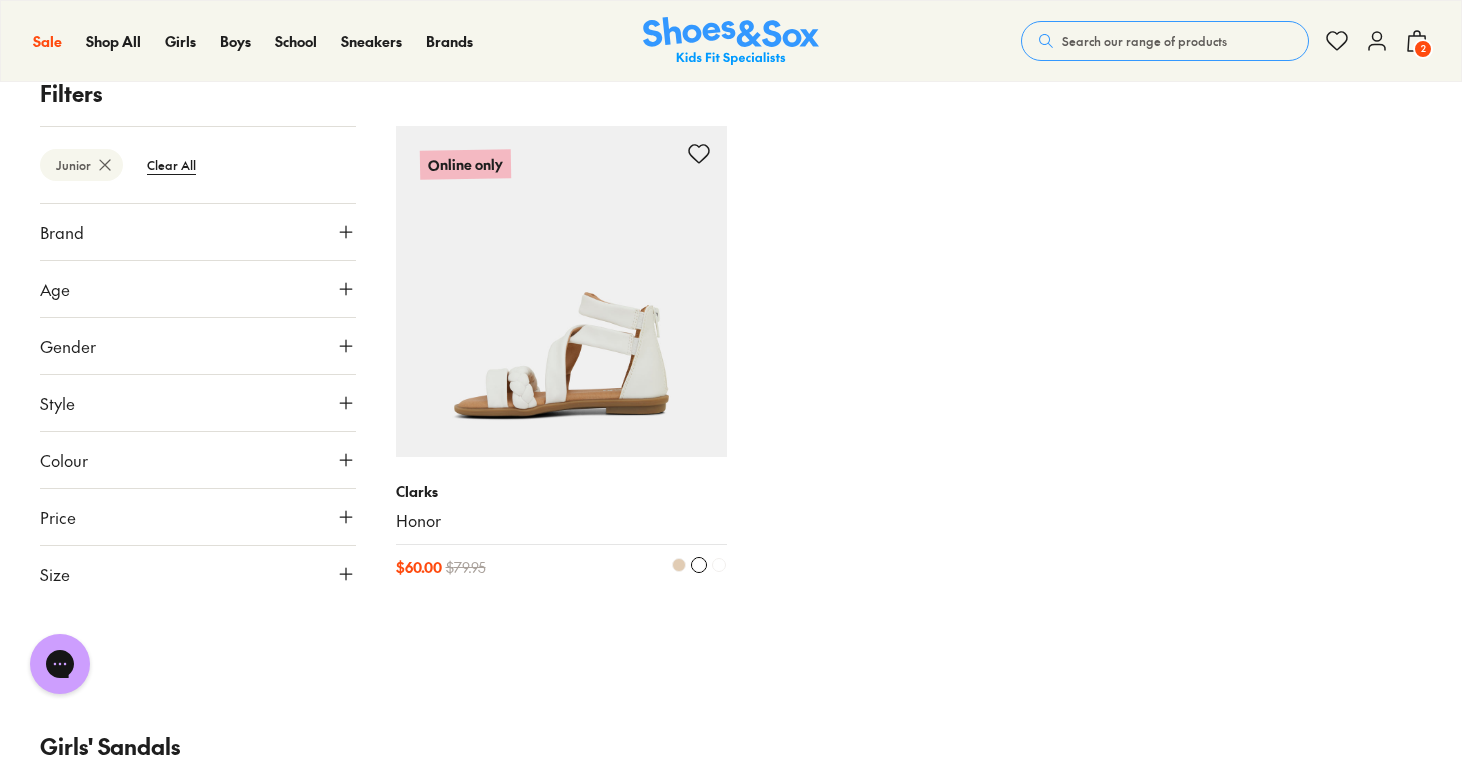 click at bounding box center [679, 565] 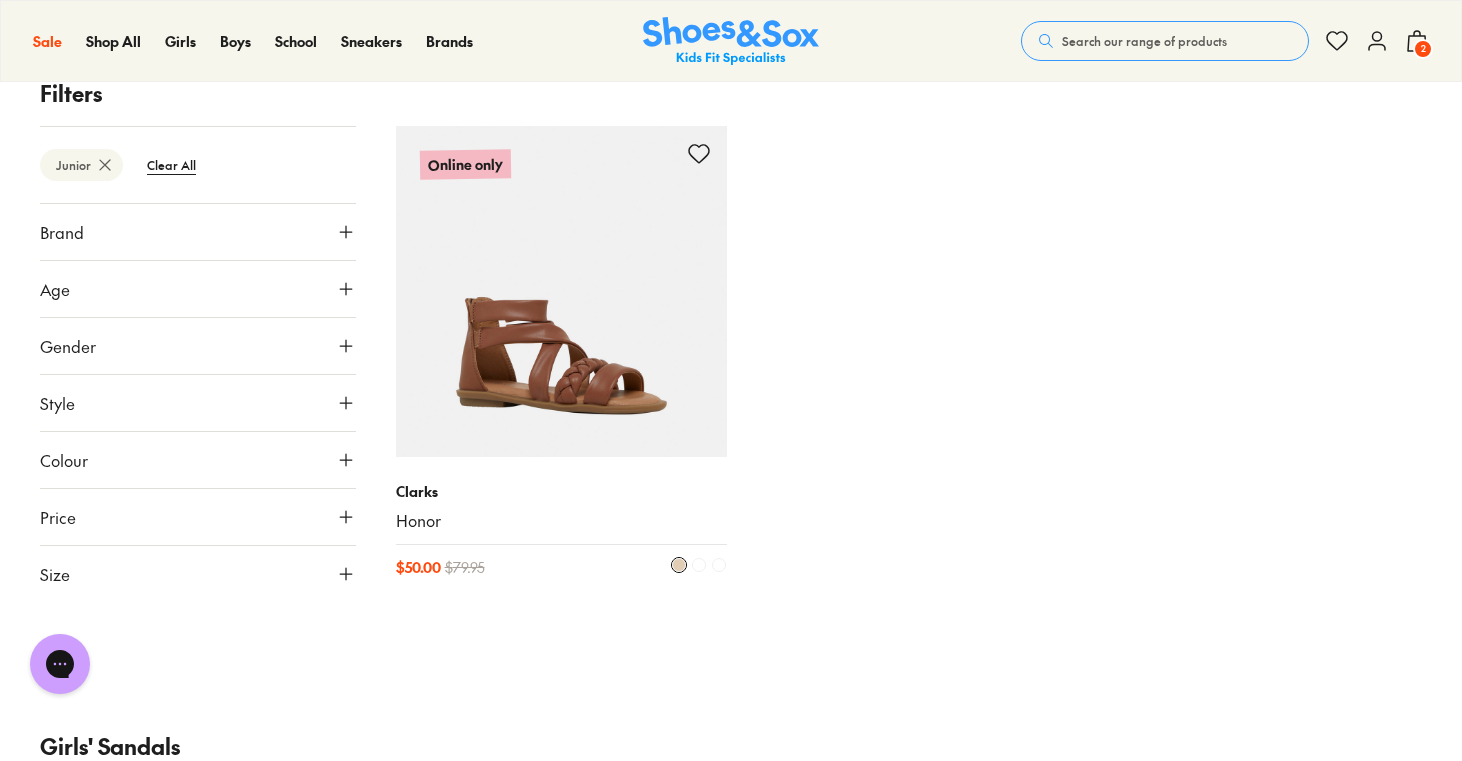 click at bounding box center [699, 565] 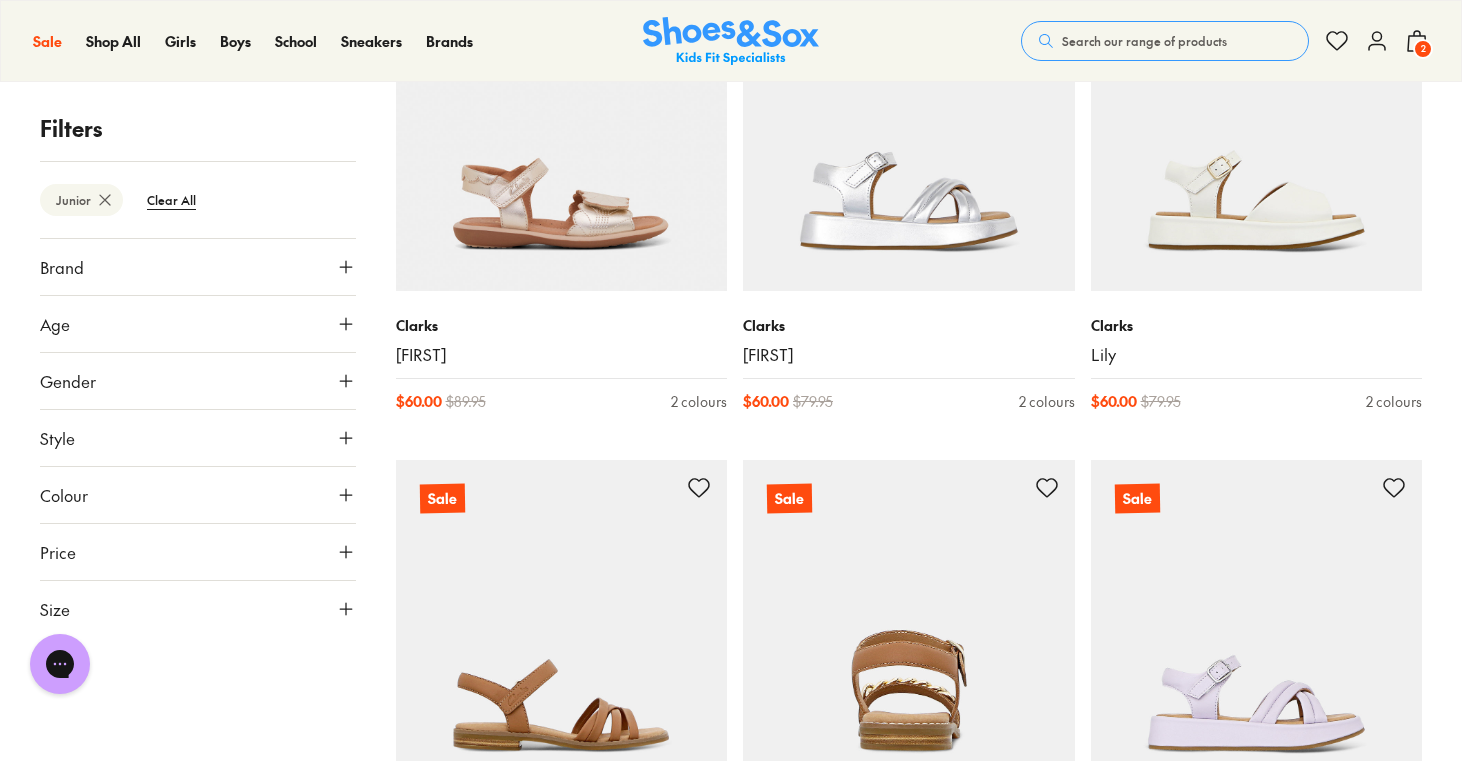 scroll, scrollTop: 2129, scrollLeft: 0, axis: vertical 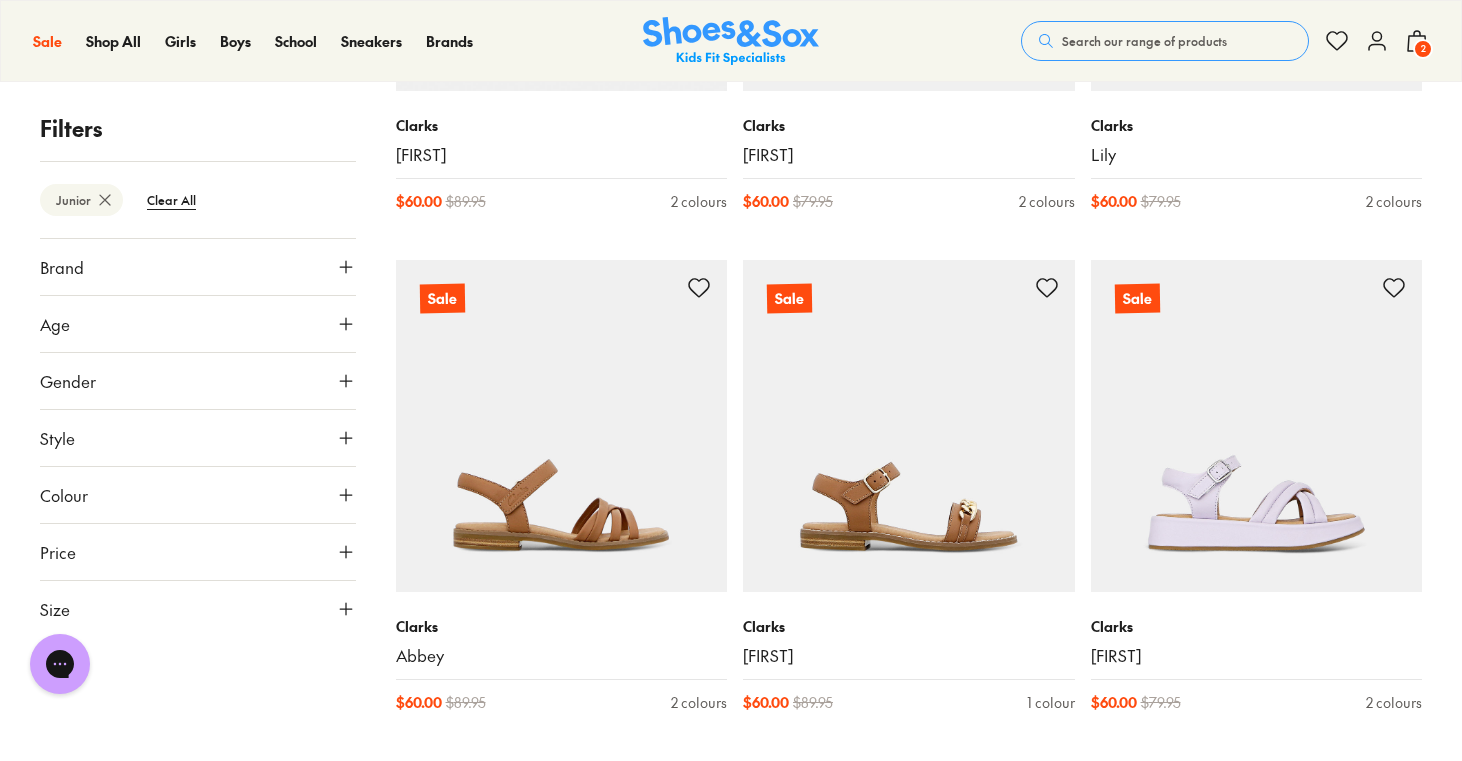 click 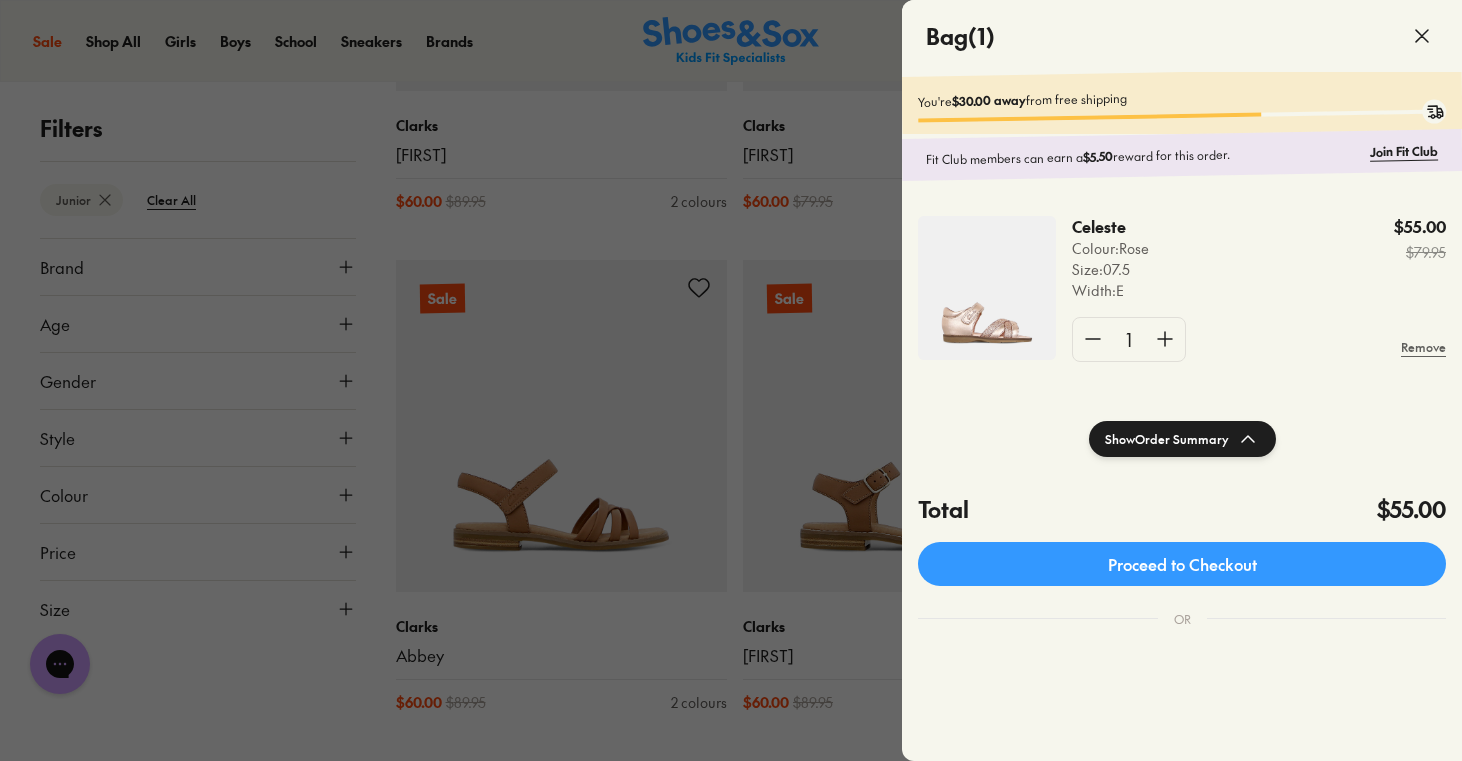 scroll, scrollTop: 2150, scrollLeft: 0, axis: vertical 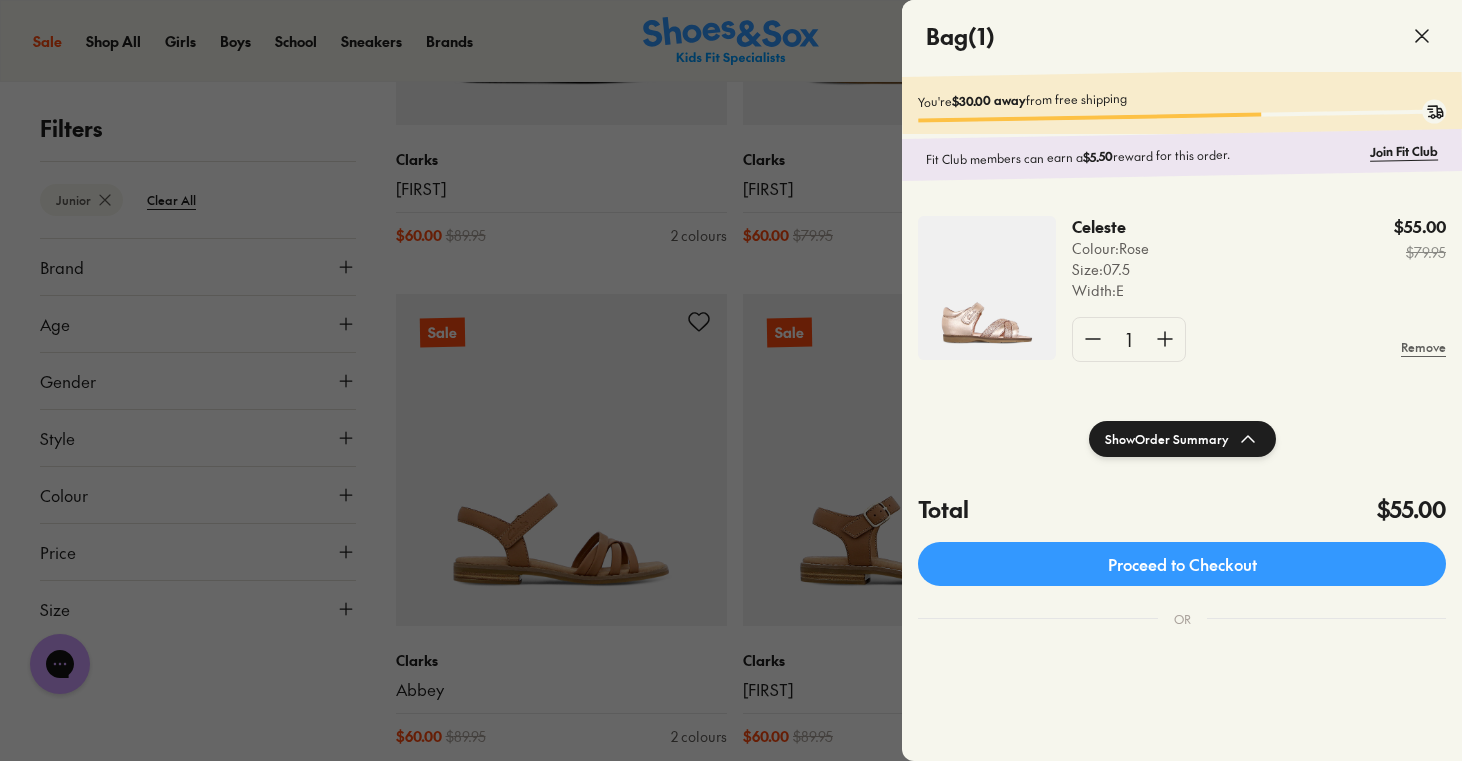 click 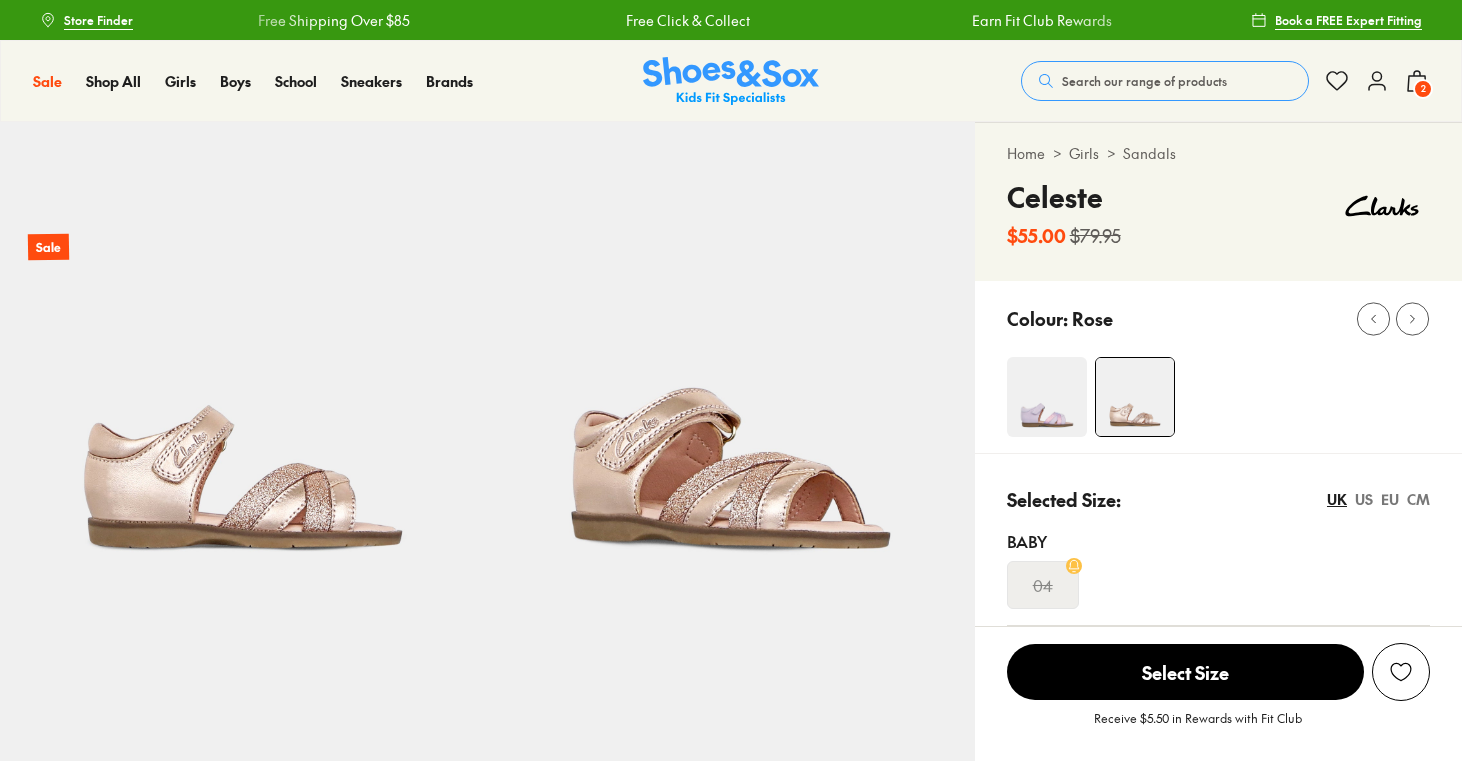 select on "*" 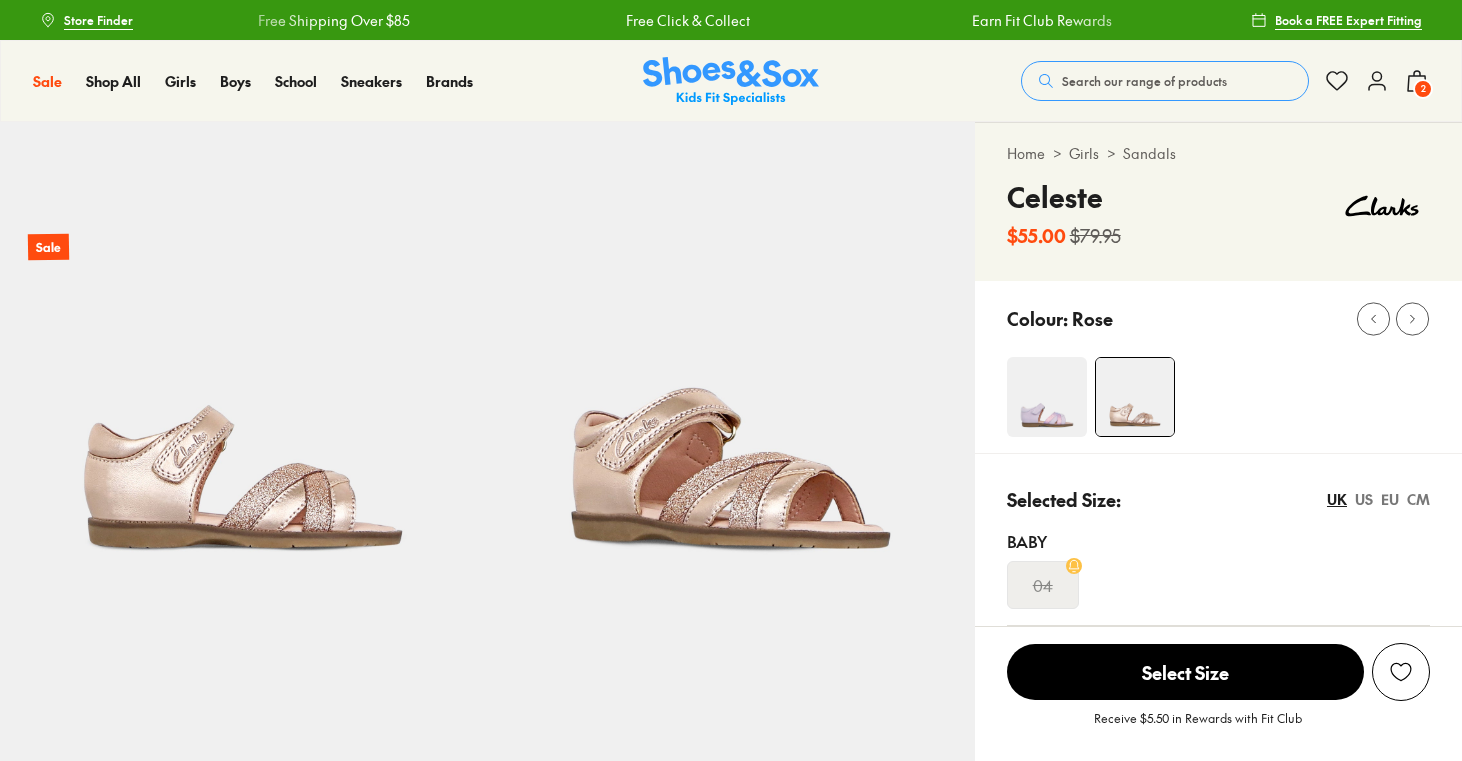 click at bounding box center (1047, 397) 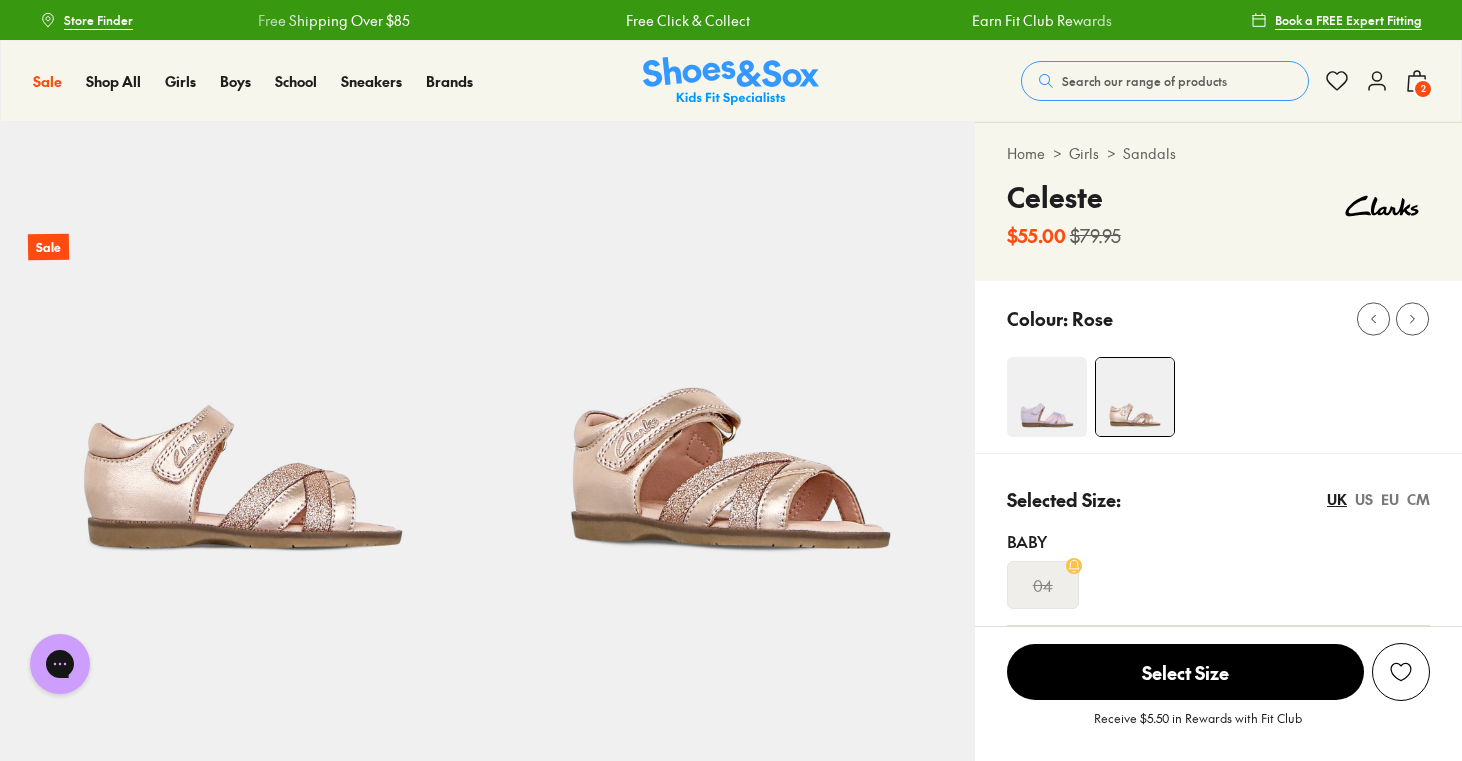 scroll, scrollTop: 0, scrollLeft: 0, axis: both 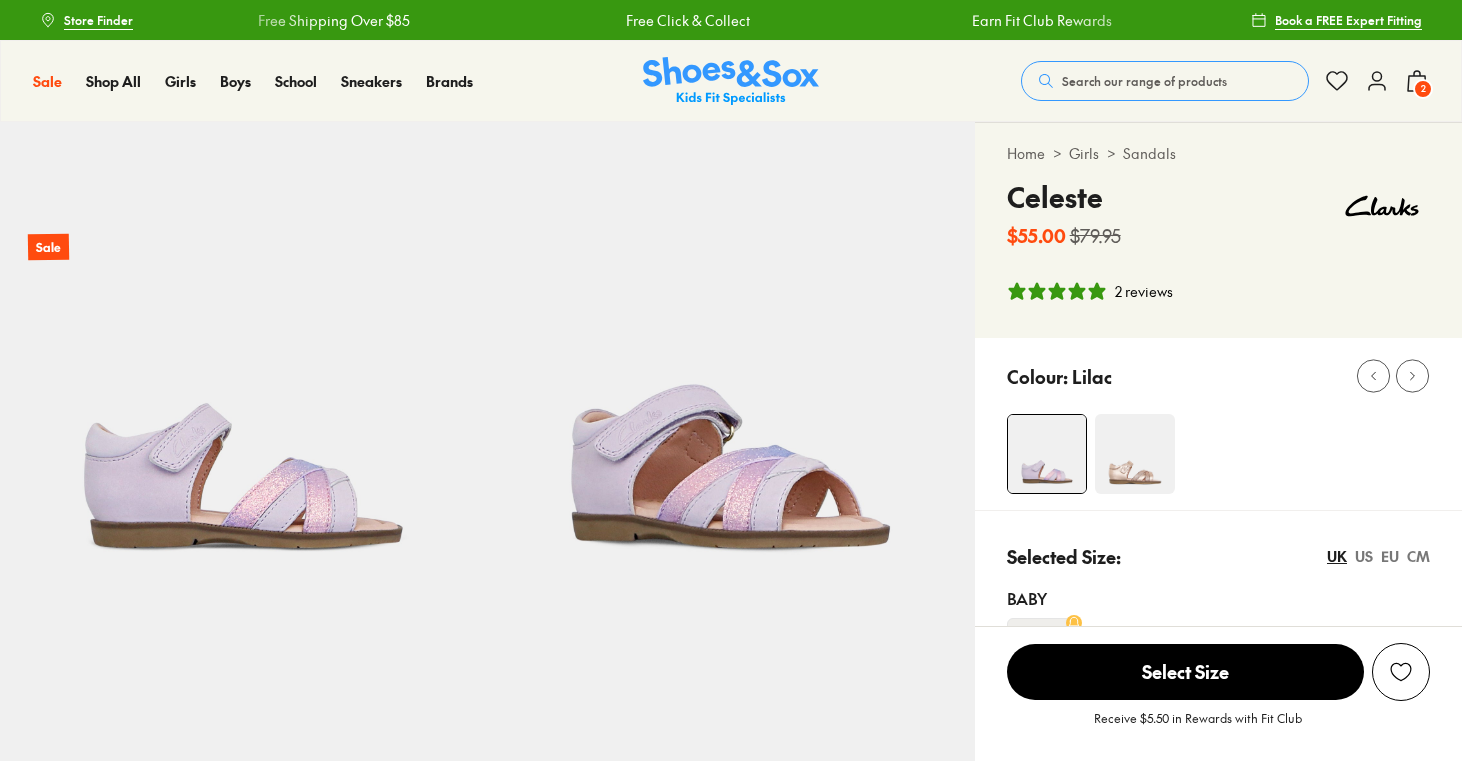 select on "*" 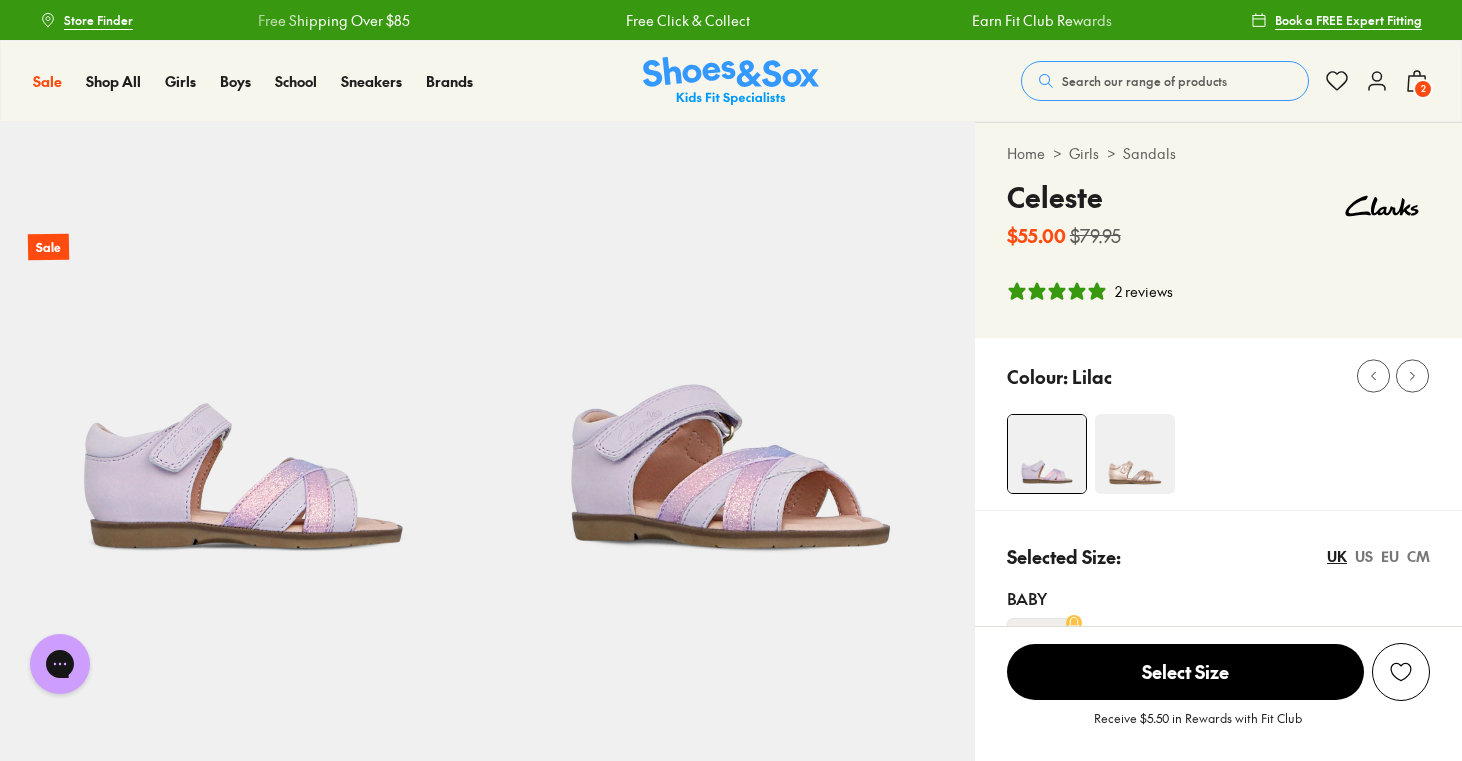 scroll, scrollTop: 0, scrollLeft: 0, axis: both 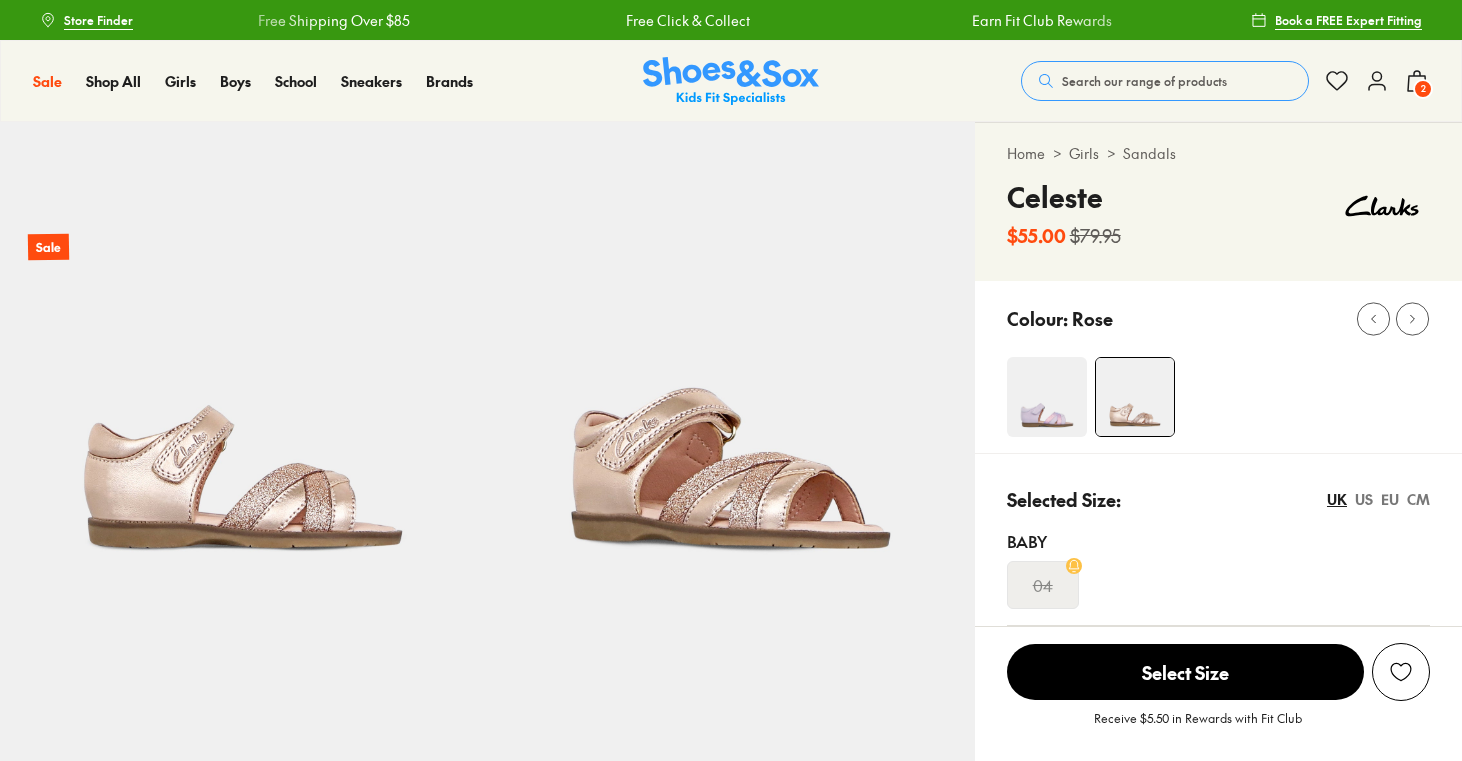 select on "*" 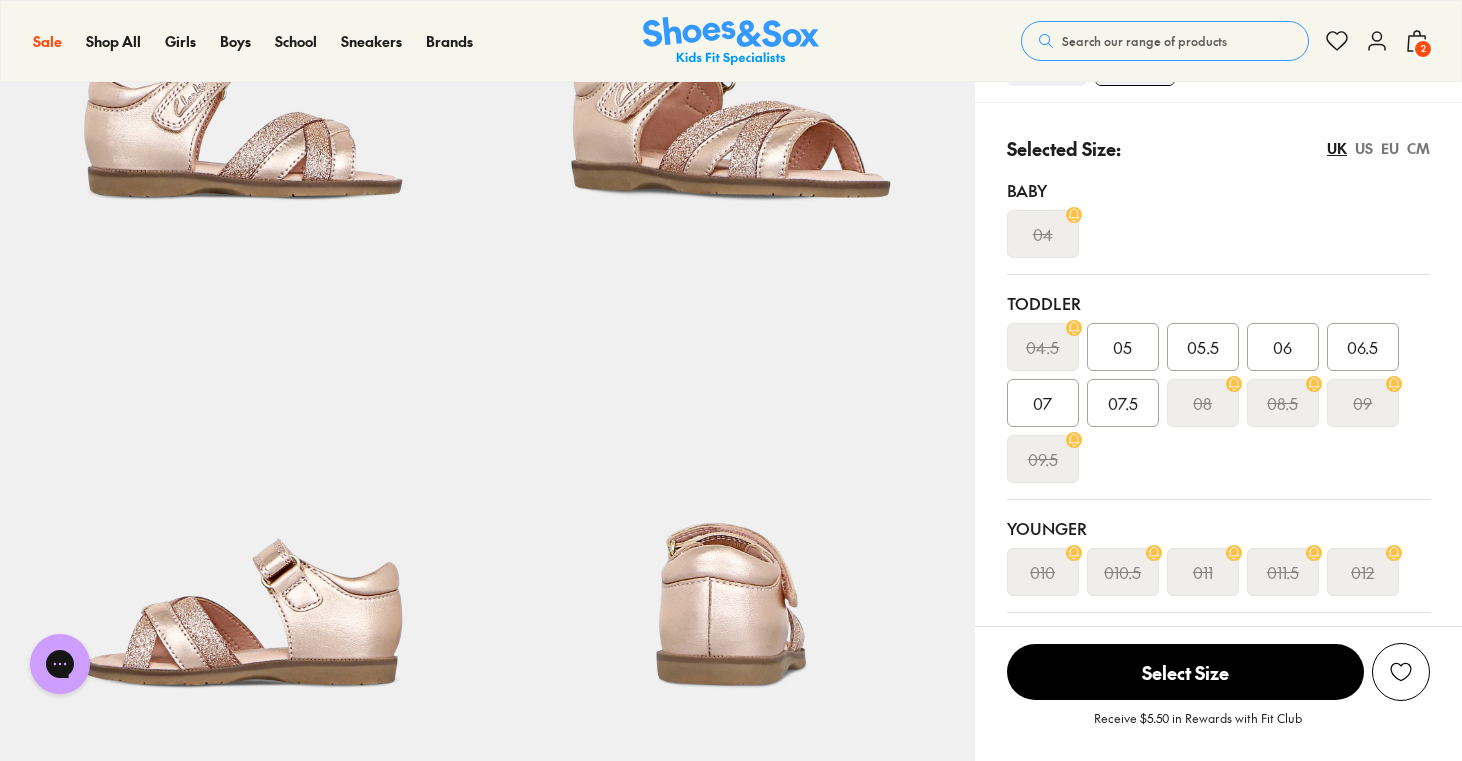 scroll, scrollTop: 0, scrollLeft: 0, axis: both 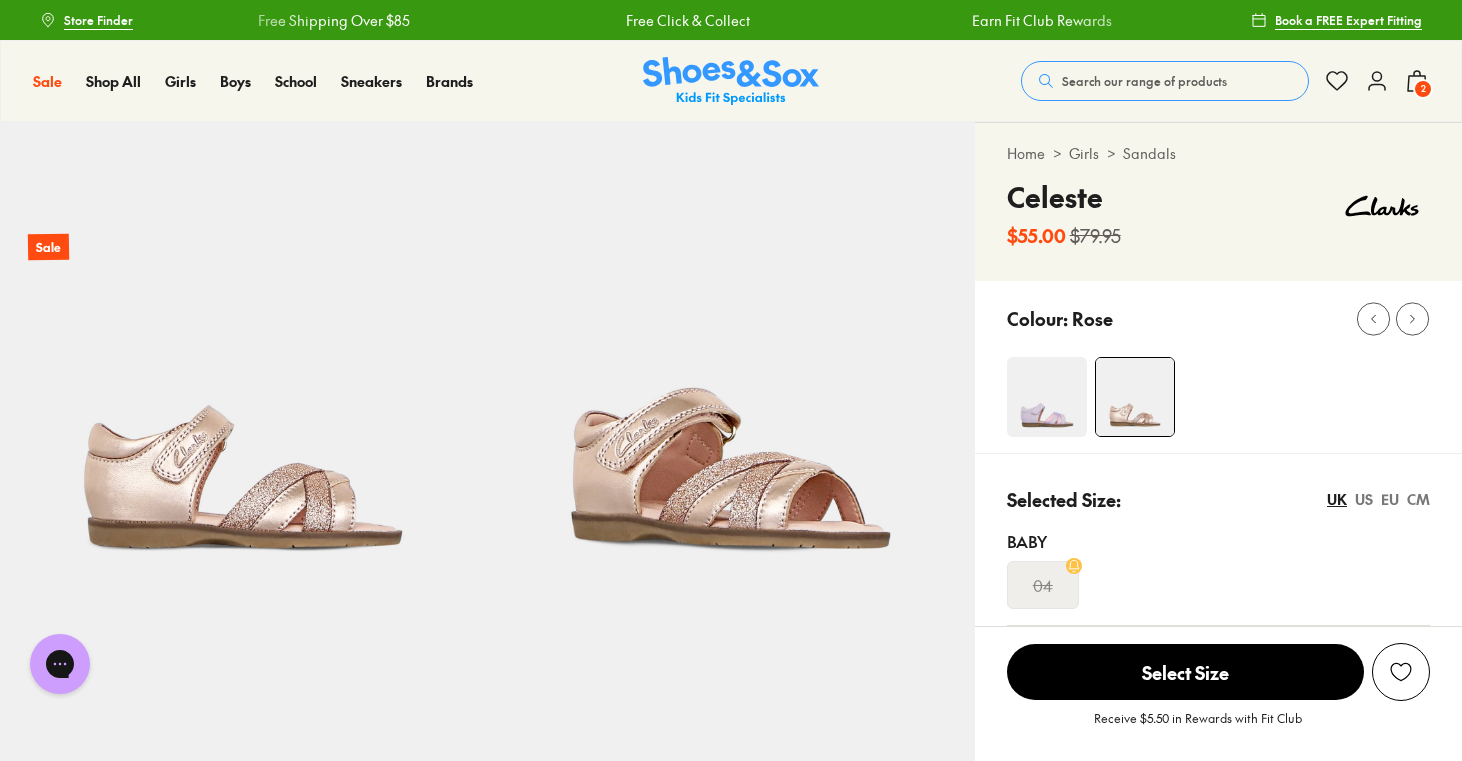 click on "2" at bounding box center (1423, 89) 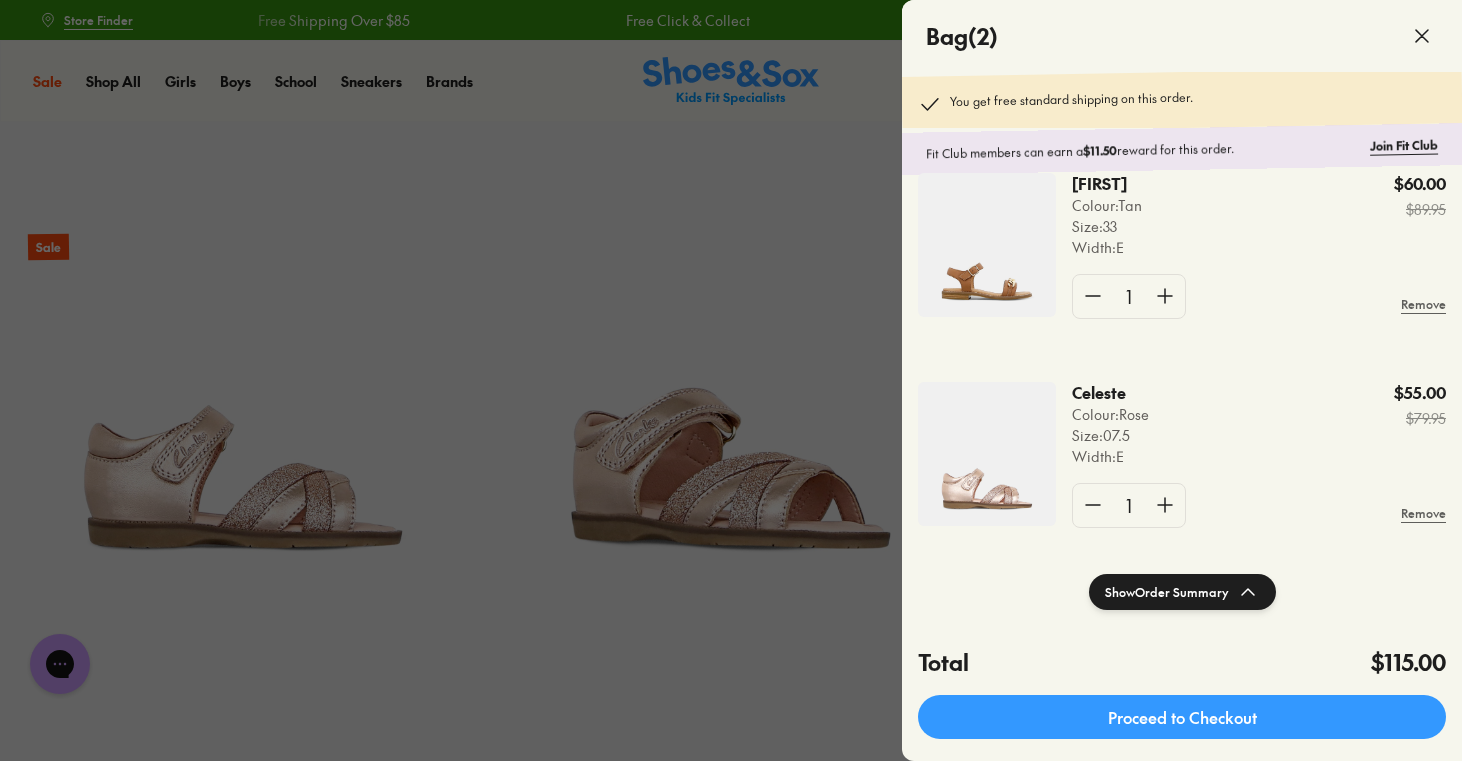 scroll, scrollTop: 38, scrollLeft: 0, axis: vertical 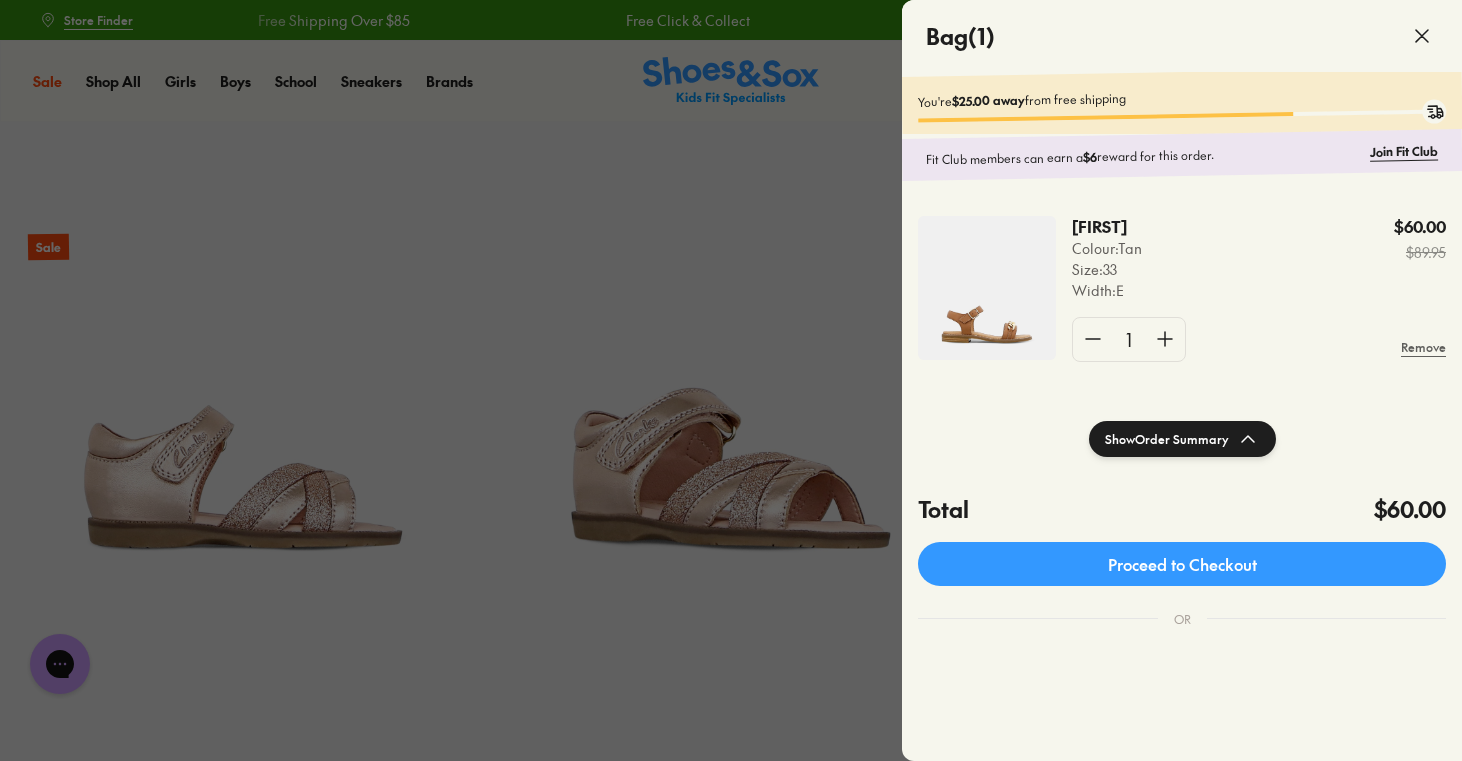 click 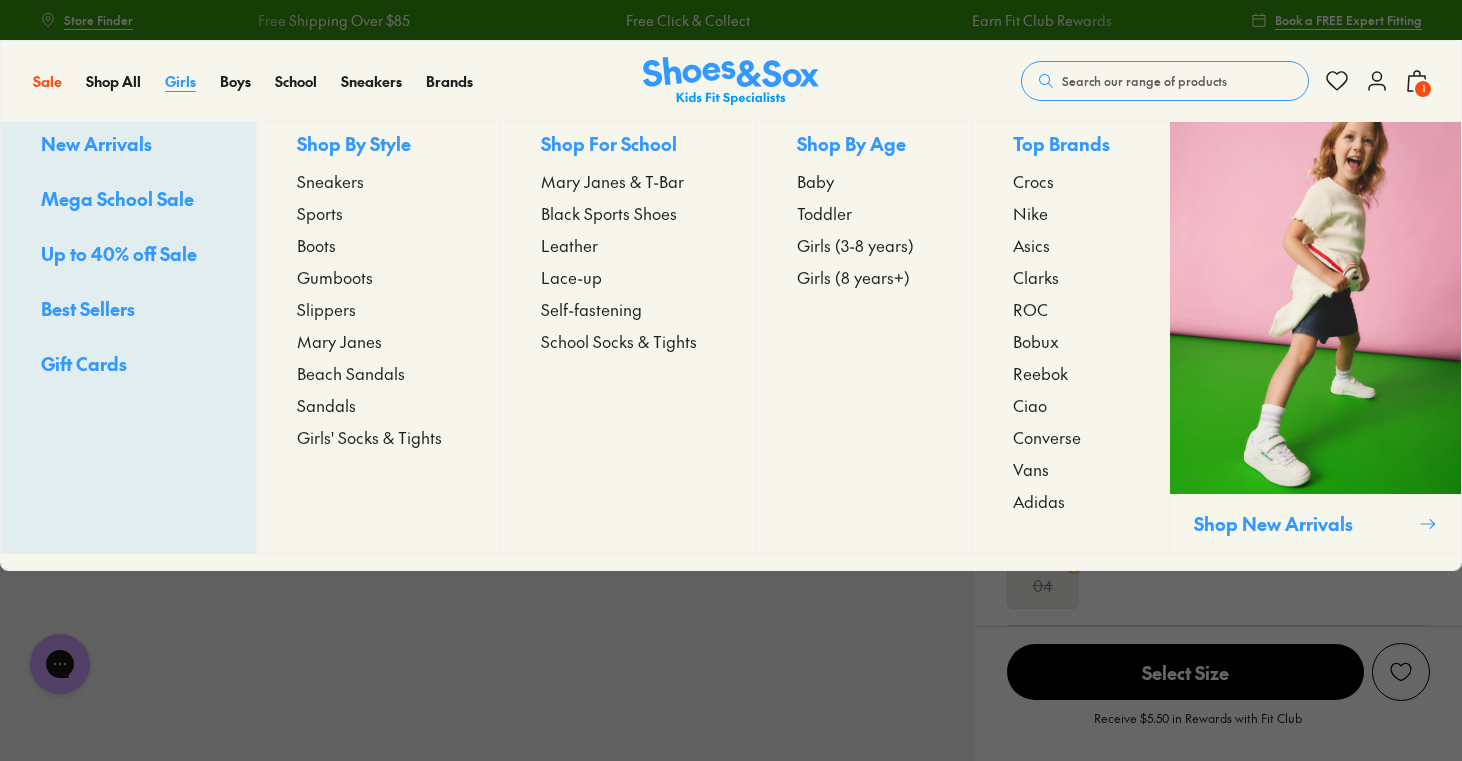 click on "Girls" at bounding box center (180, 81) 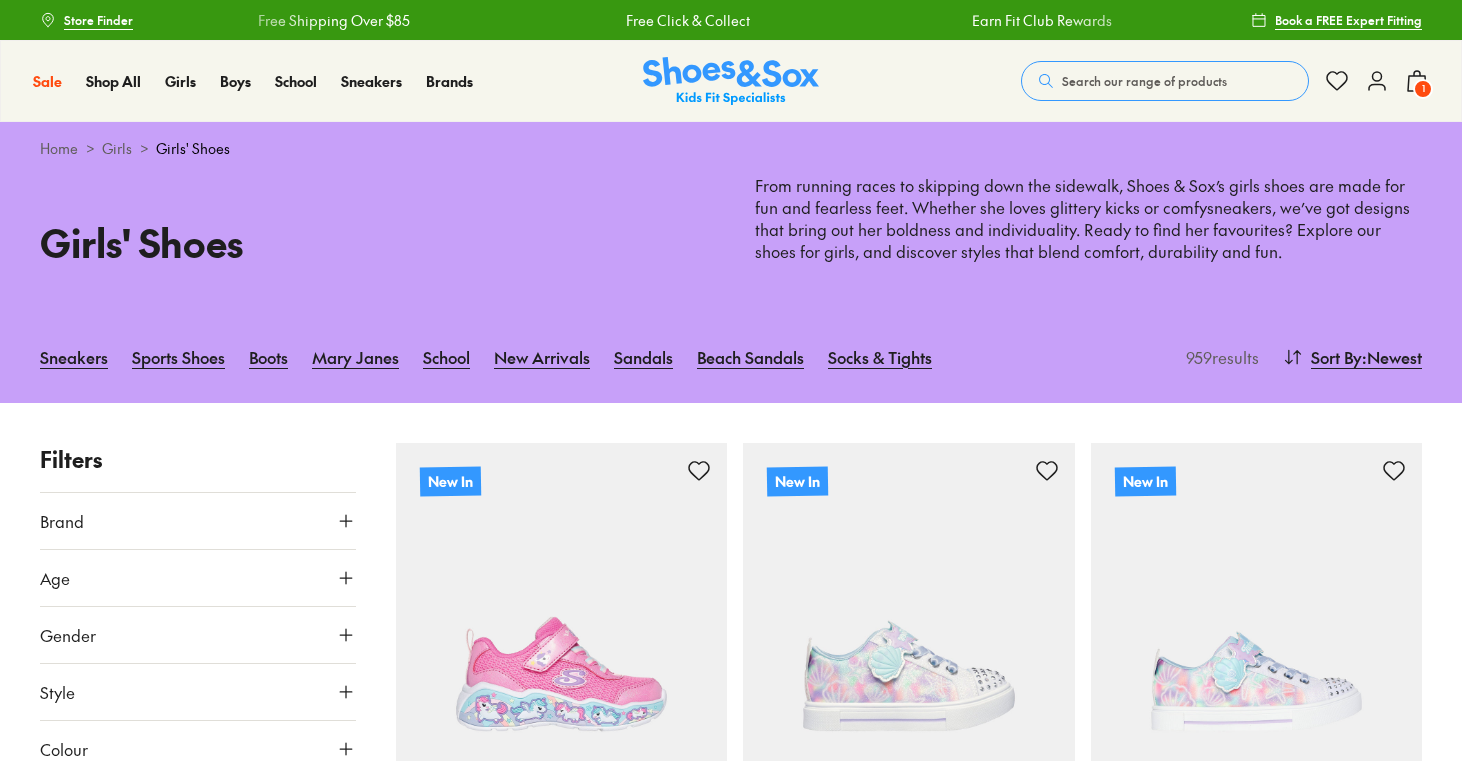 scroll, scrollTop: 0, scrollLeft: 0, axis: both 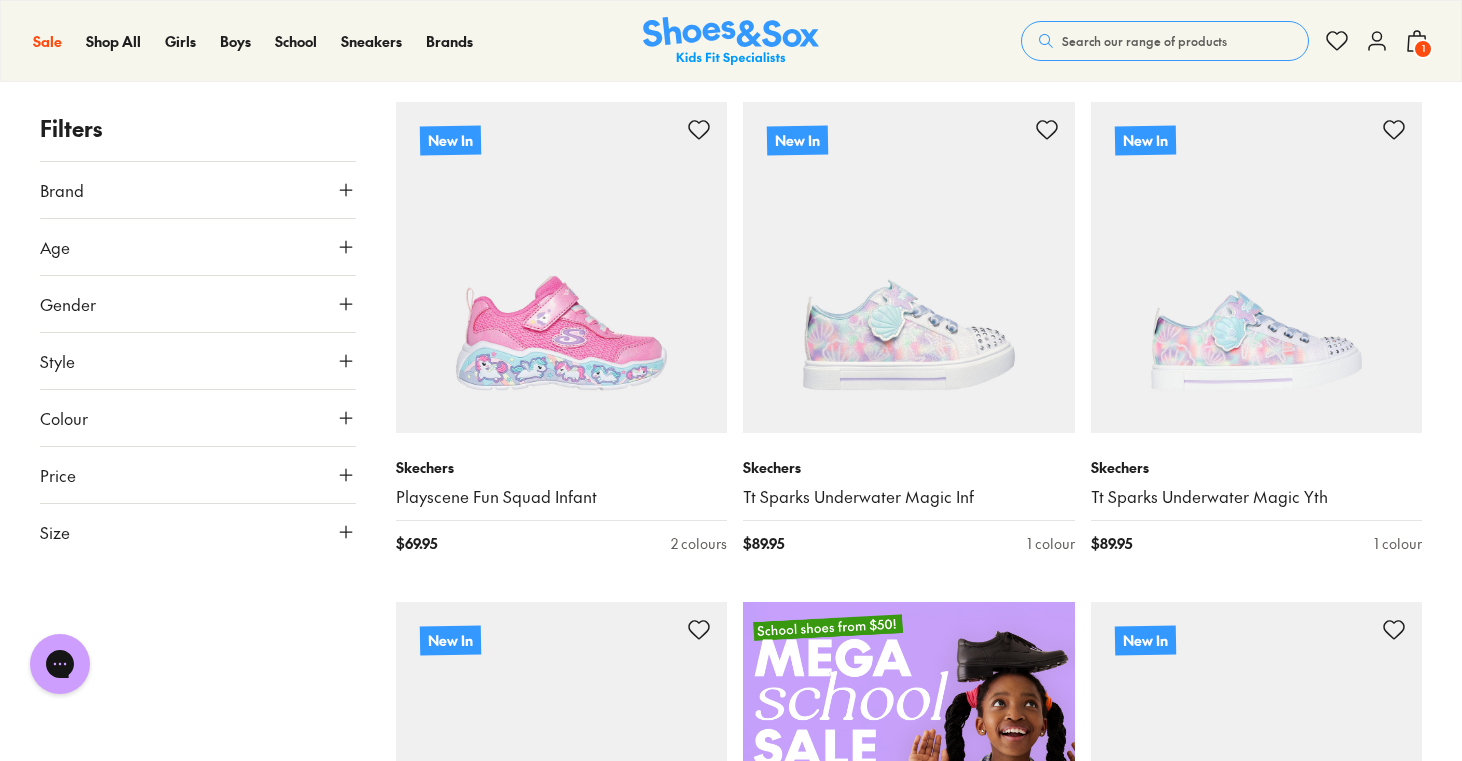 click on "Size" at bounding box center [198, 532] 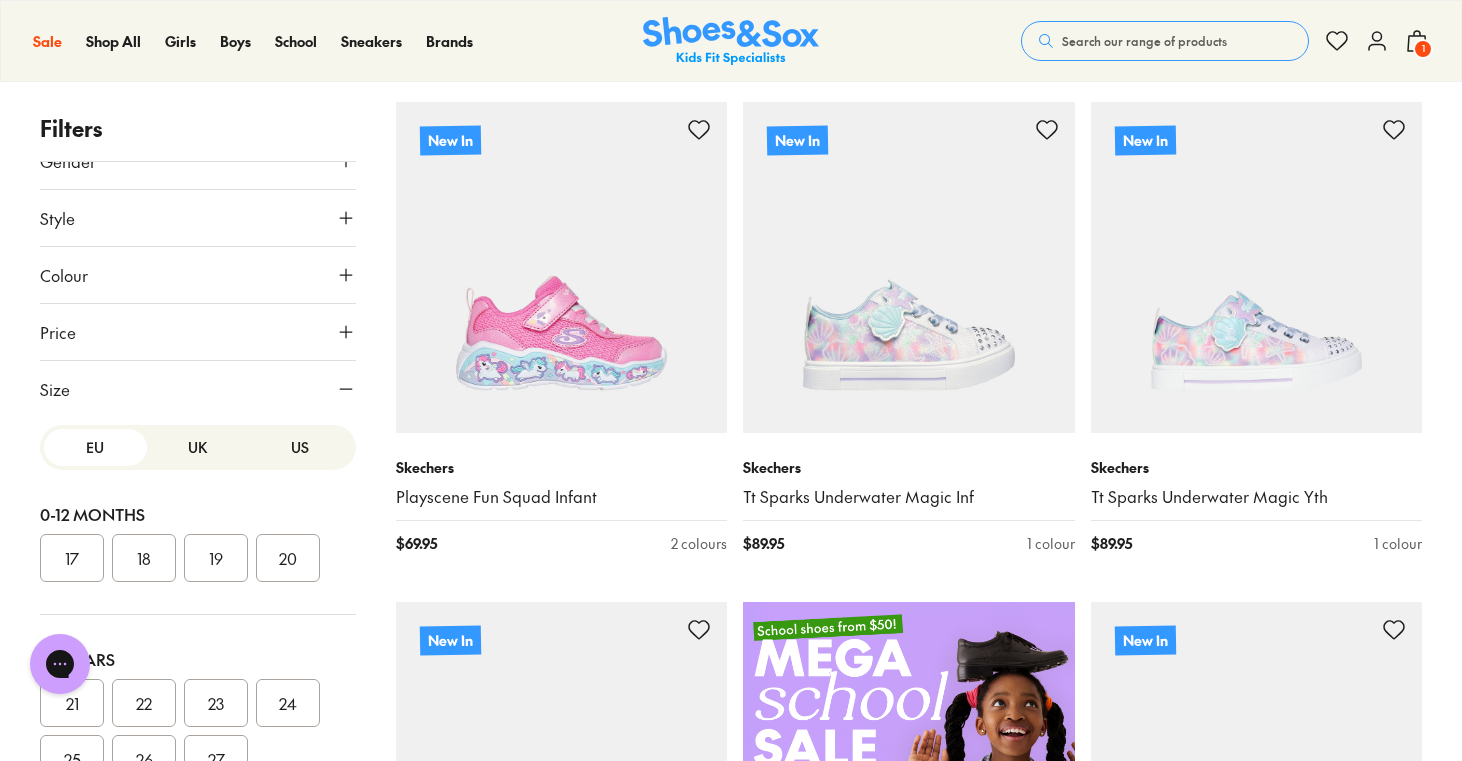 scroll, scrollTop: 183, scrollLeft: 0, axis: vertical 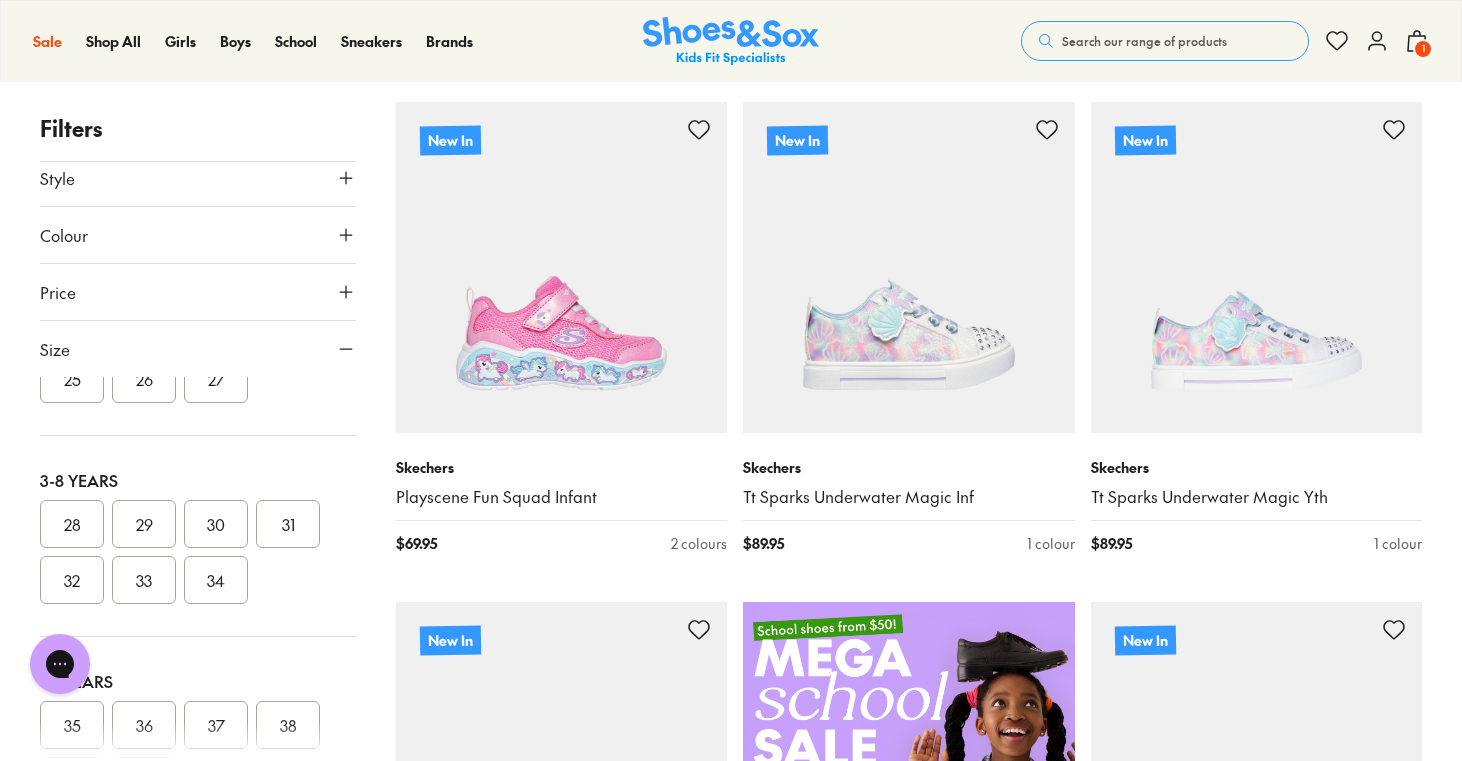 click on "25" at bounding box center (72, 379) 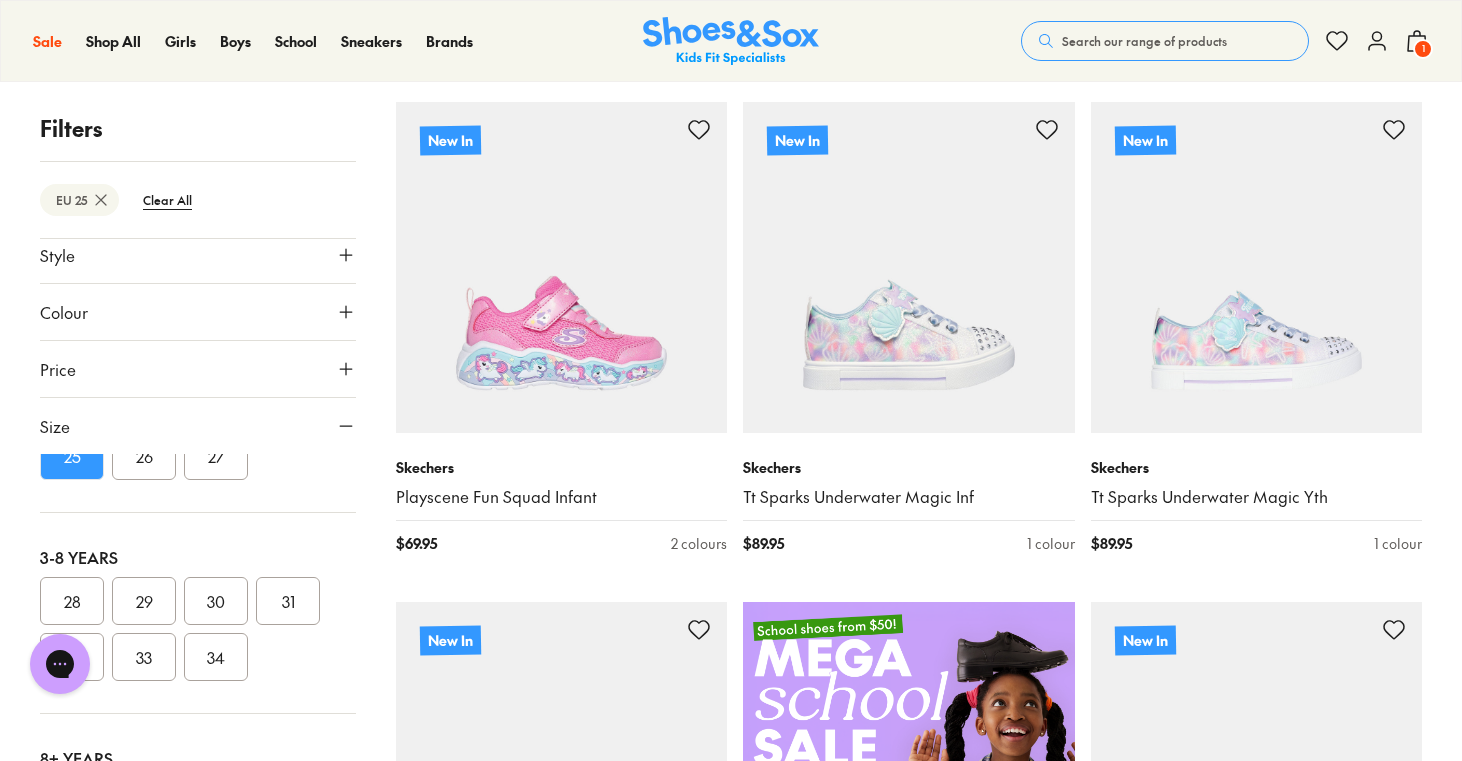 scroll, scrollTop: 81, scrollLeft: 0, axis: vertical 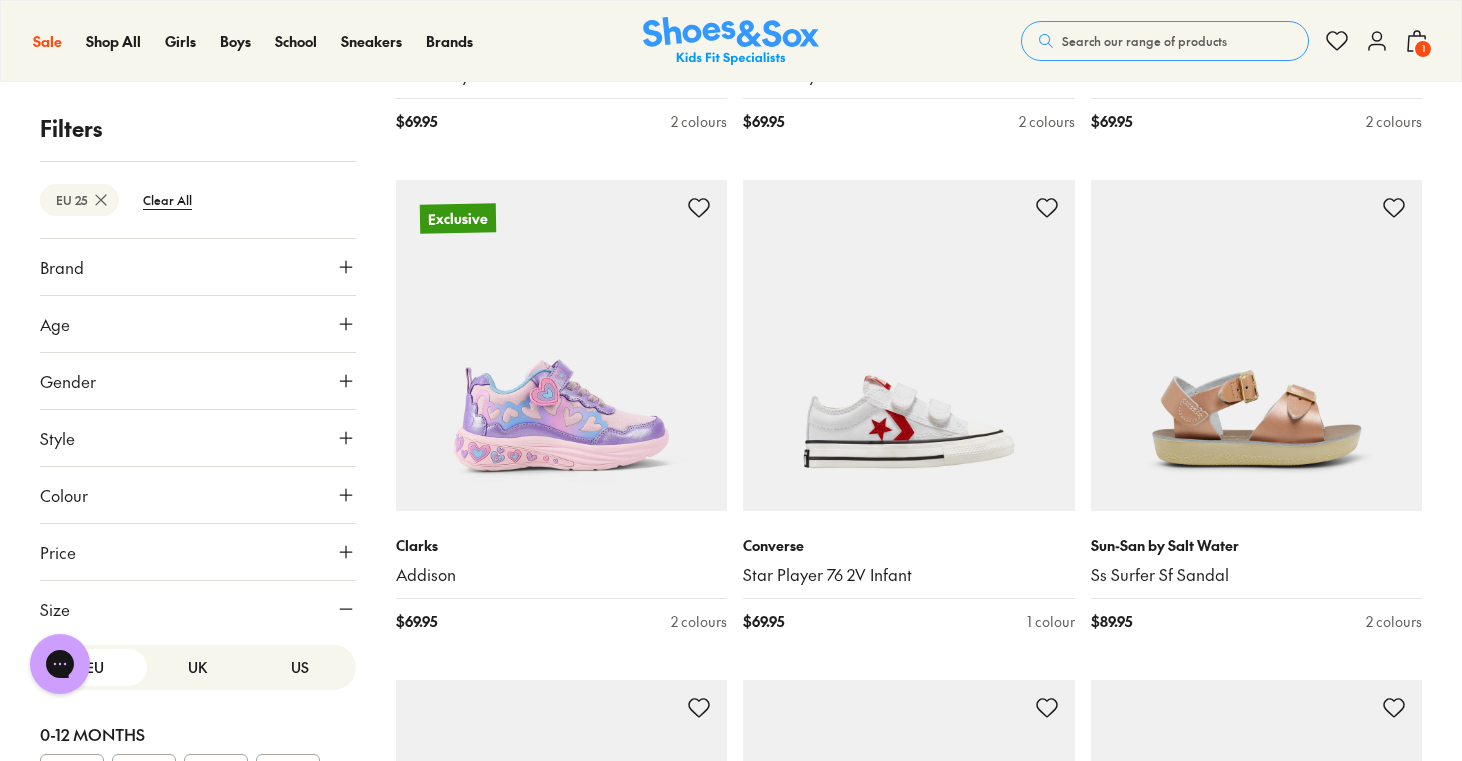 click on "Style" at bounding box center (198, 438) 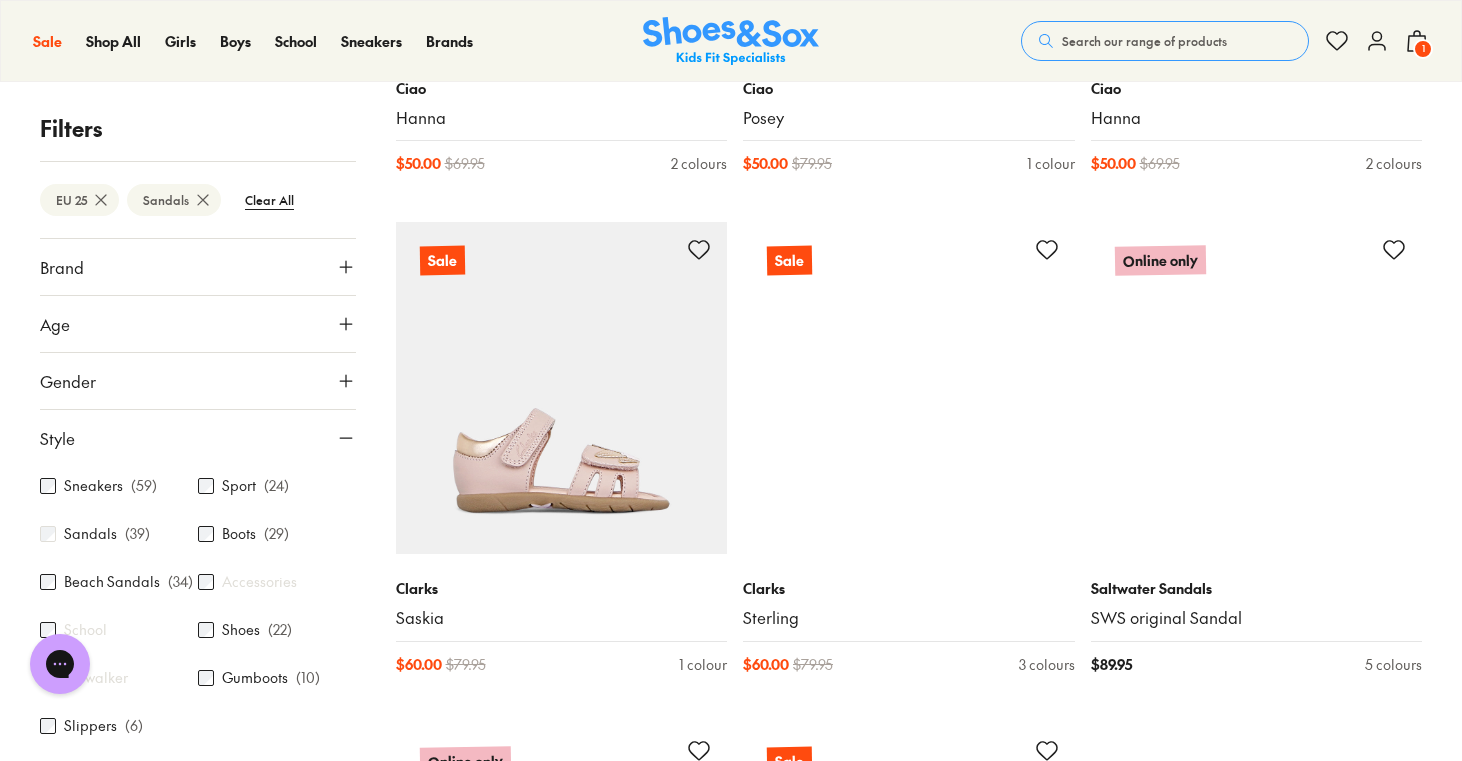 scroll, scrollTop: 5010, scrollLeft: 0, axis: vertical 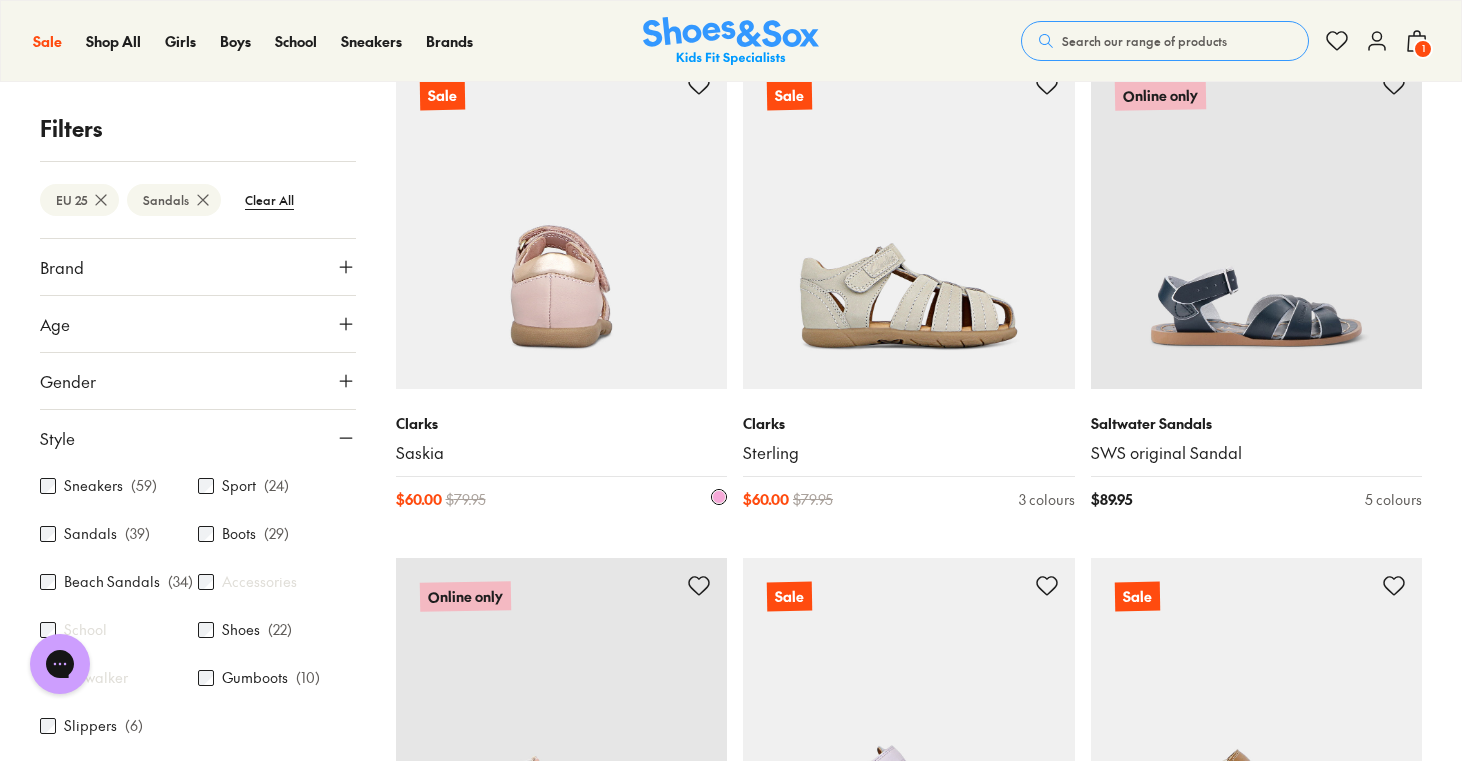 click at bounding box center (562, 223) 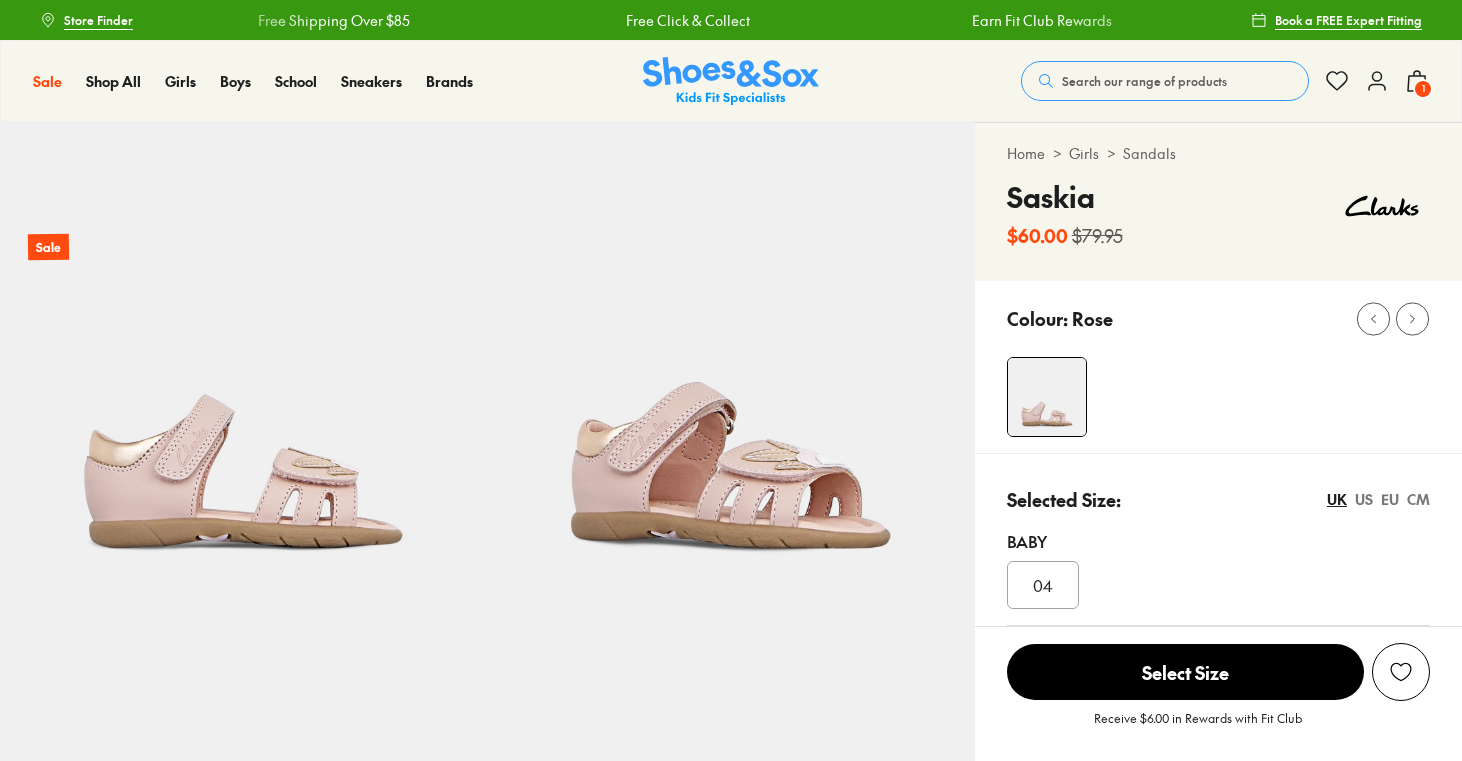 select on "*" 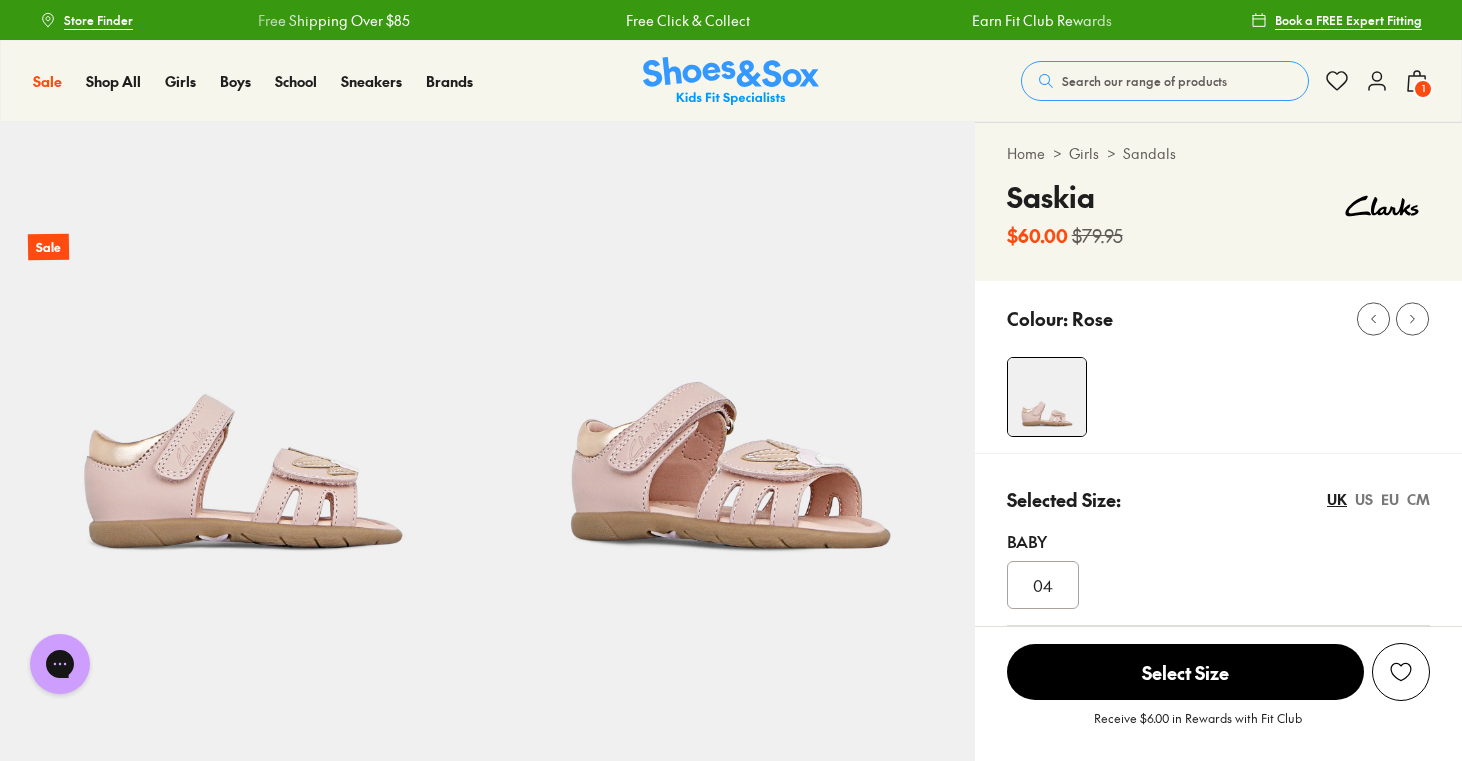 scroll, scrollTop: 0, scrollLeft: 0, axis: both 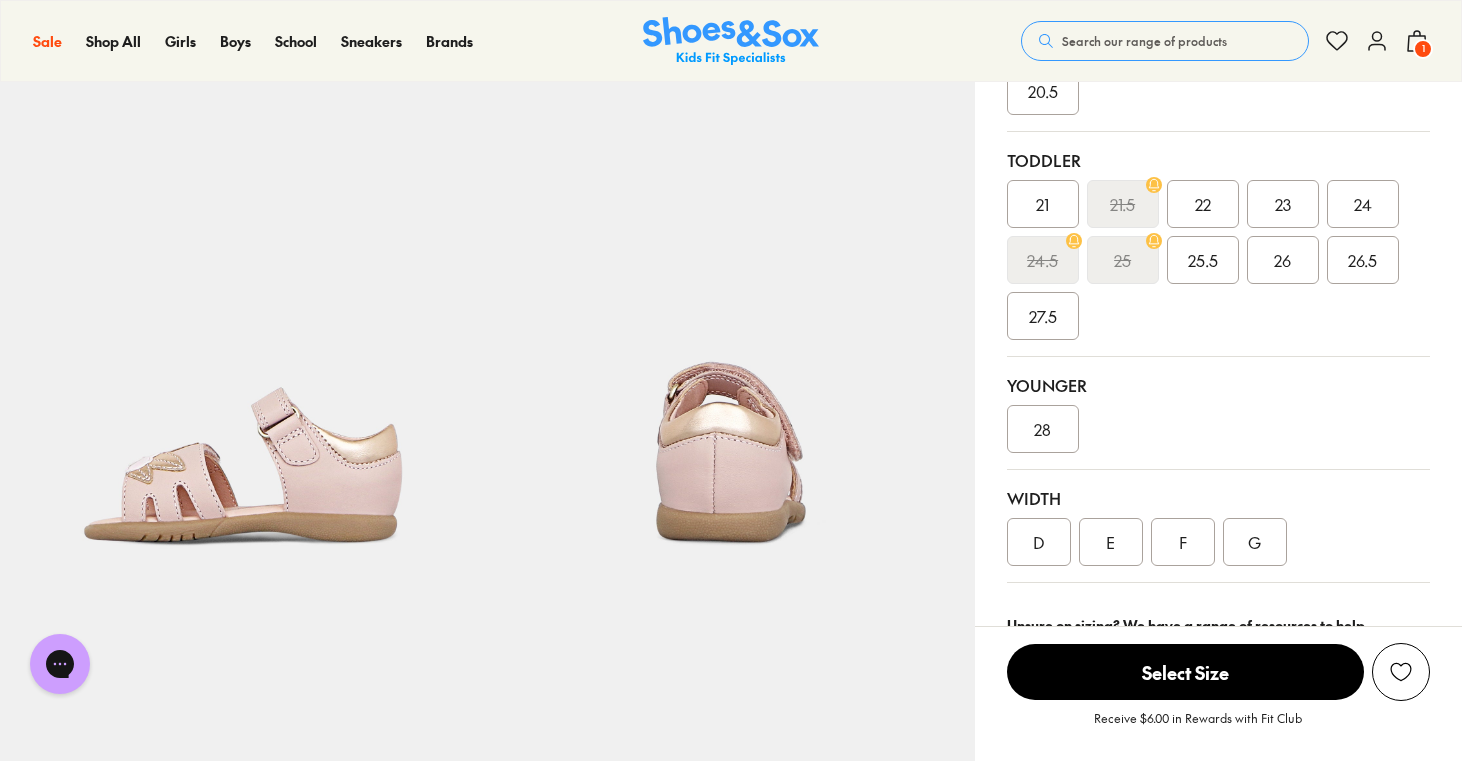 click on "25.5" at bounding box center [1203, 260] 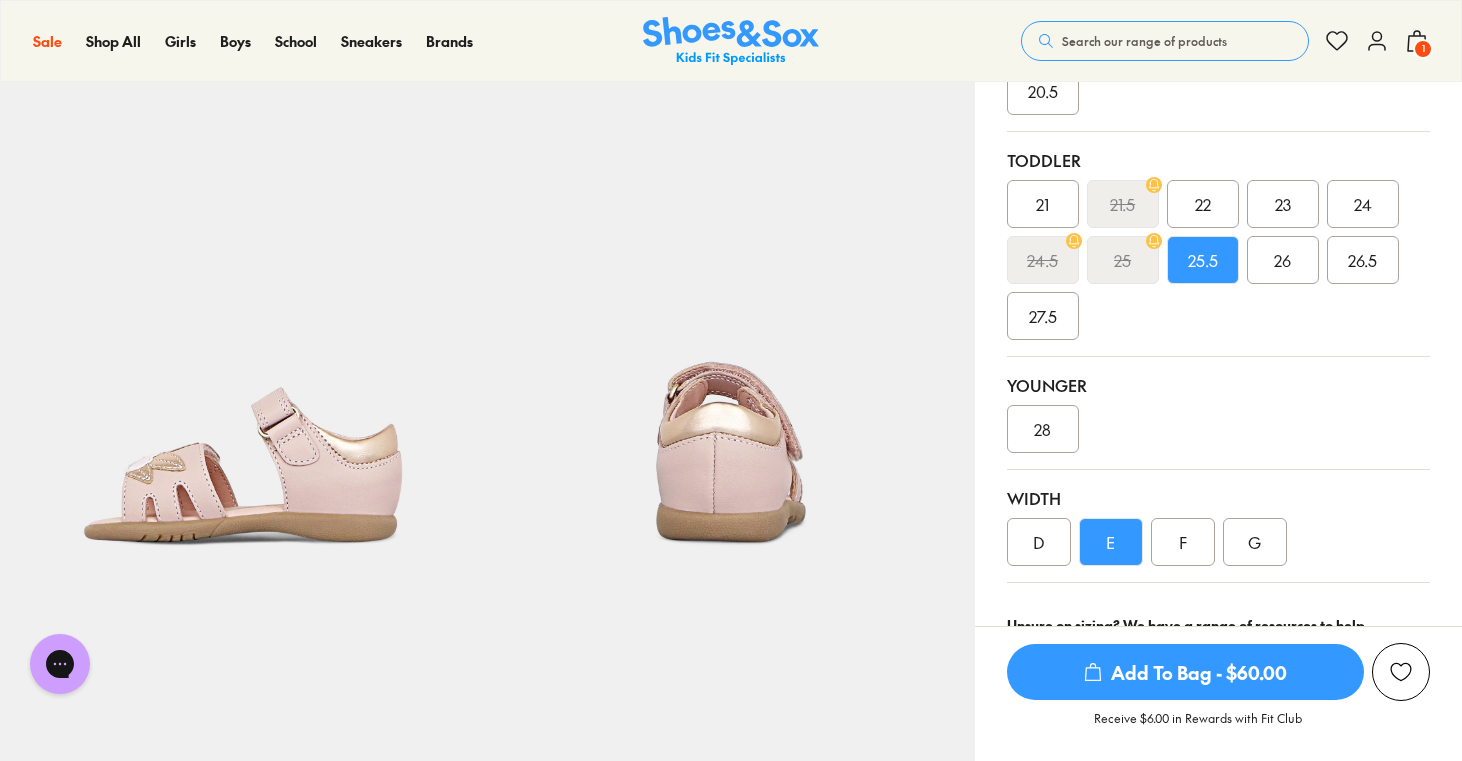 click on "D" at bounding box center (1039, 542) 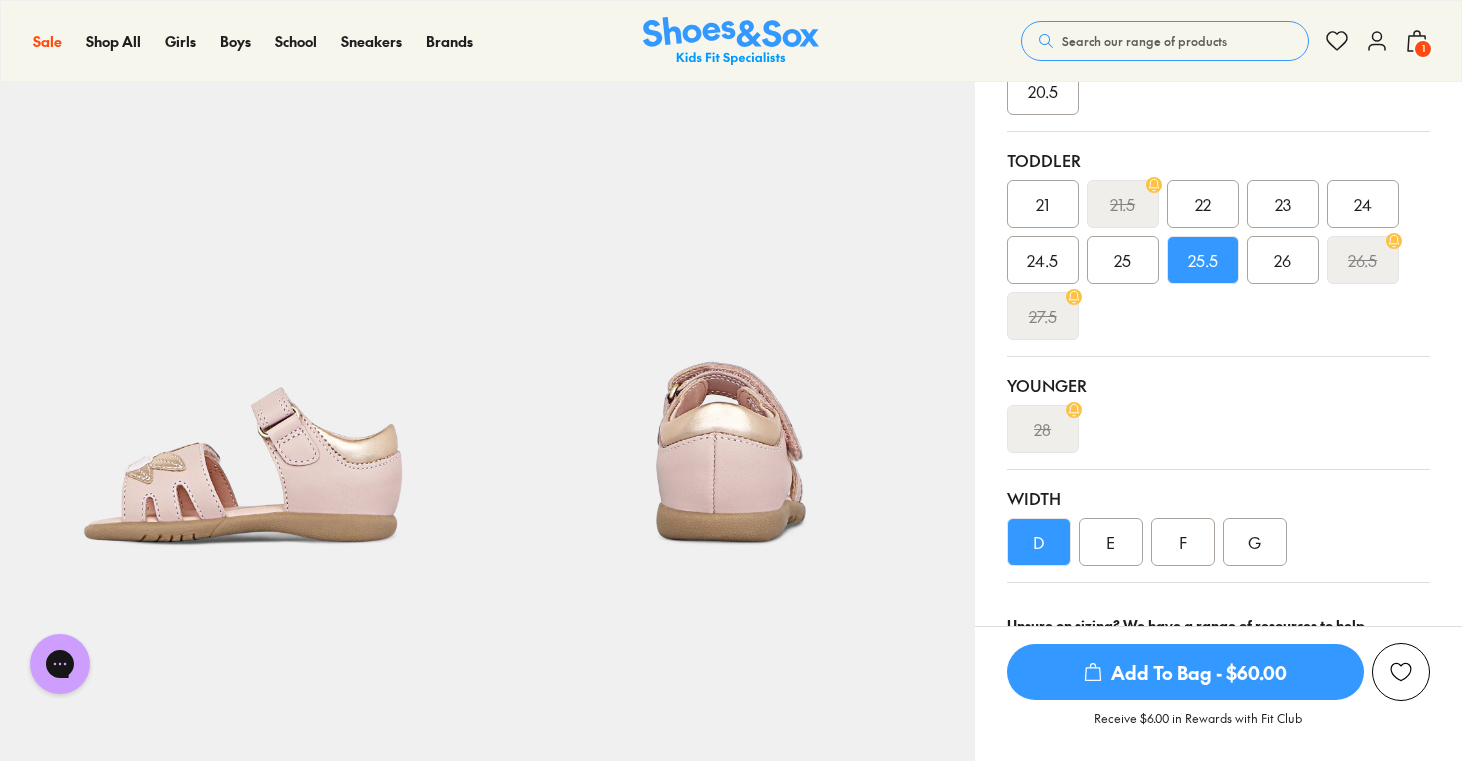 click on "Add To Bag - $60.00" at bounding box center (1185, 672) 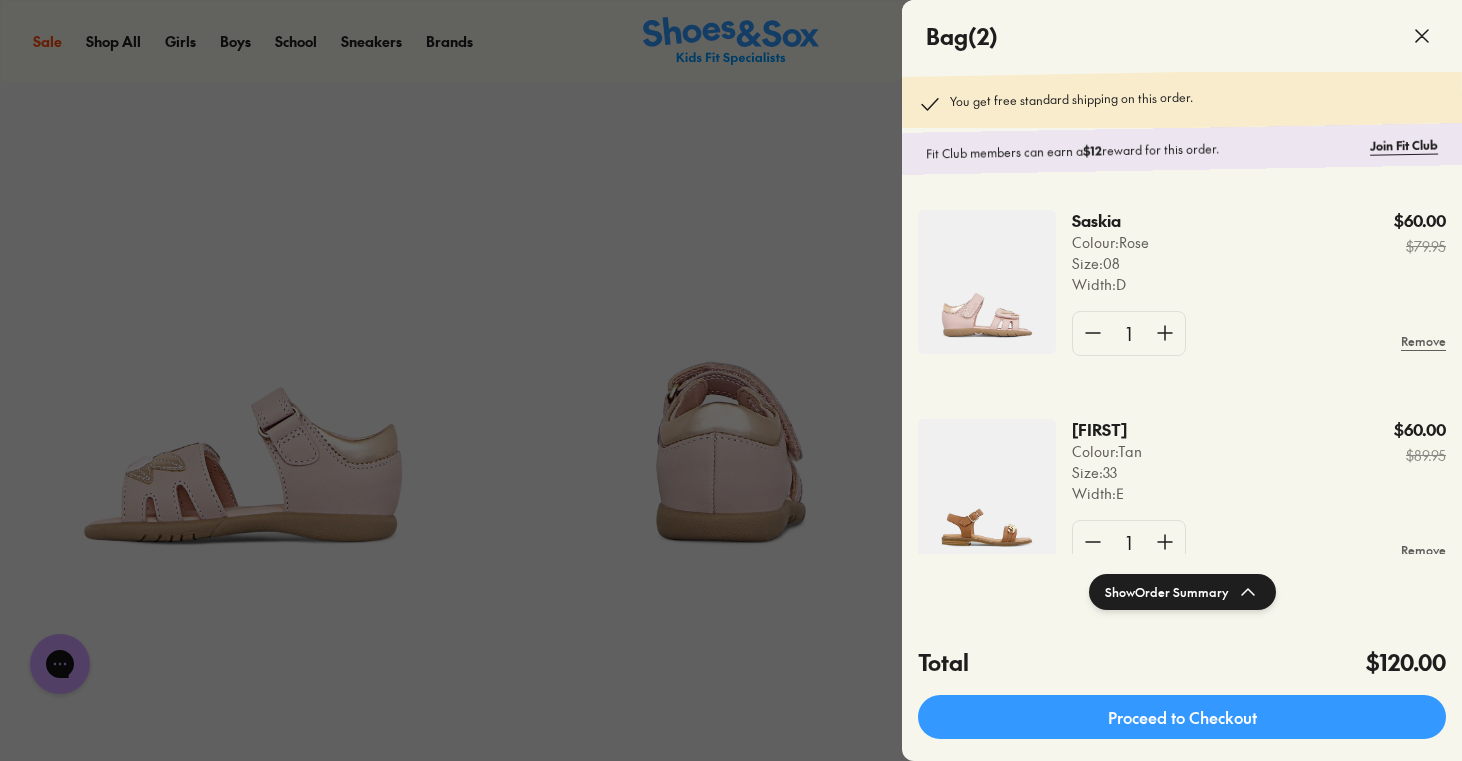 click 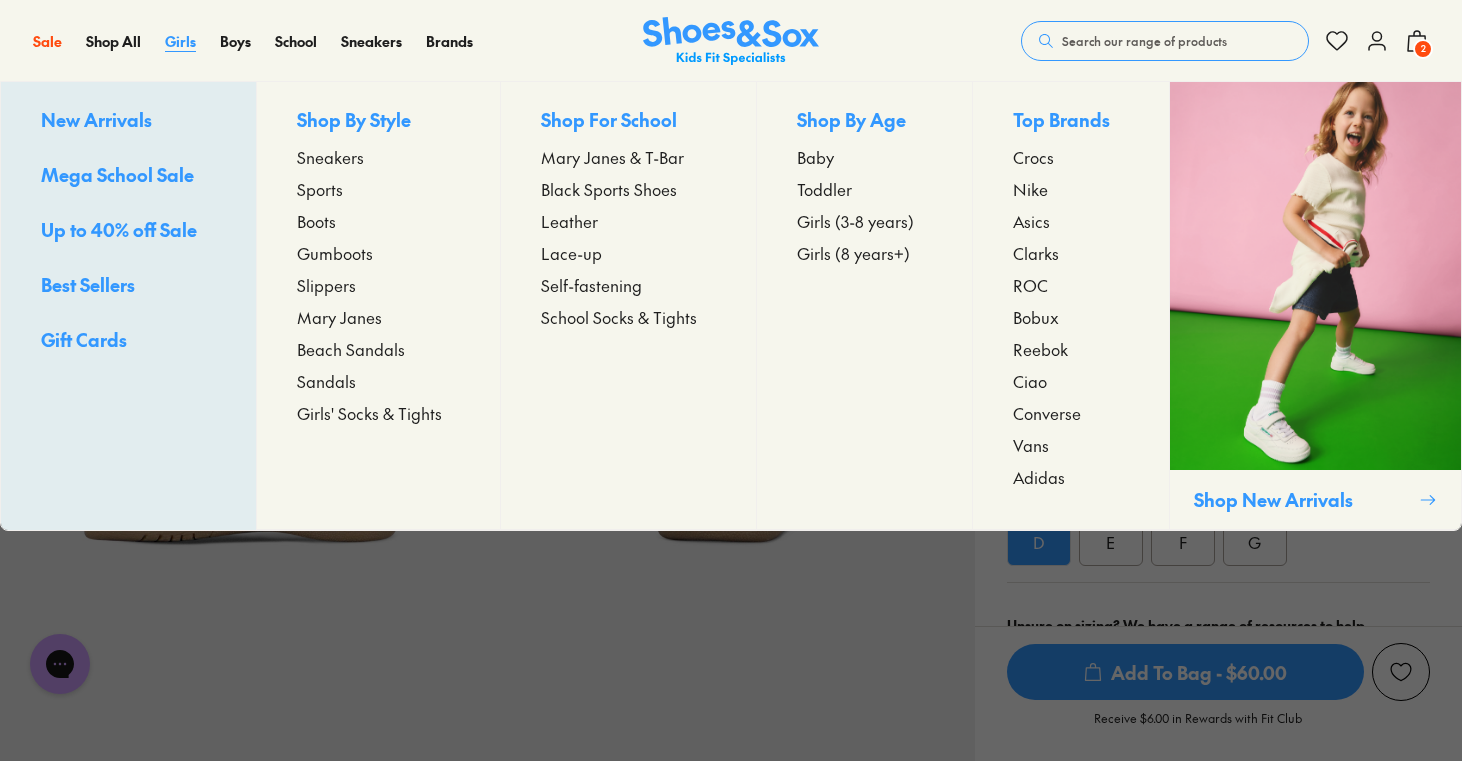 click on "Girls" at bounding box center [180, 41] 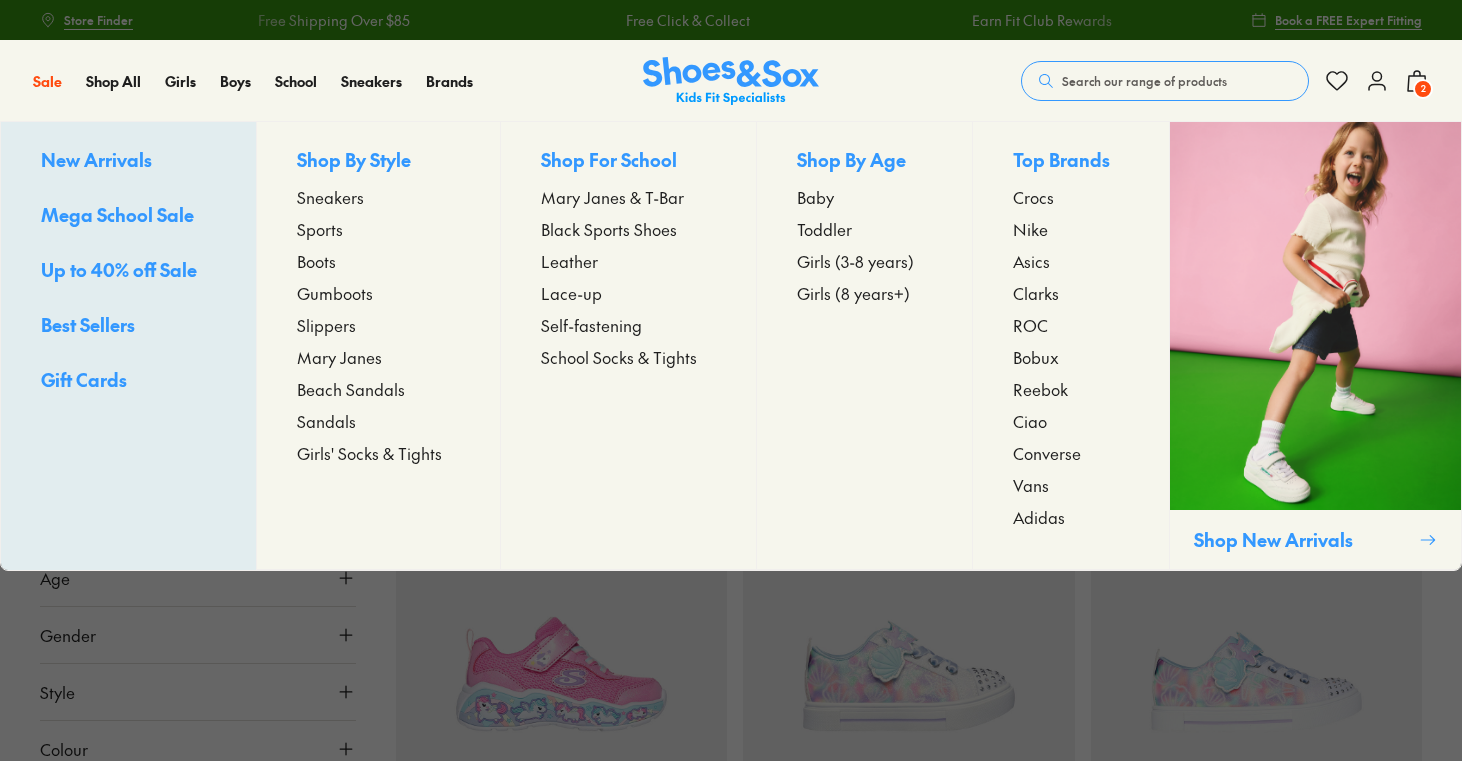 scroll, scrollTop: 0, scrollLeft: 0, axis: both 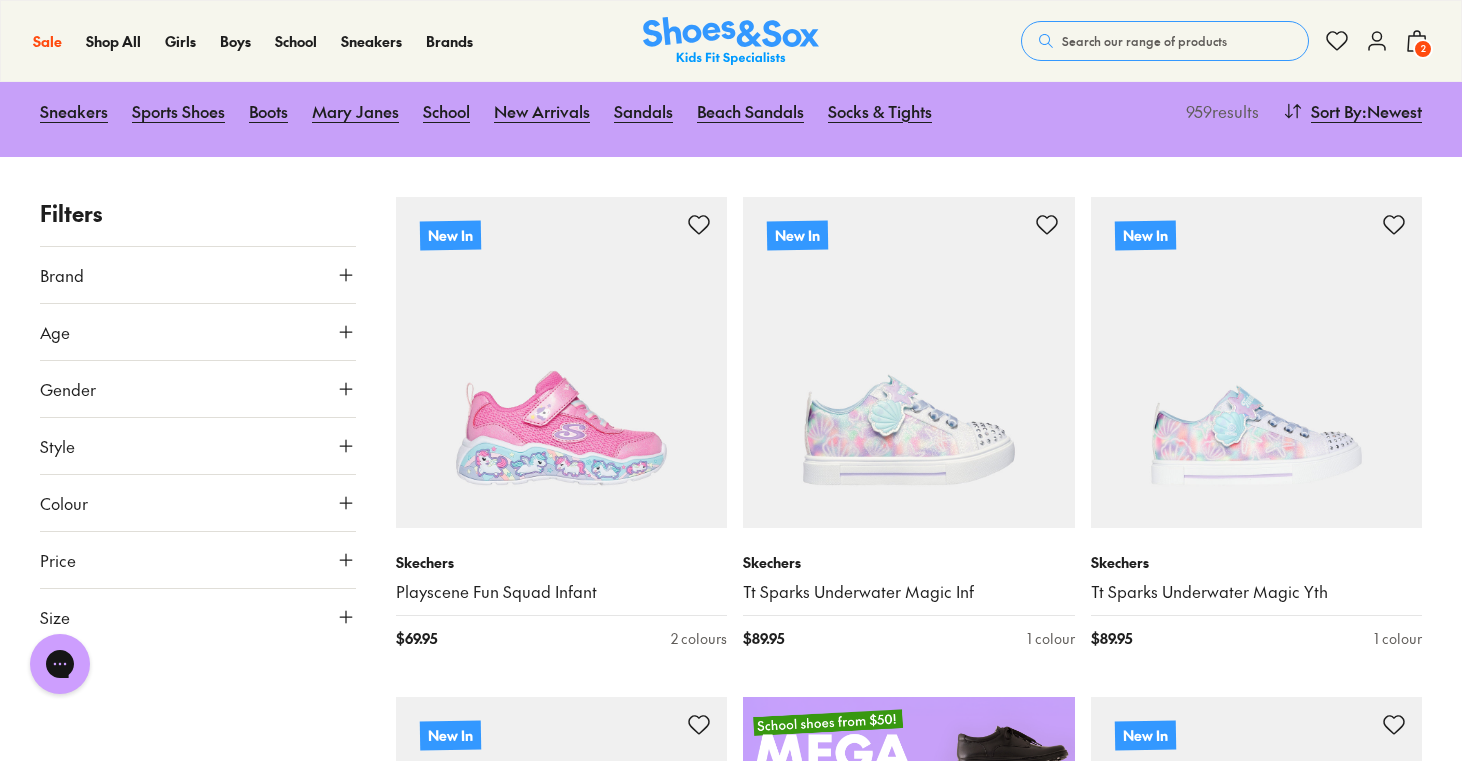 click on "Style" at bounding box center (198, 446) 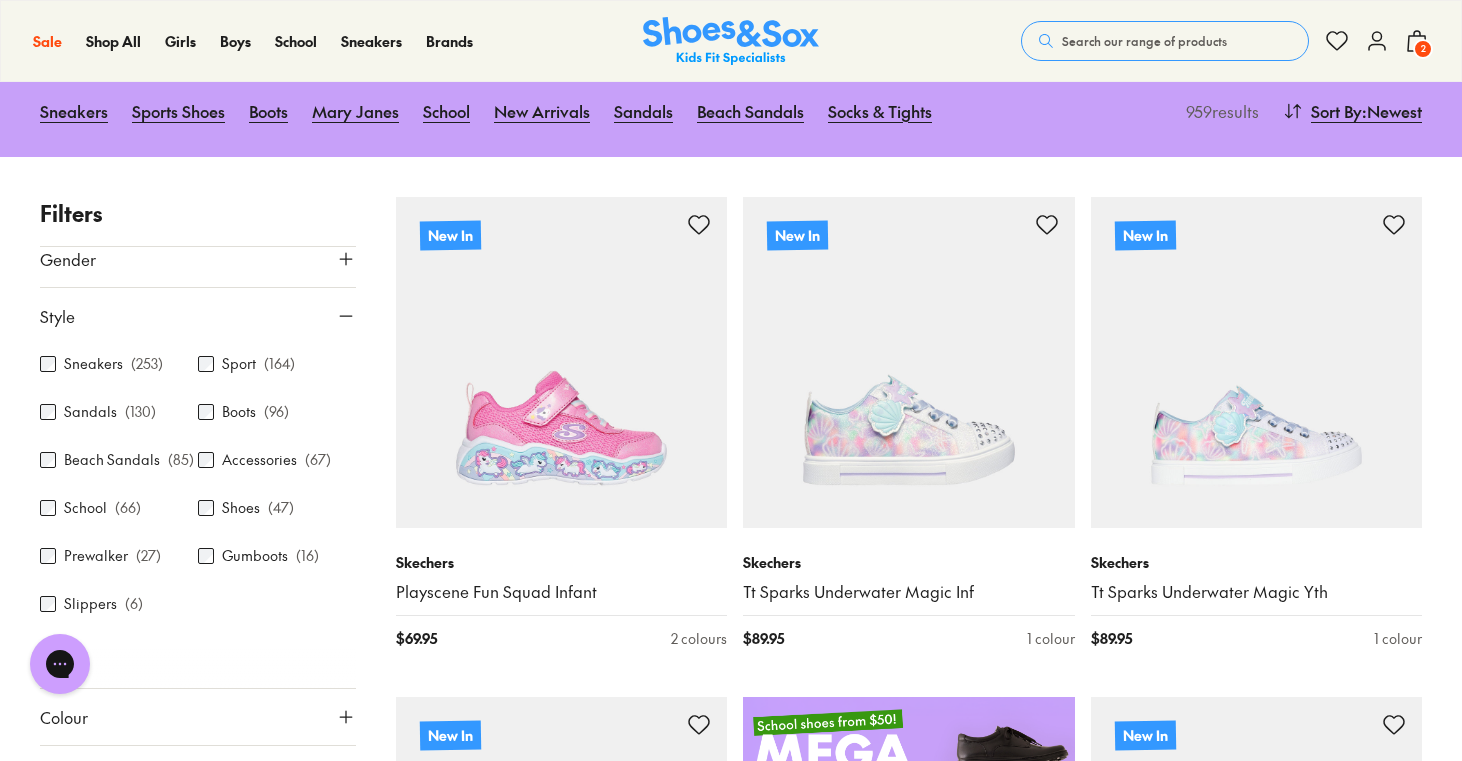 scroll, scrollTop: 143, scrollLeft: 0, axis: vertical 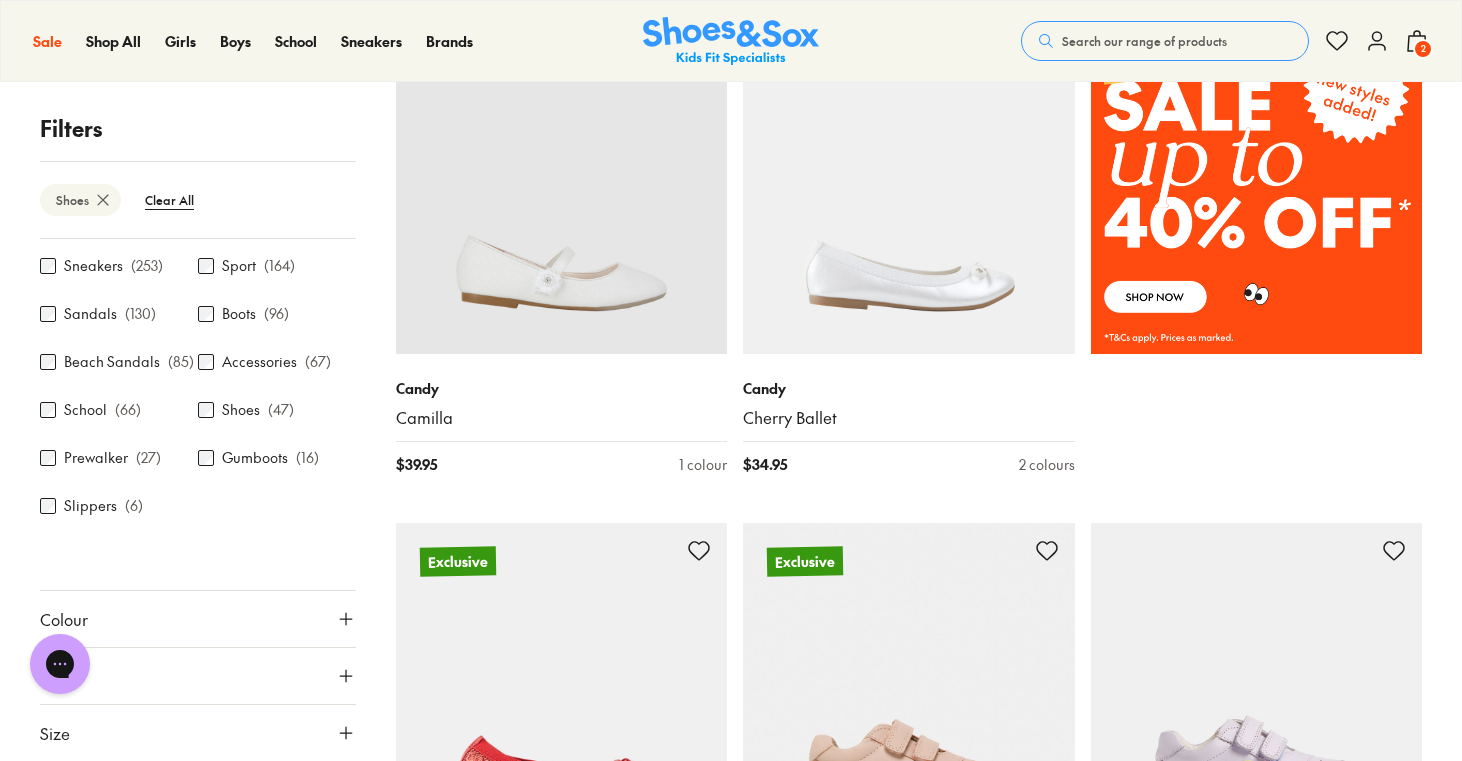 click on "Size" at bounding box center [198, 733] 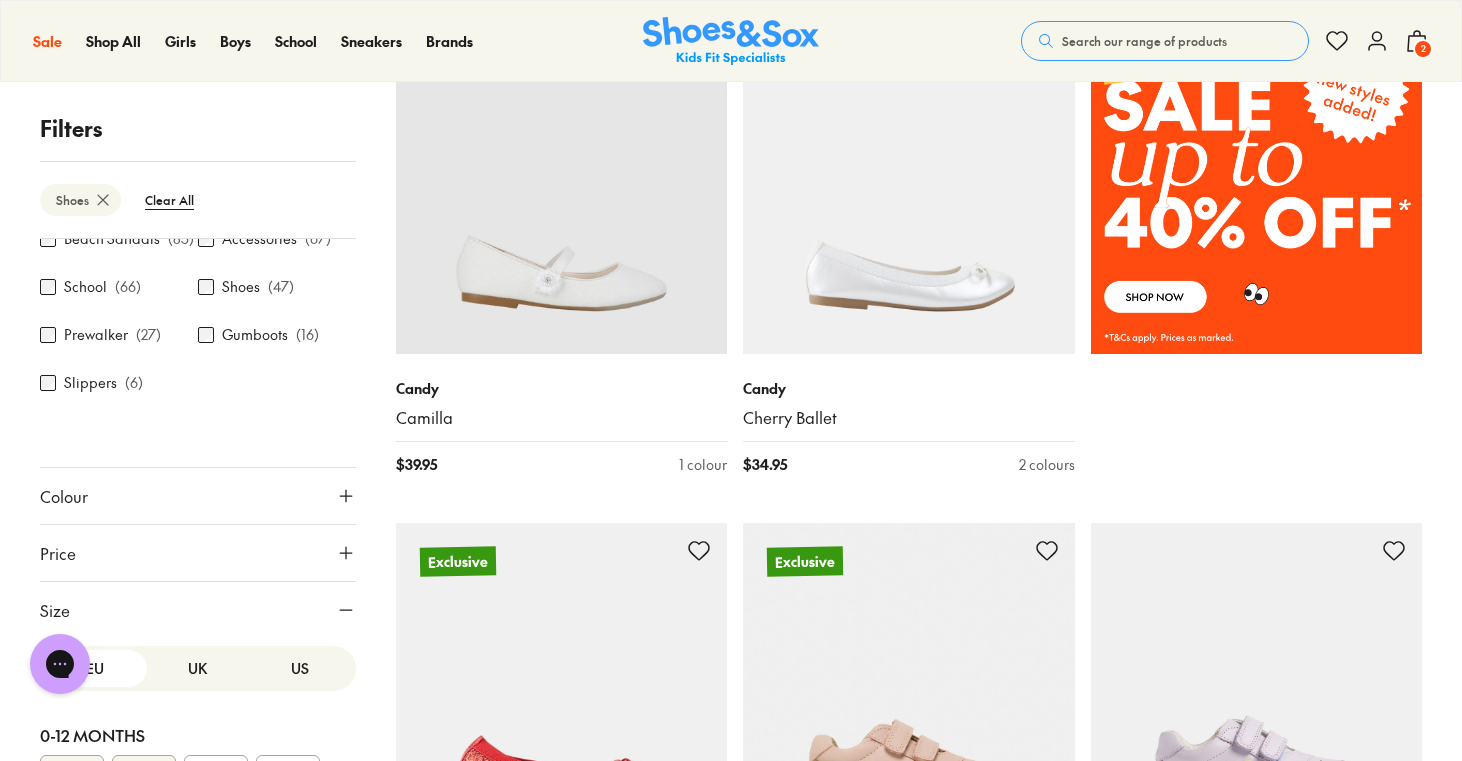scroll, scrollTop: 604, scrollLeft: 0, axis: vertical 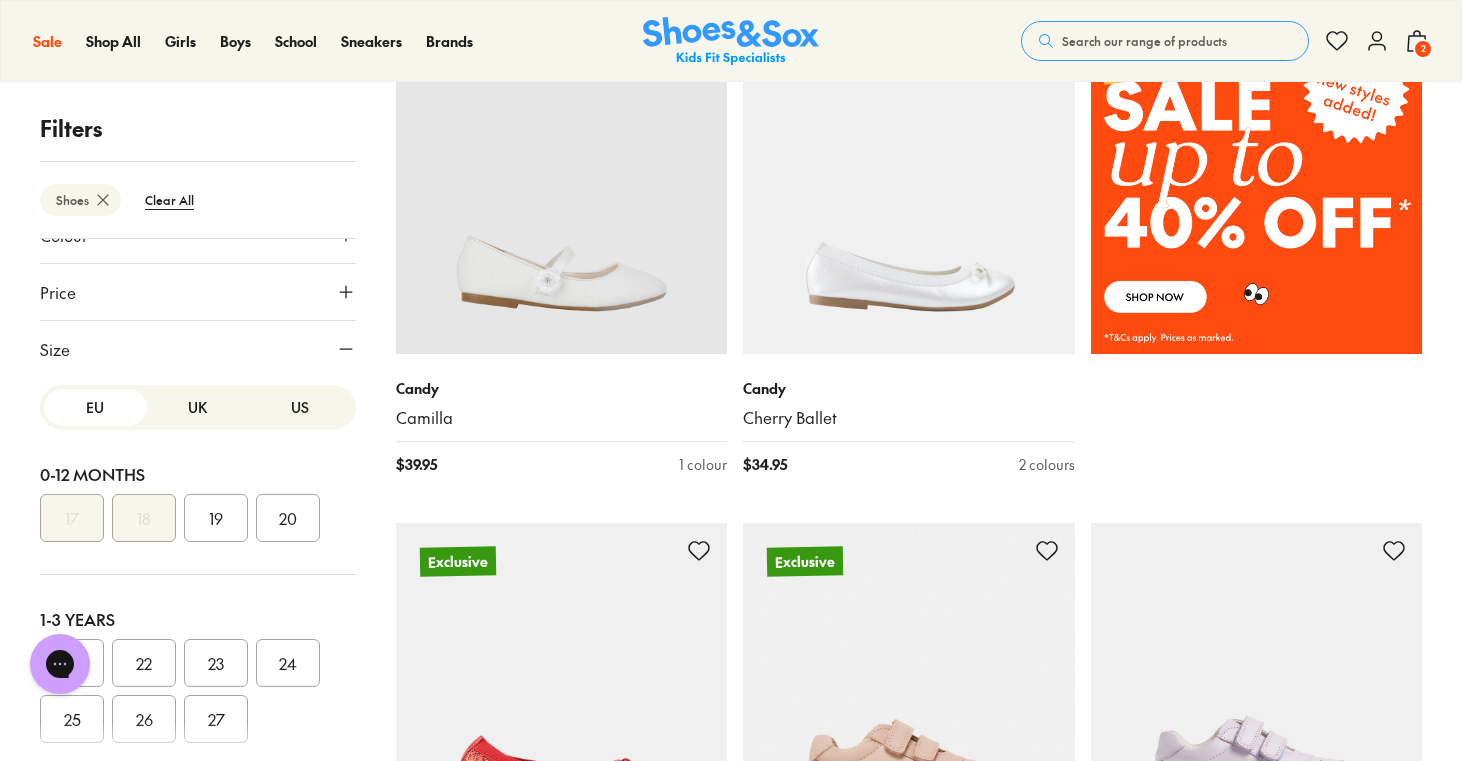 click at bounding box center [198, 741] 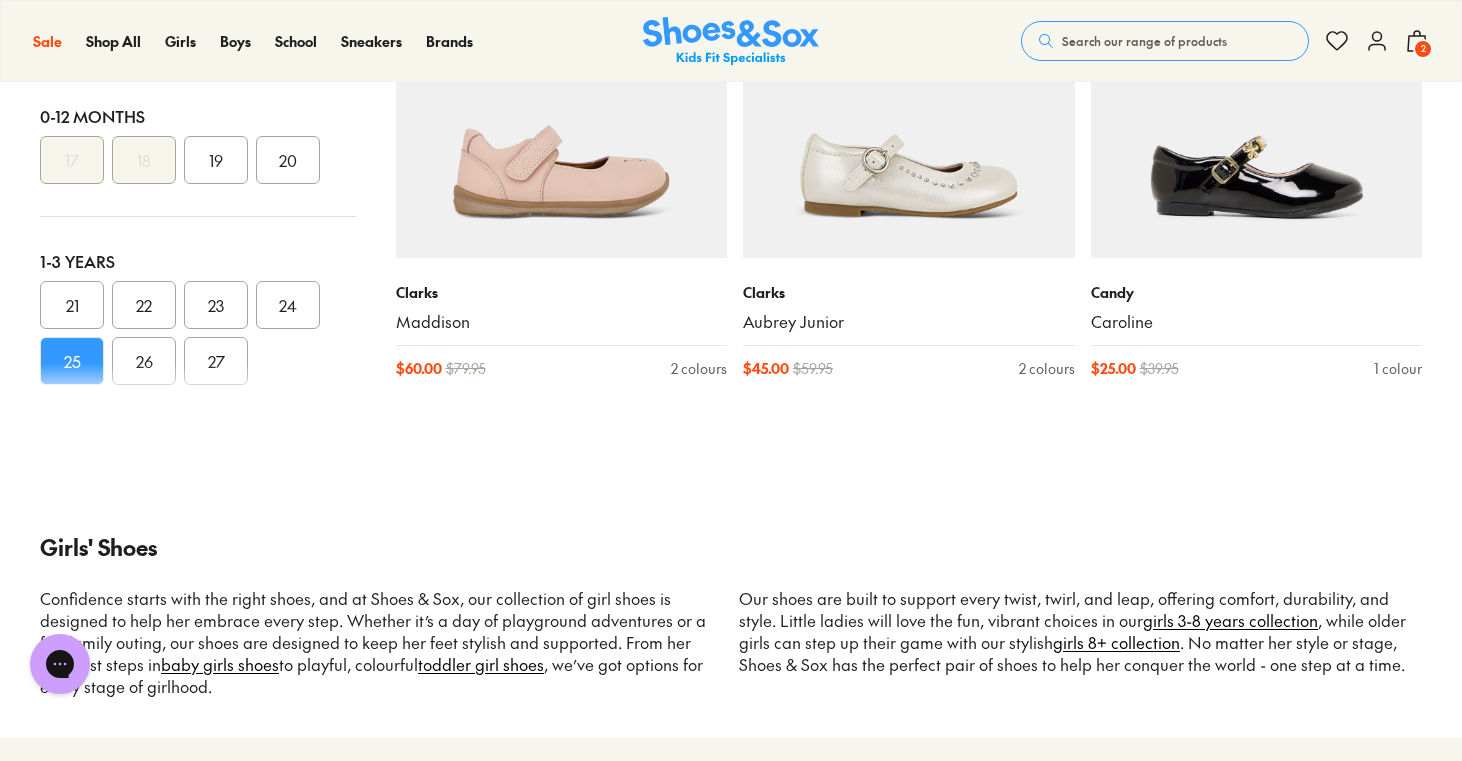 scroll, scrollTop: 3738, scrollLeft: 0, axis: vertical 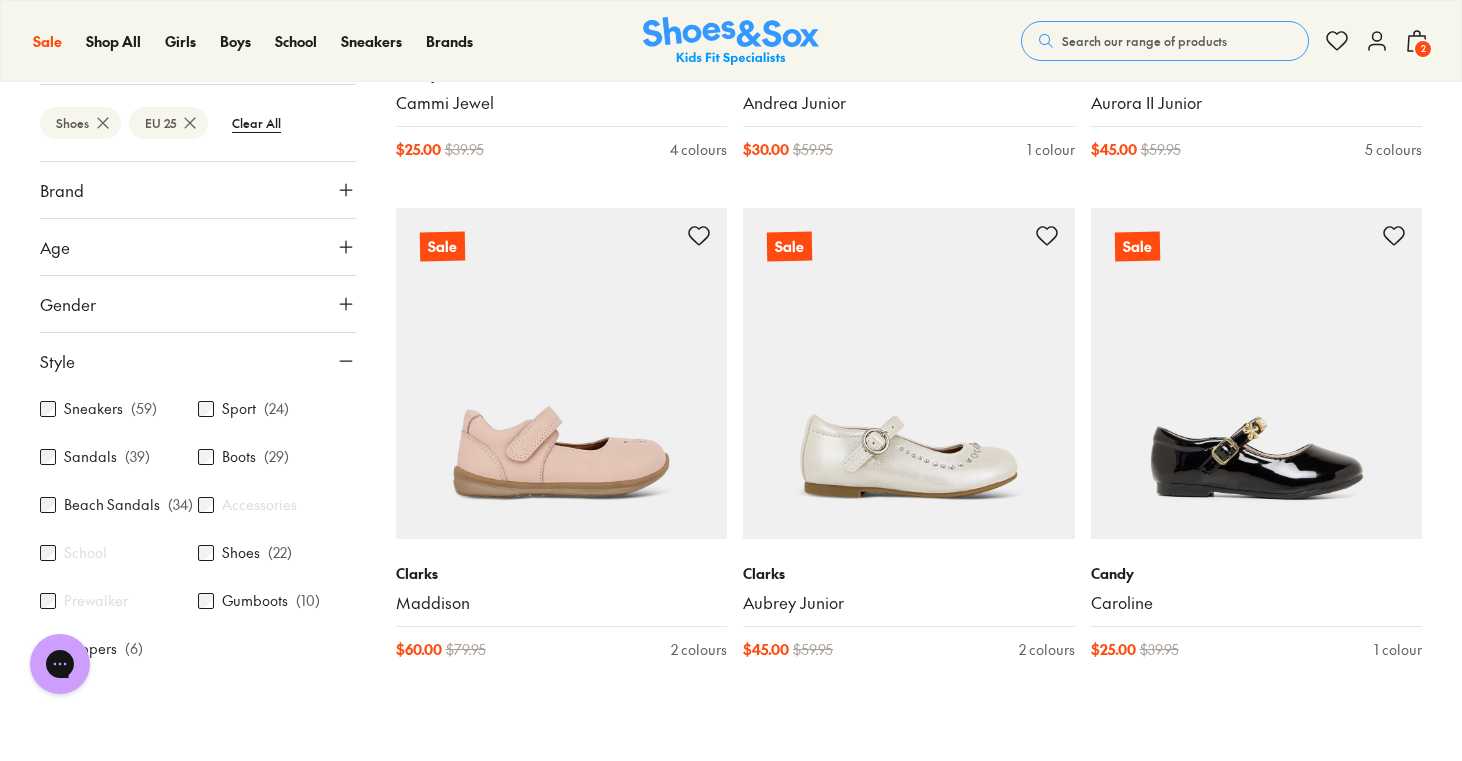 click on "Brand" at bounding box center [198, 190] 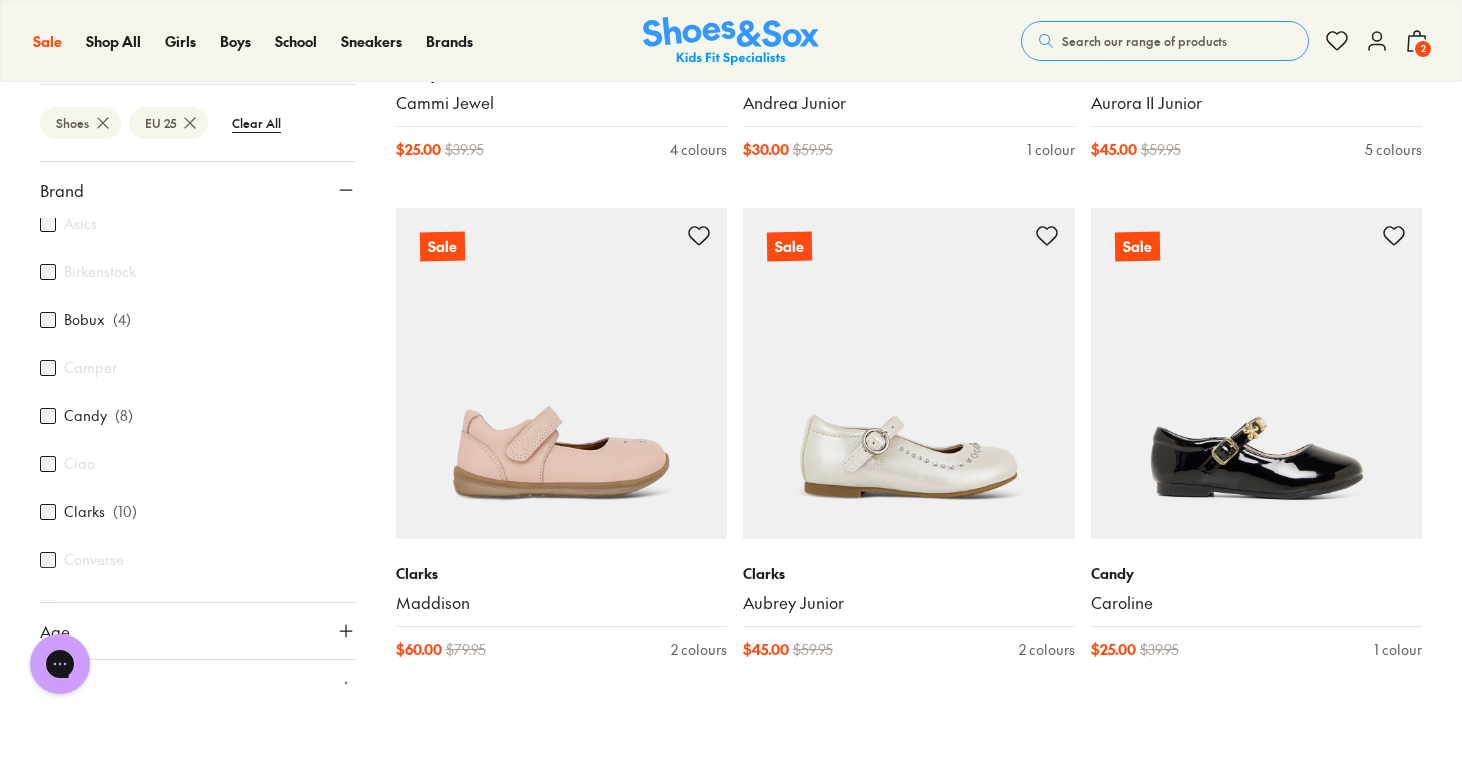 scroll, scrollTop: 289, scrollLeft: 0, axis: vertical 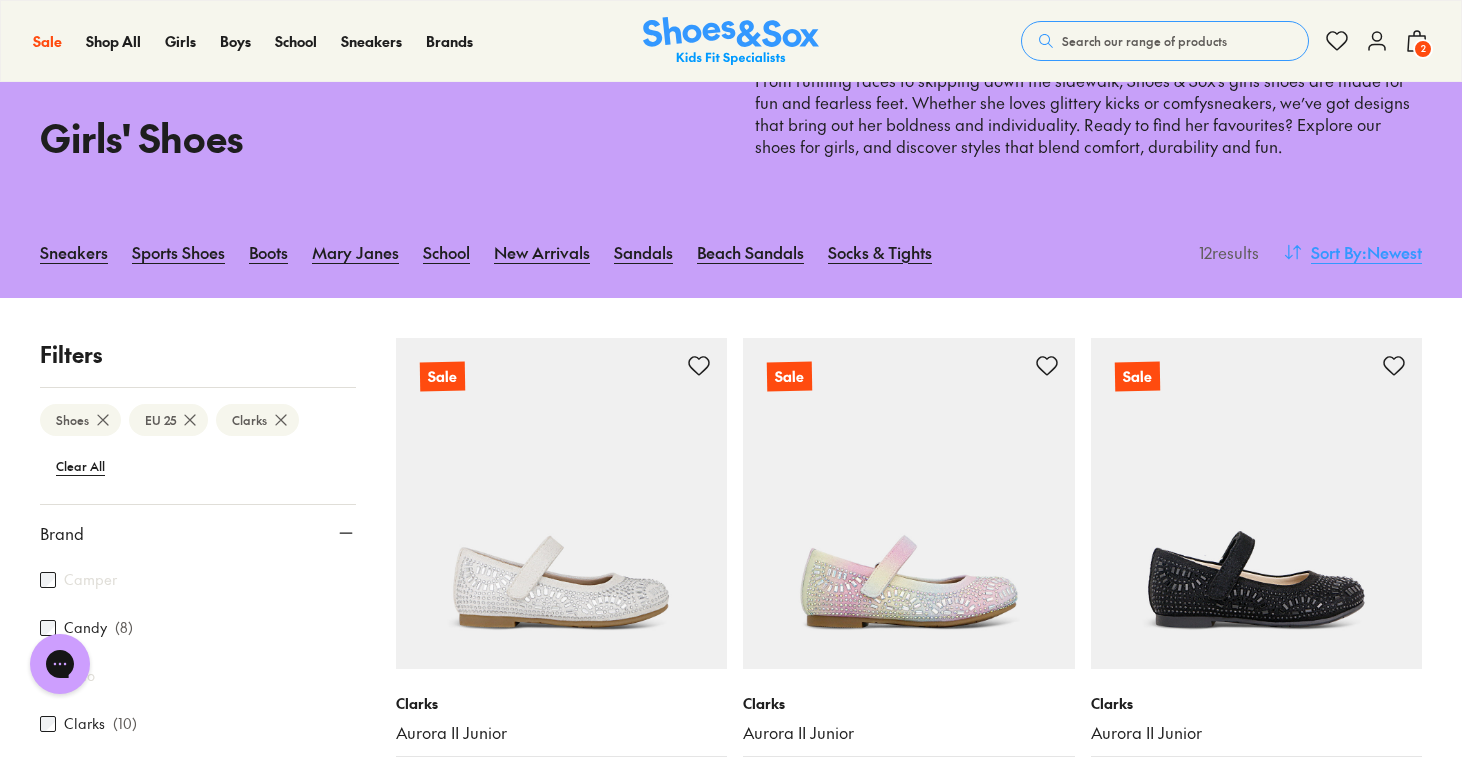 click on ":  Newest" at bounding box center [1392, 252] 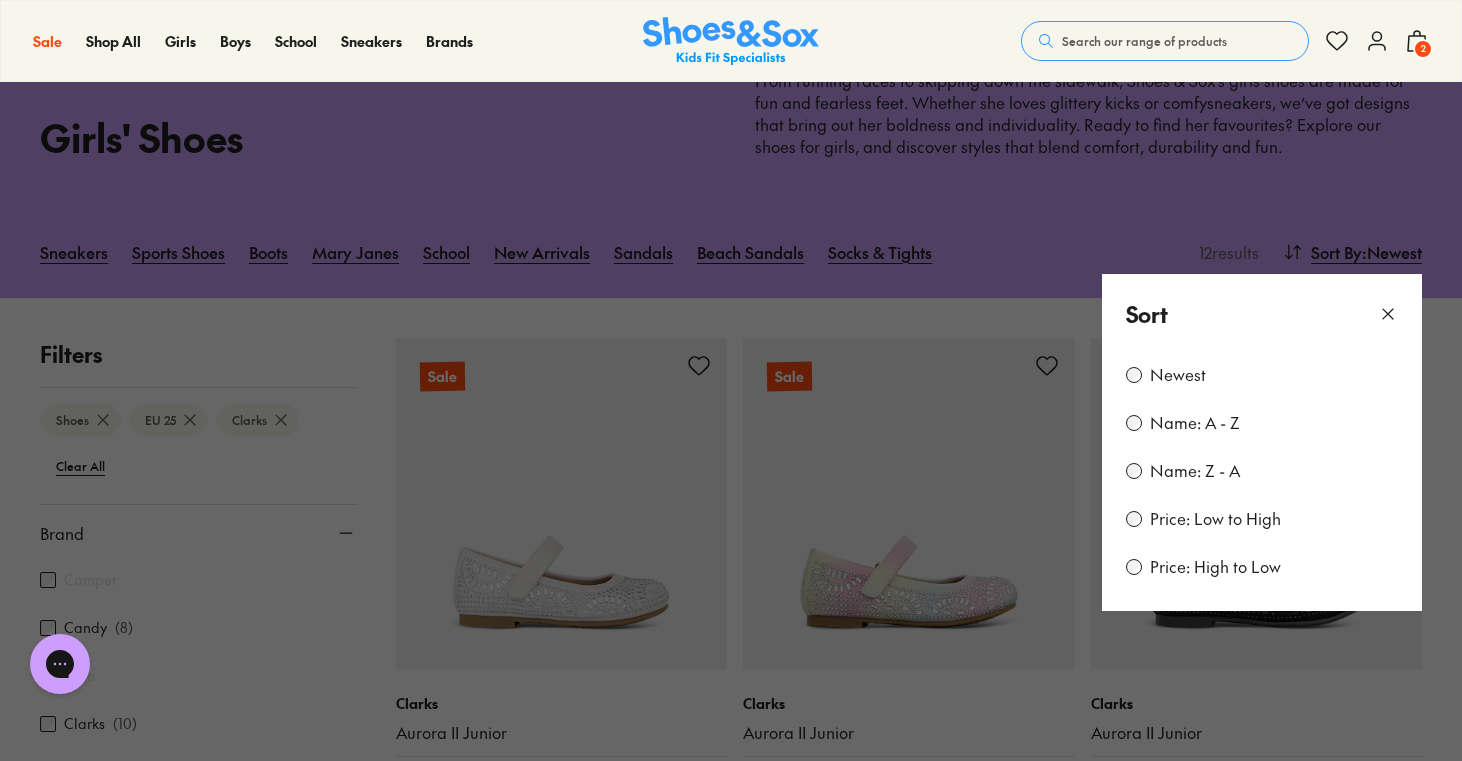 click on "Price: Low to High" at bounding box center [1215, 519] 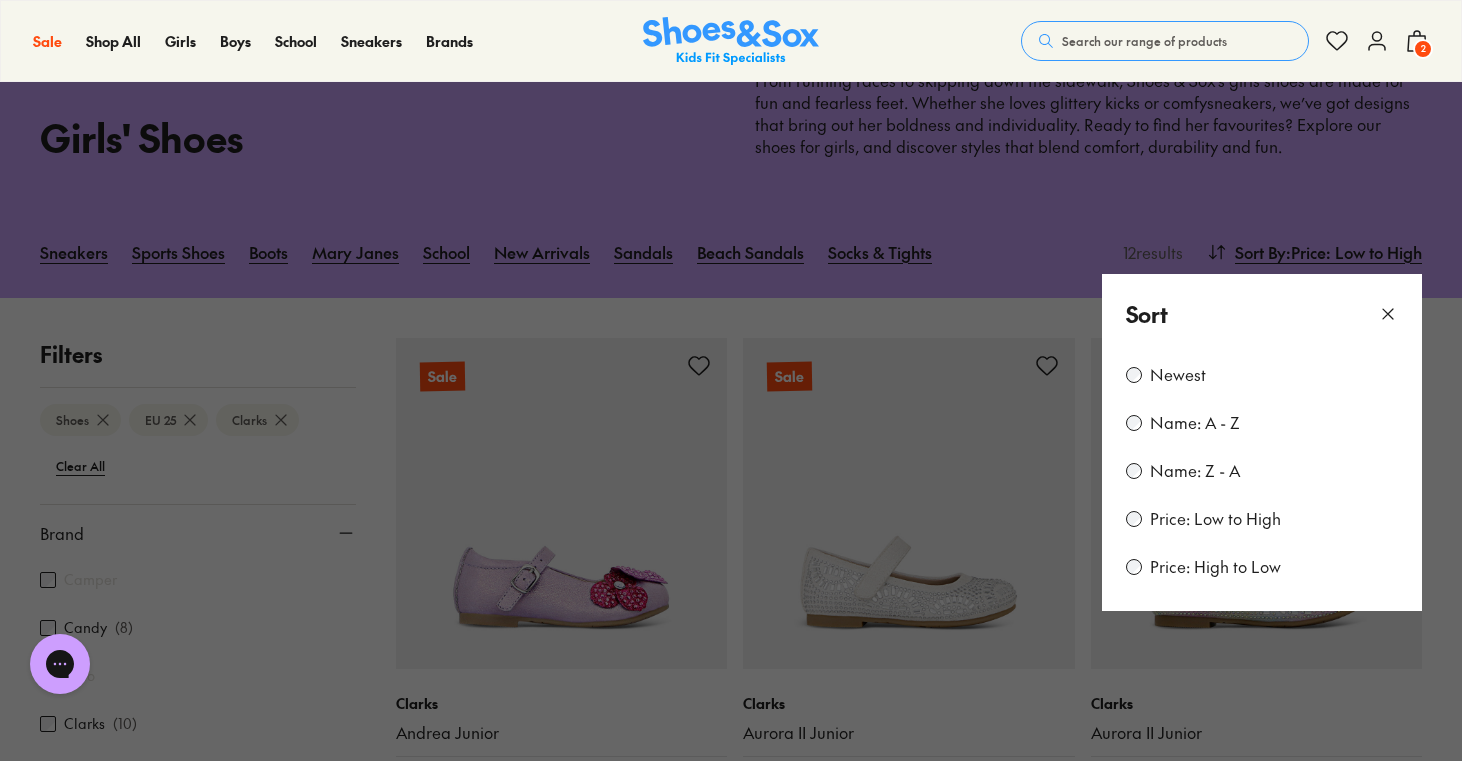 click 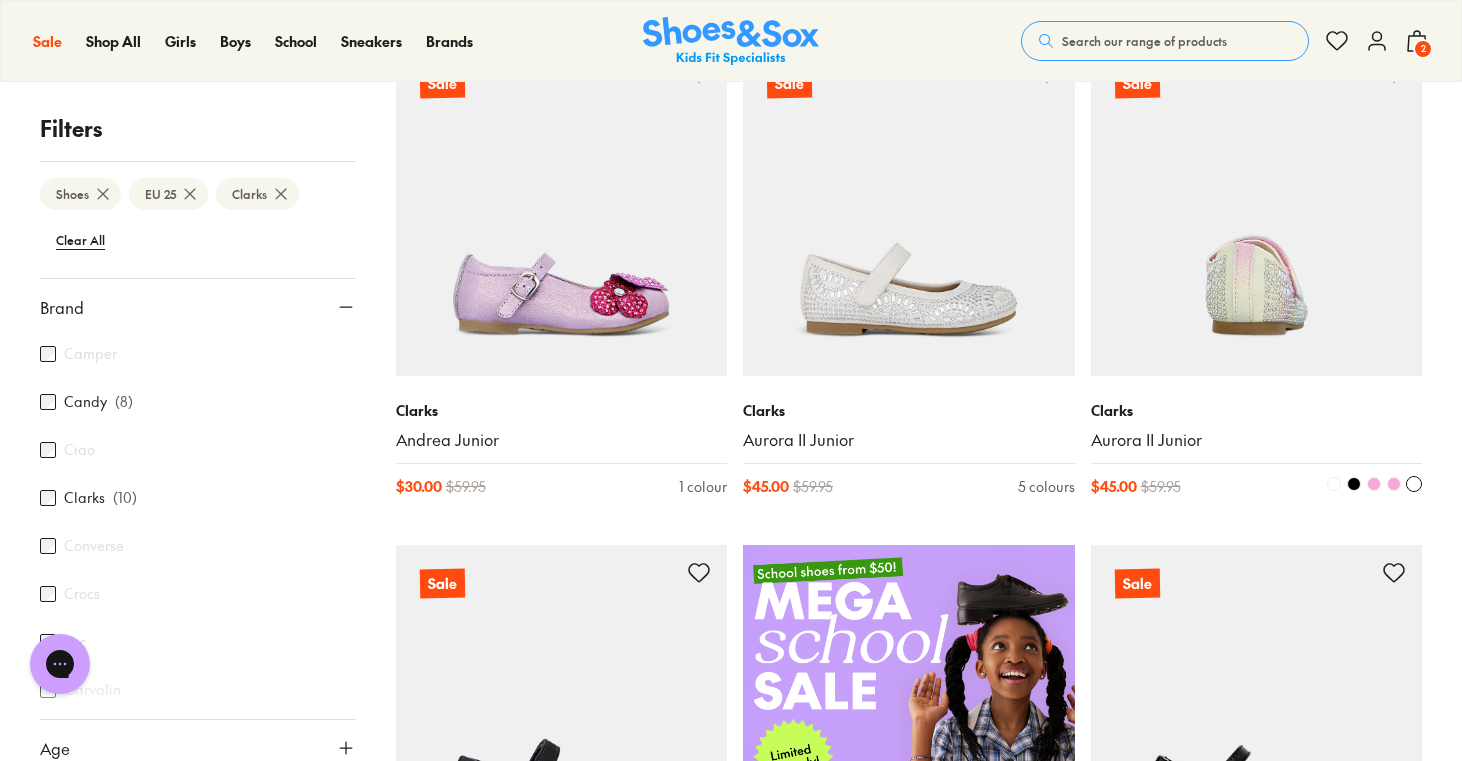 scroll, scrollTop: 432, scrollLeft: 0, axis: vertical 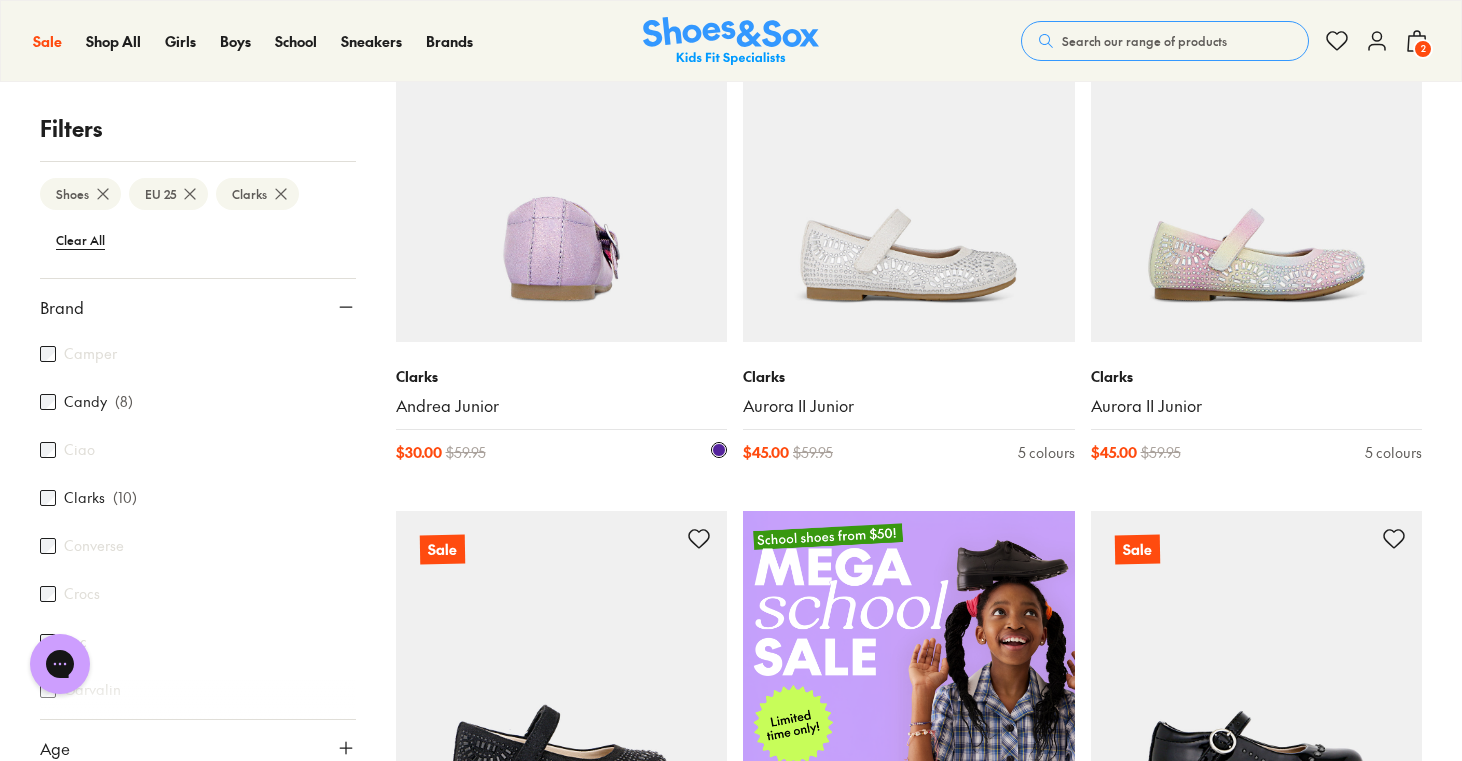 click at bounding box center (562, 177) 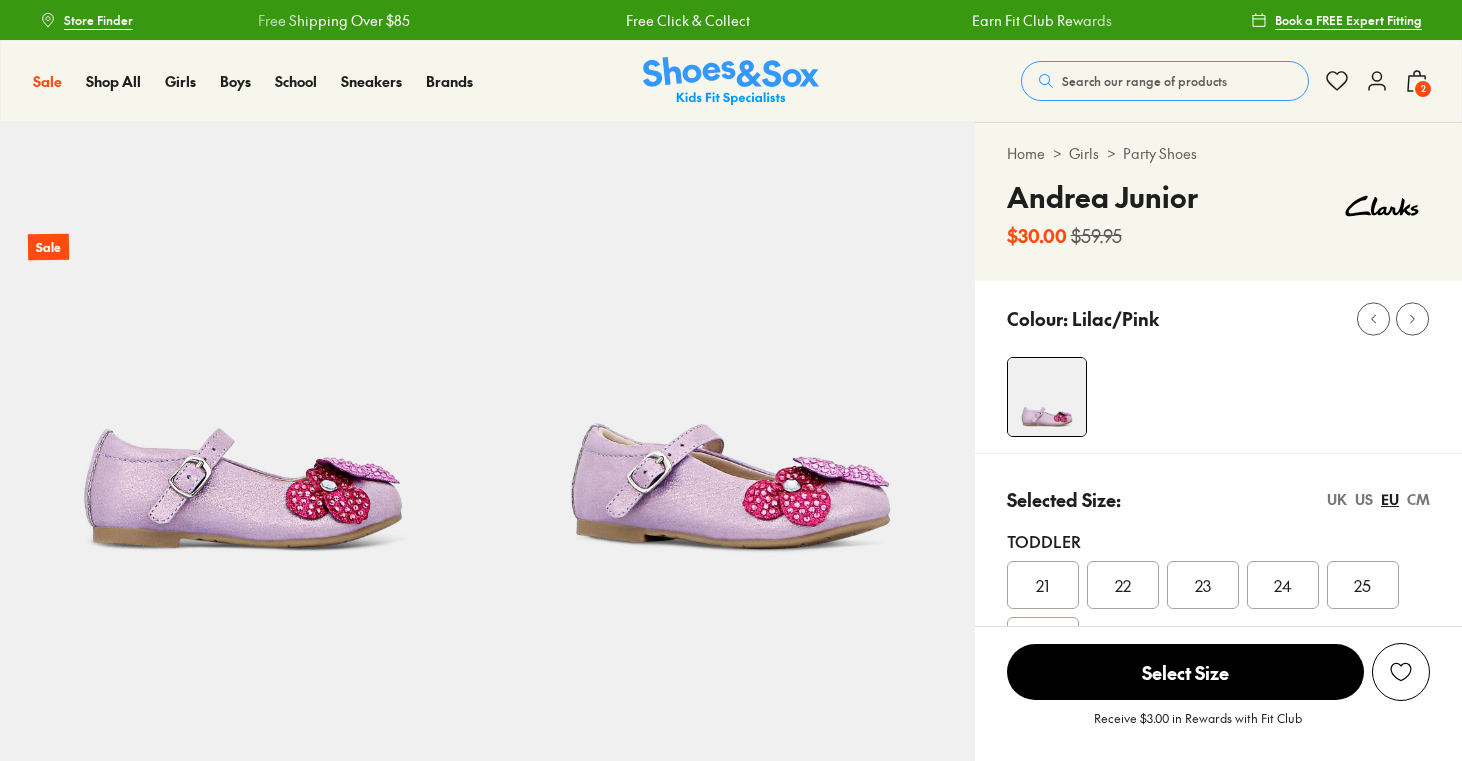 scroll, scrollTop: 0, scrollLeft: 0, axis: both 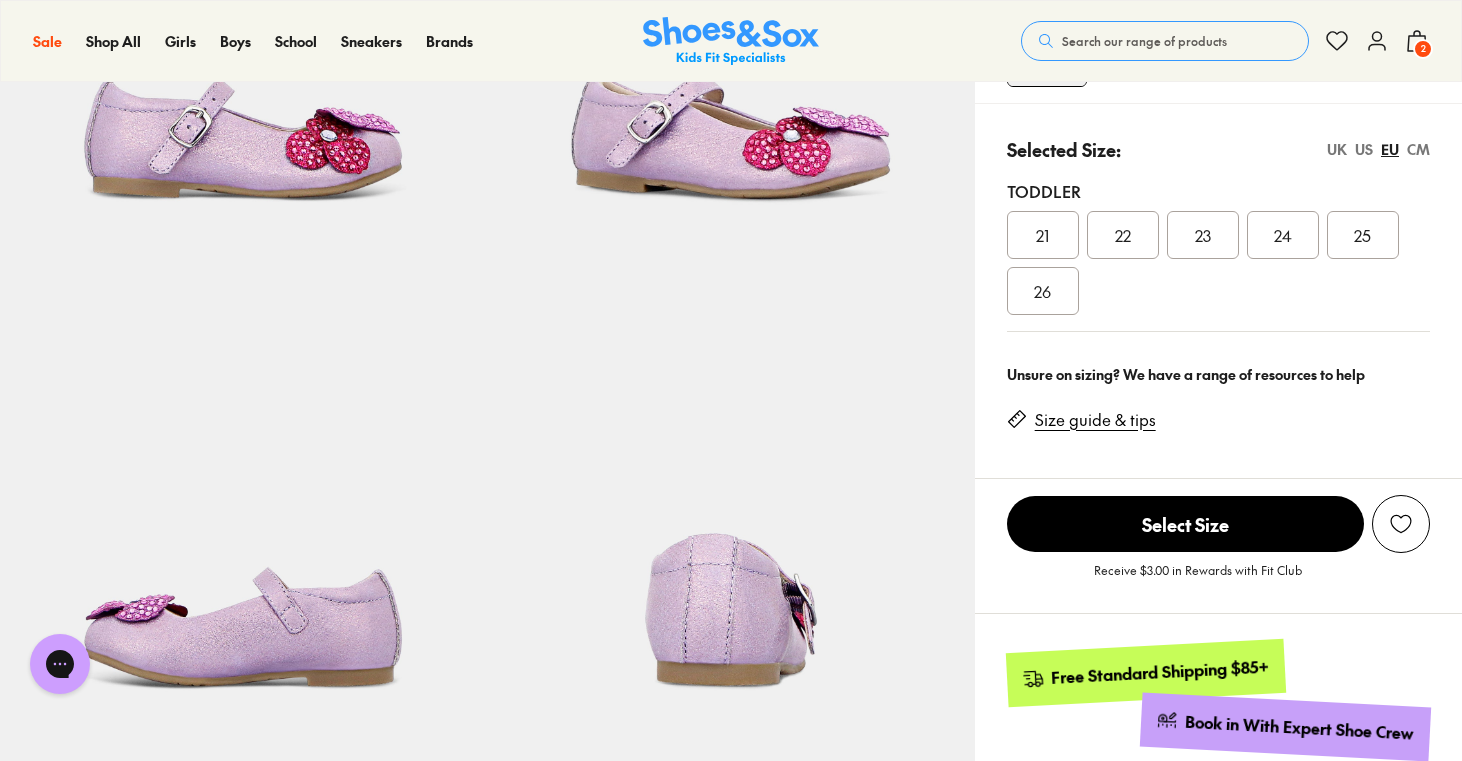 click on "25" at bounding box center (1363, 235) 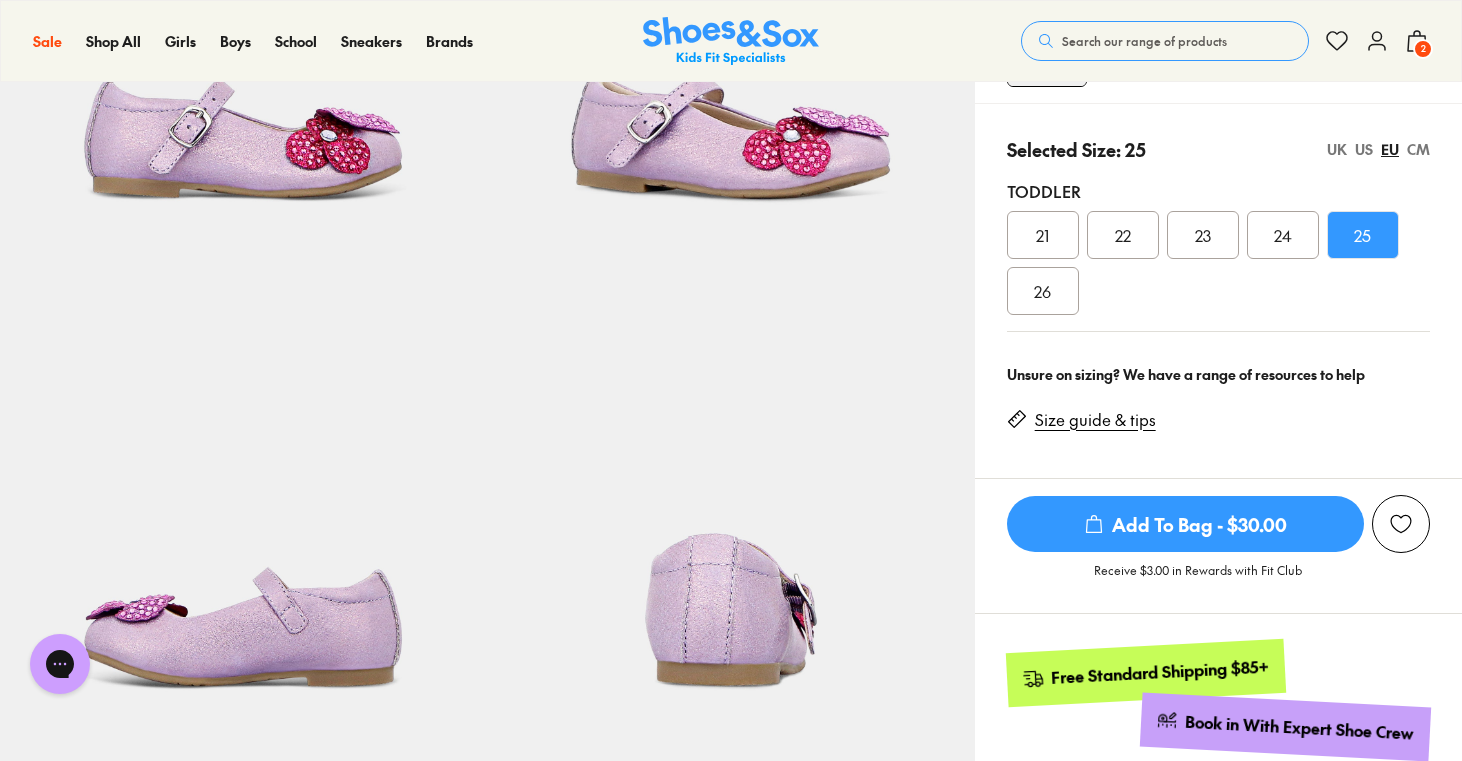 click on "Add To Bag - $30.00" at bounding box center (1185, 524) 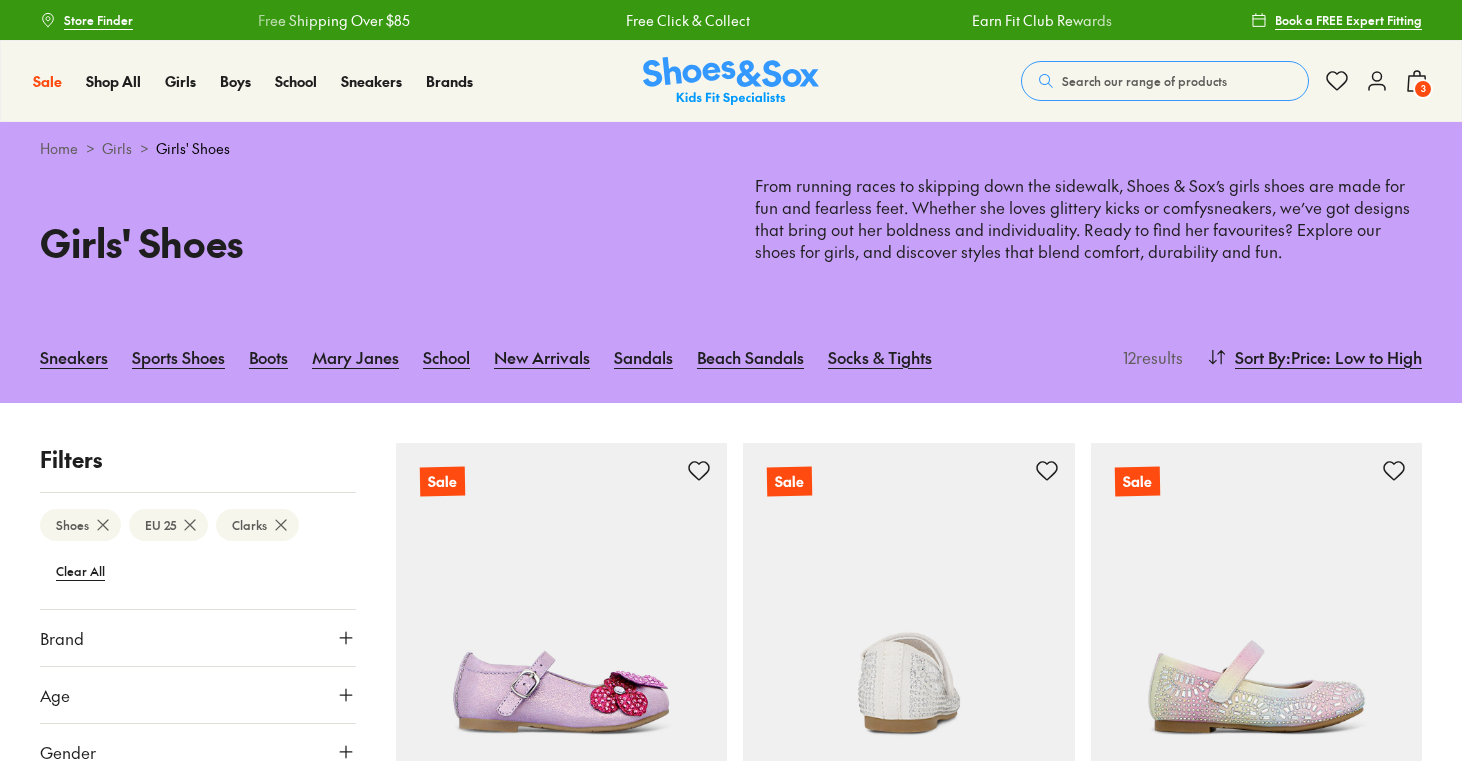 scroll, scrollTop: 204, scrollLeft: 0, axis: vertical 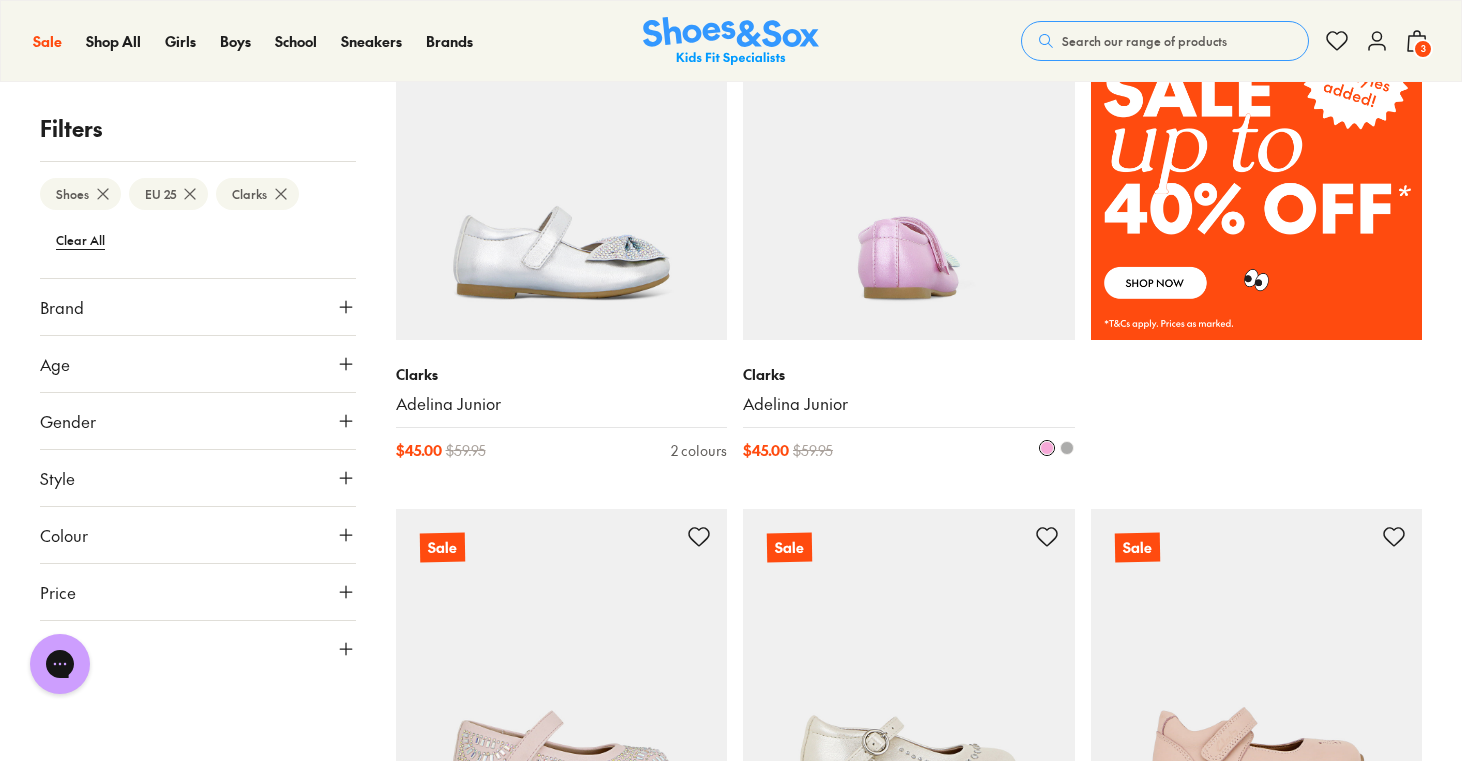 click at bounding box center (909, 175) 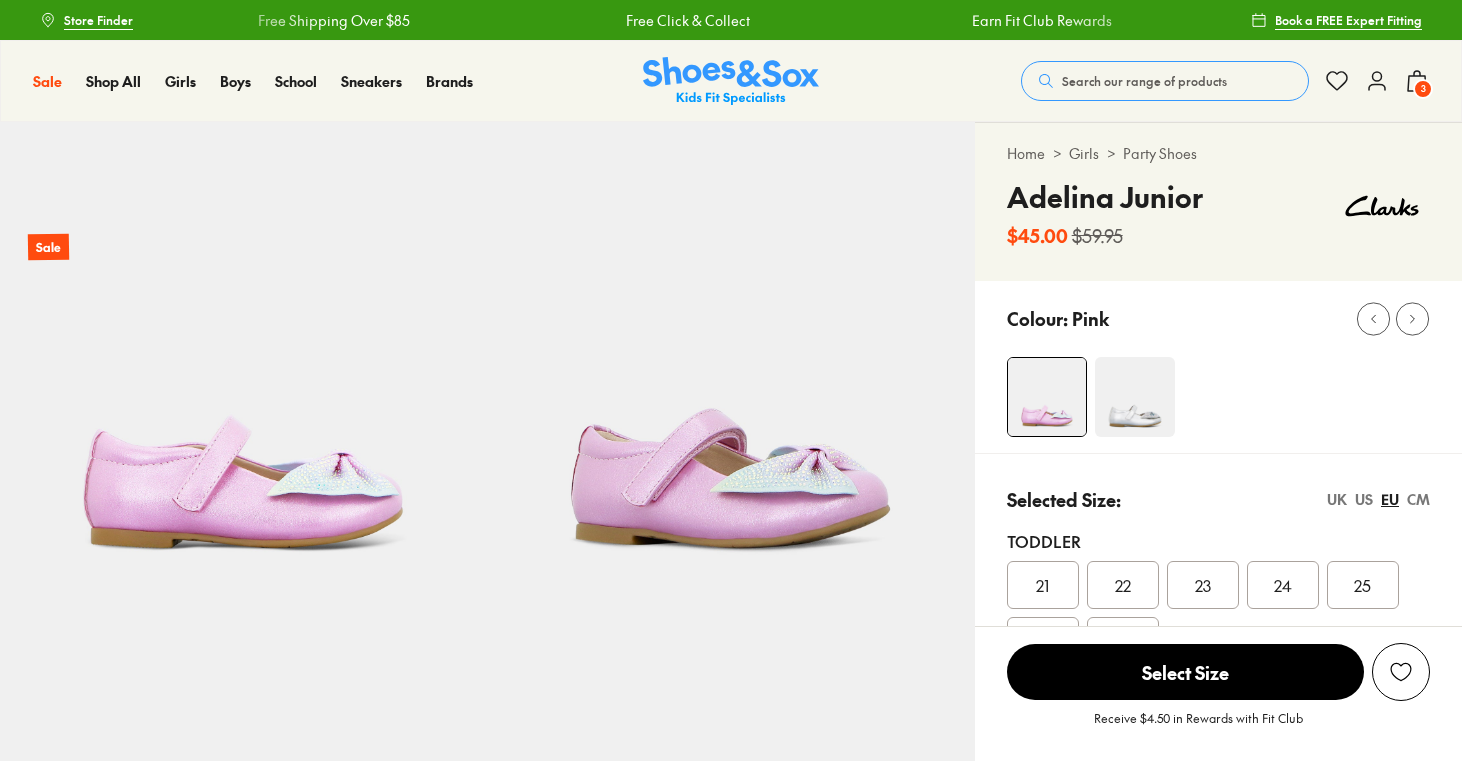 scroll, scrollTop: 0, scrollLeft: 0, axis: both 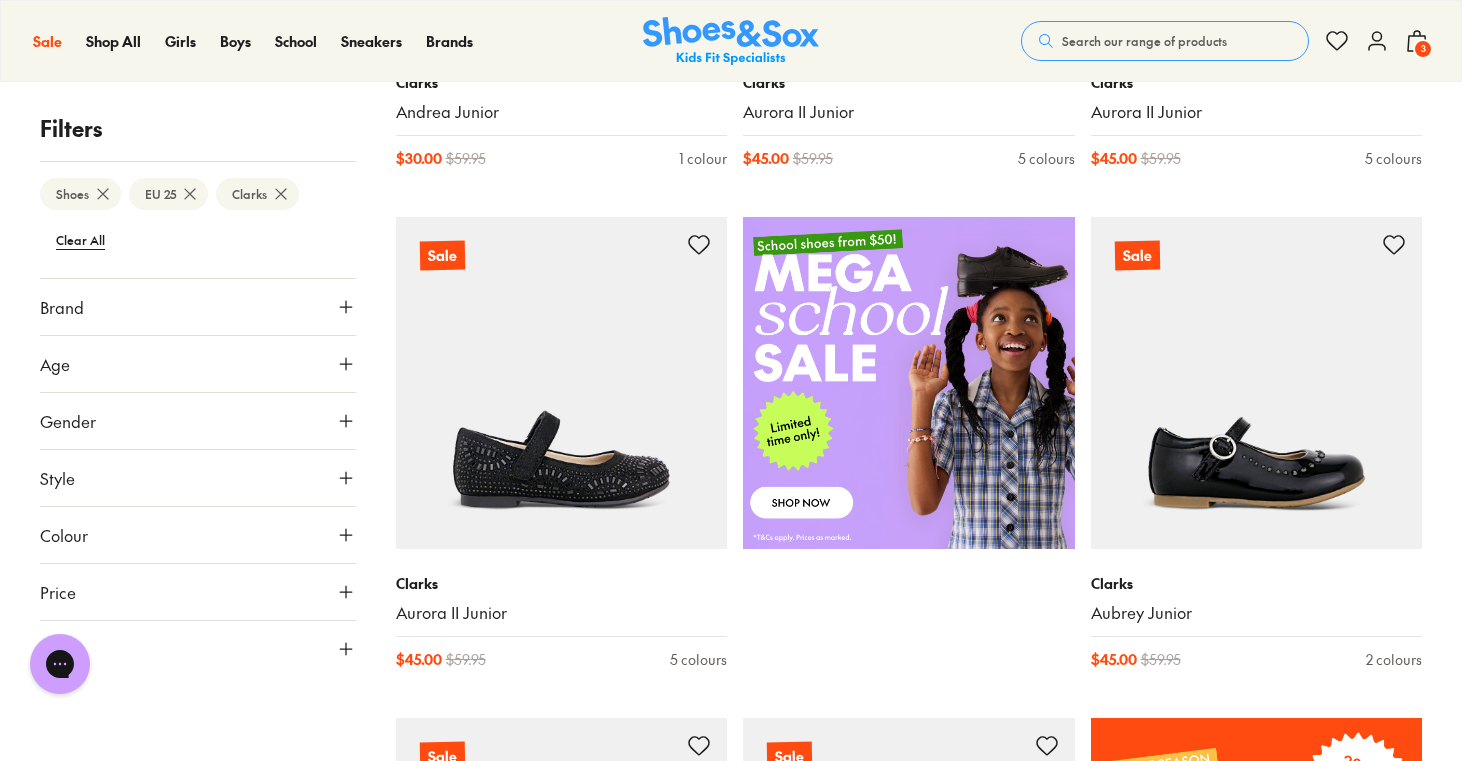 click on "3" at bounding box center (1423, 49) 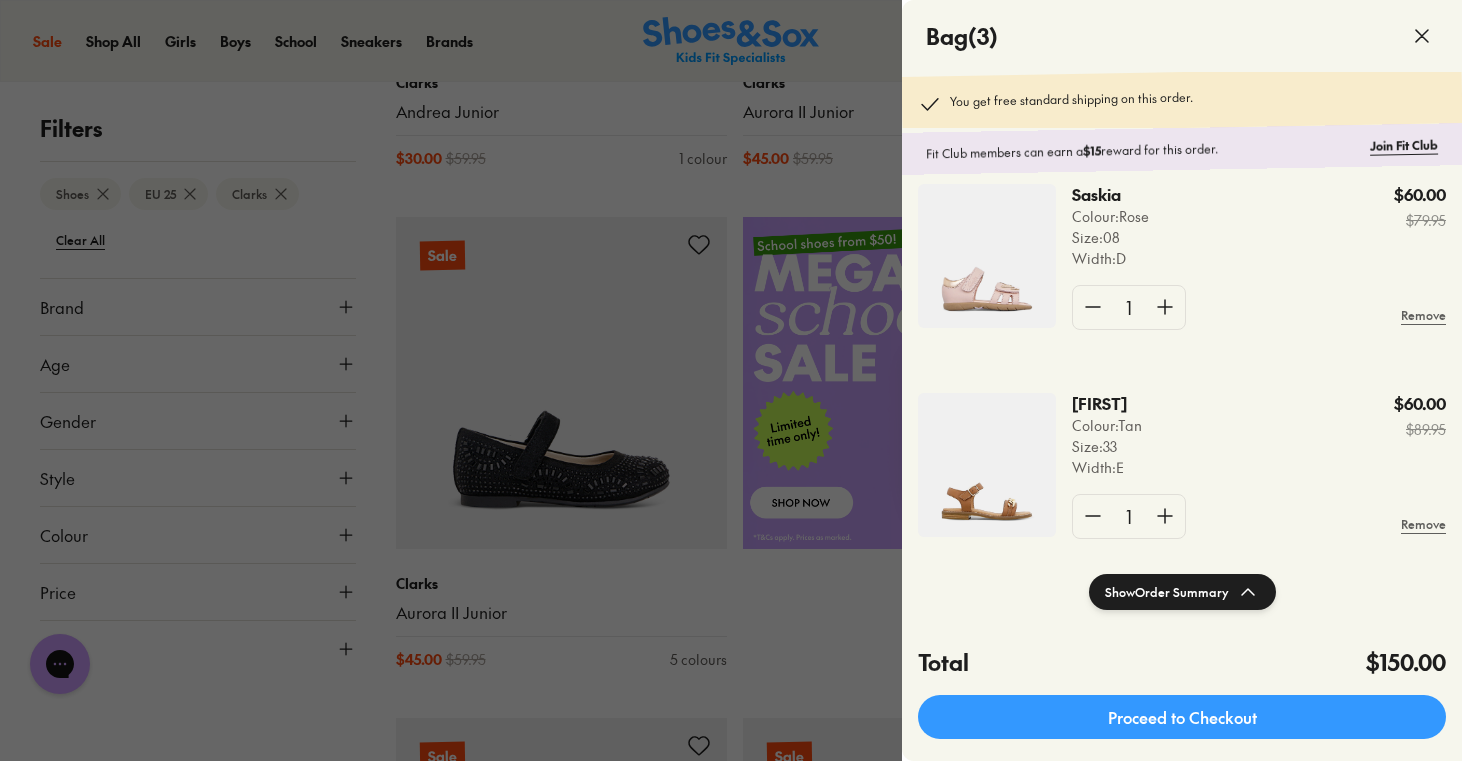 scroll, scrollTop: 271, scrollLeft: 0, axis: vertical 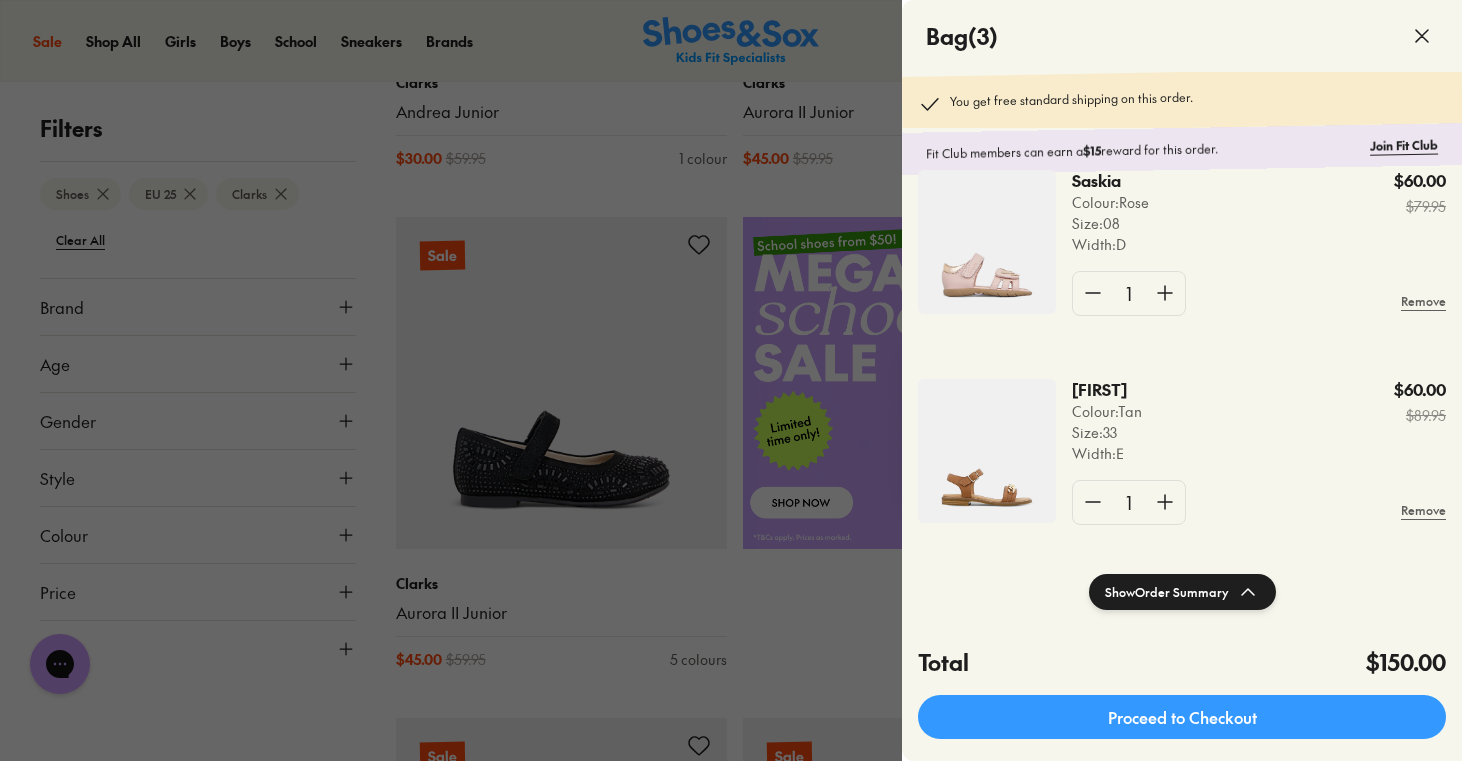 click 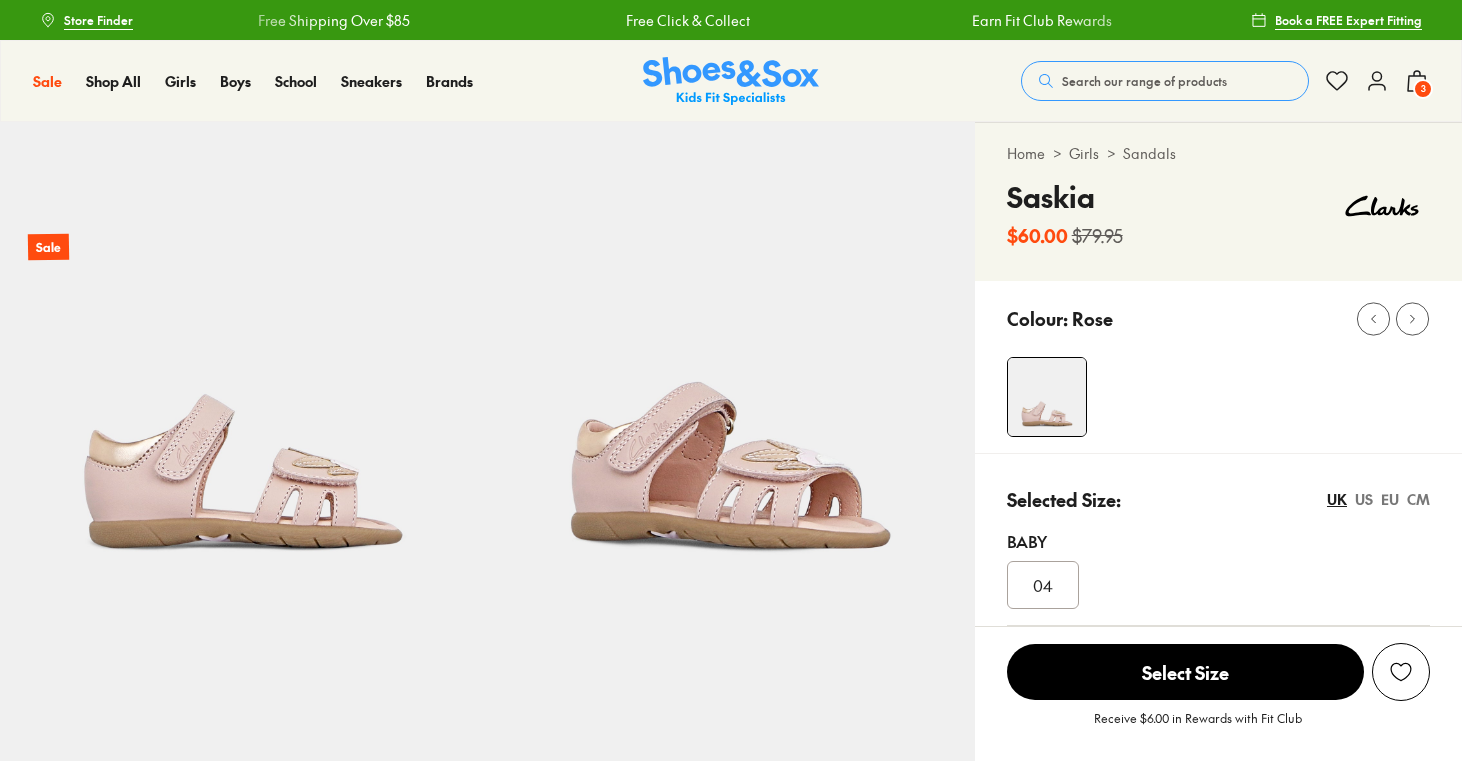 select on "*" 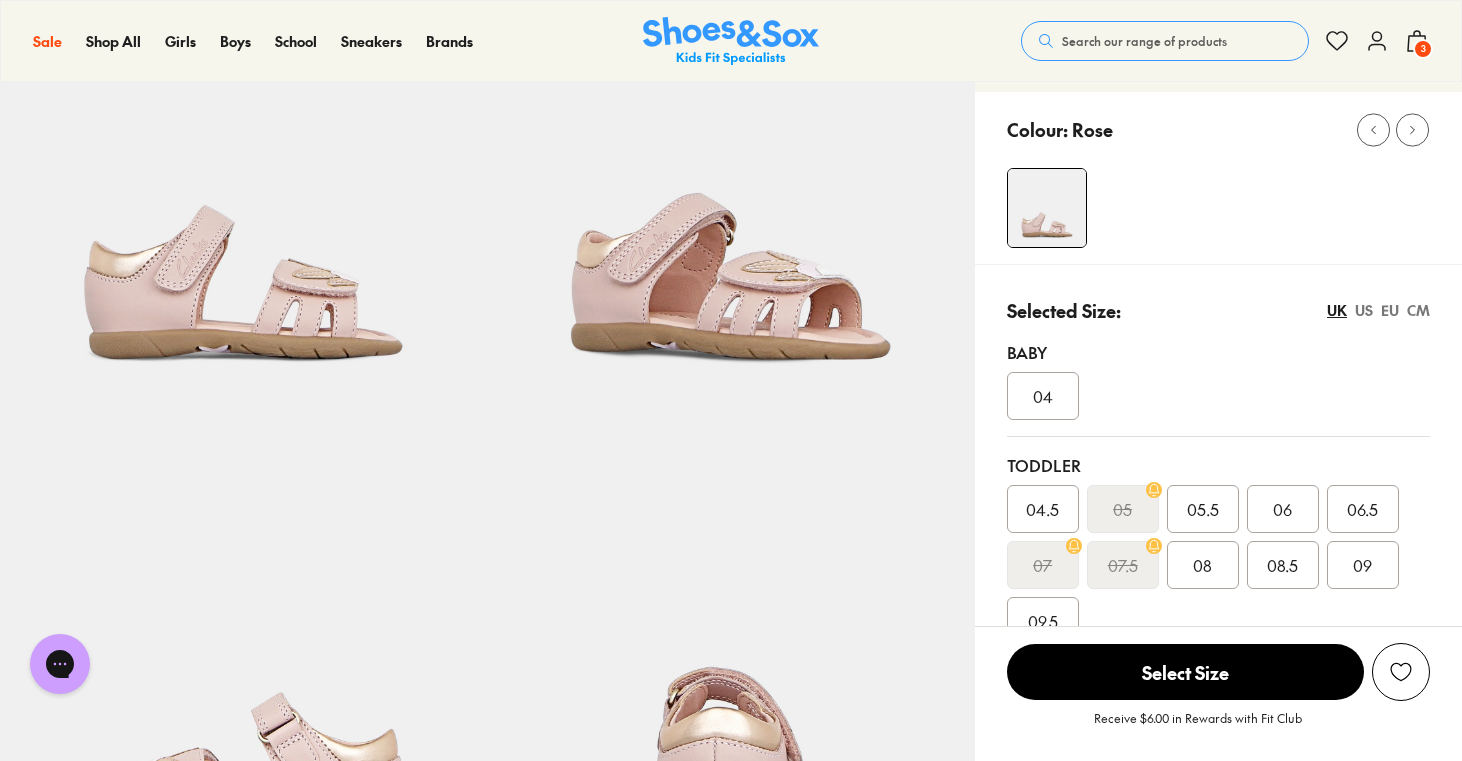 scroll, scrollTop: 489, scrollLeft: 0, axis: vertical 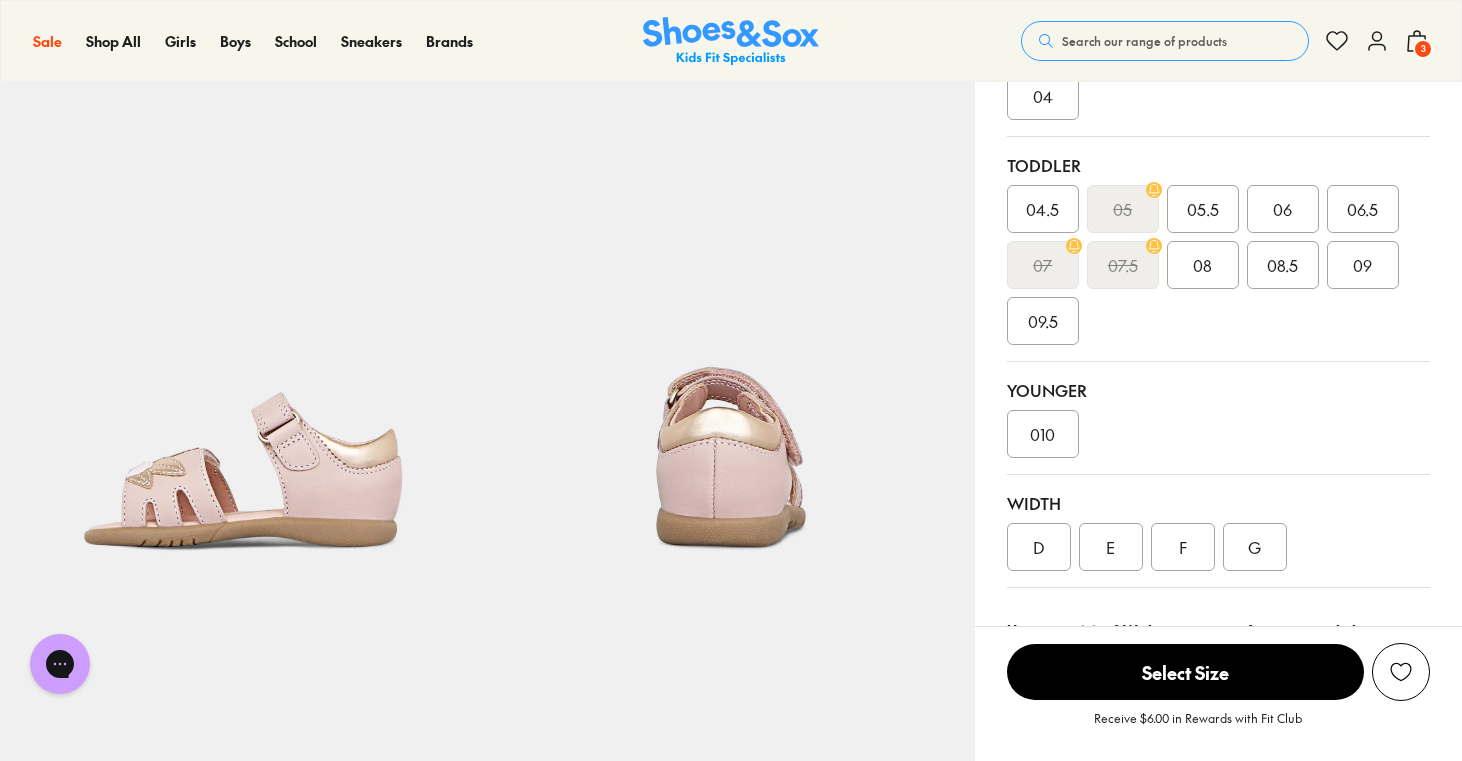 click on "D" at bounding box center [1039, 547] 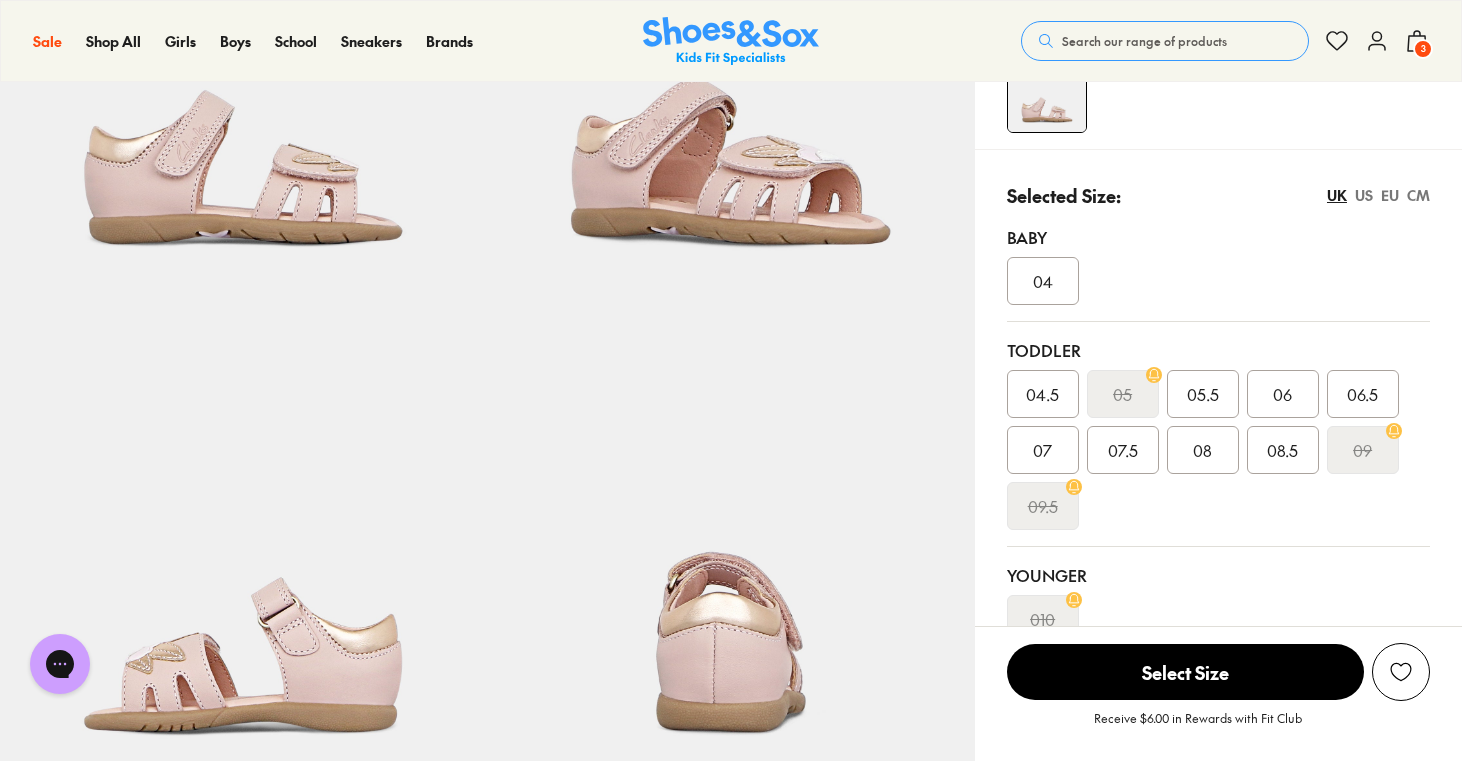 scroll, scrollTop: 295, scrollLeft: 0, axis: vertical 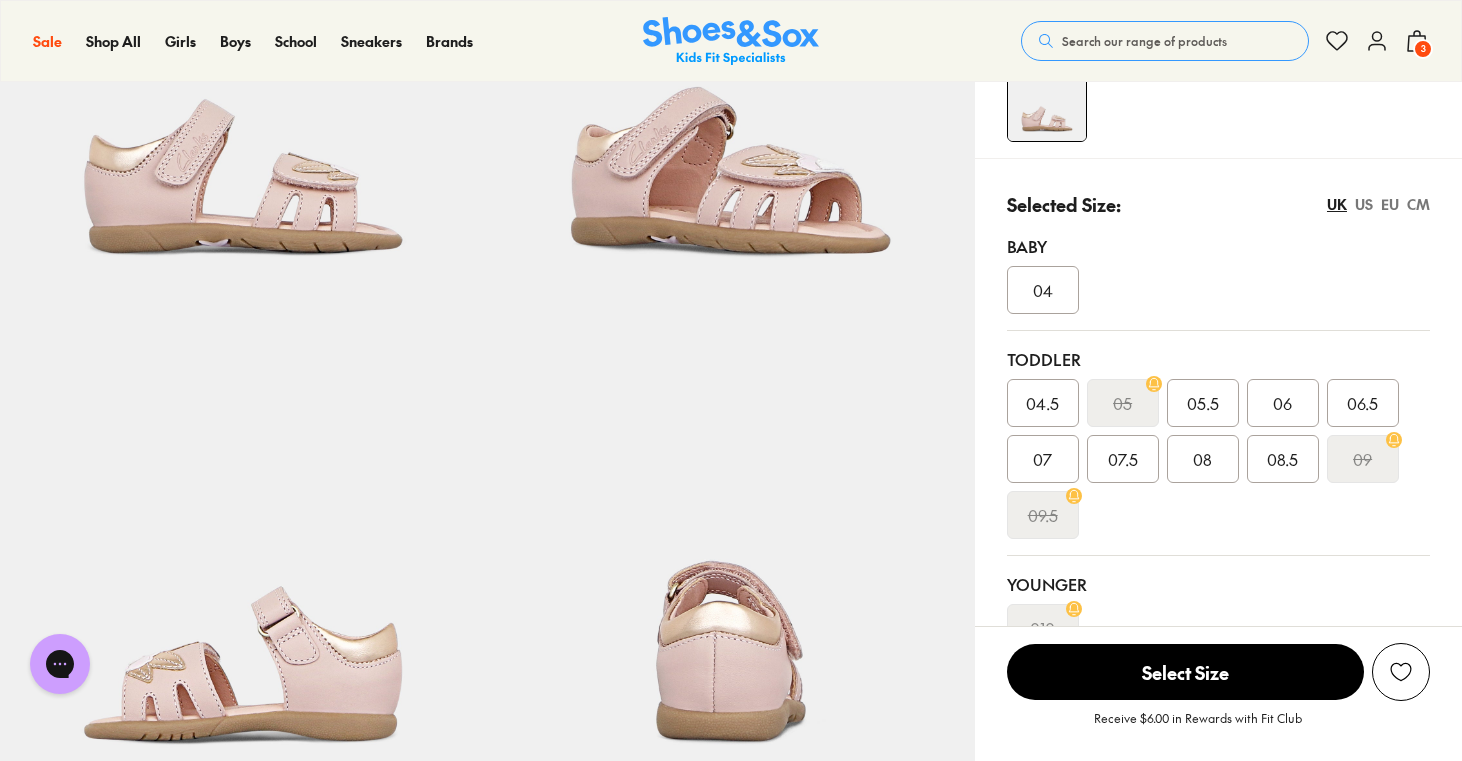 click on "EU" at bounding box center [1390, 204] 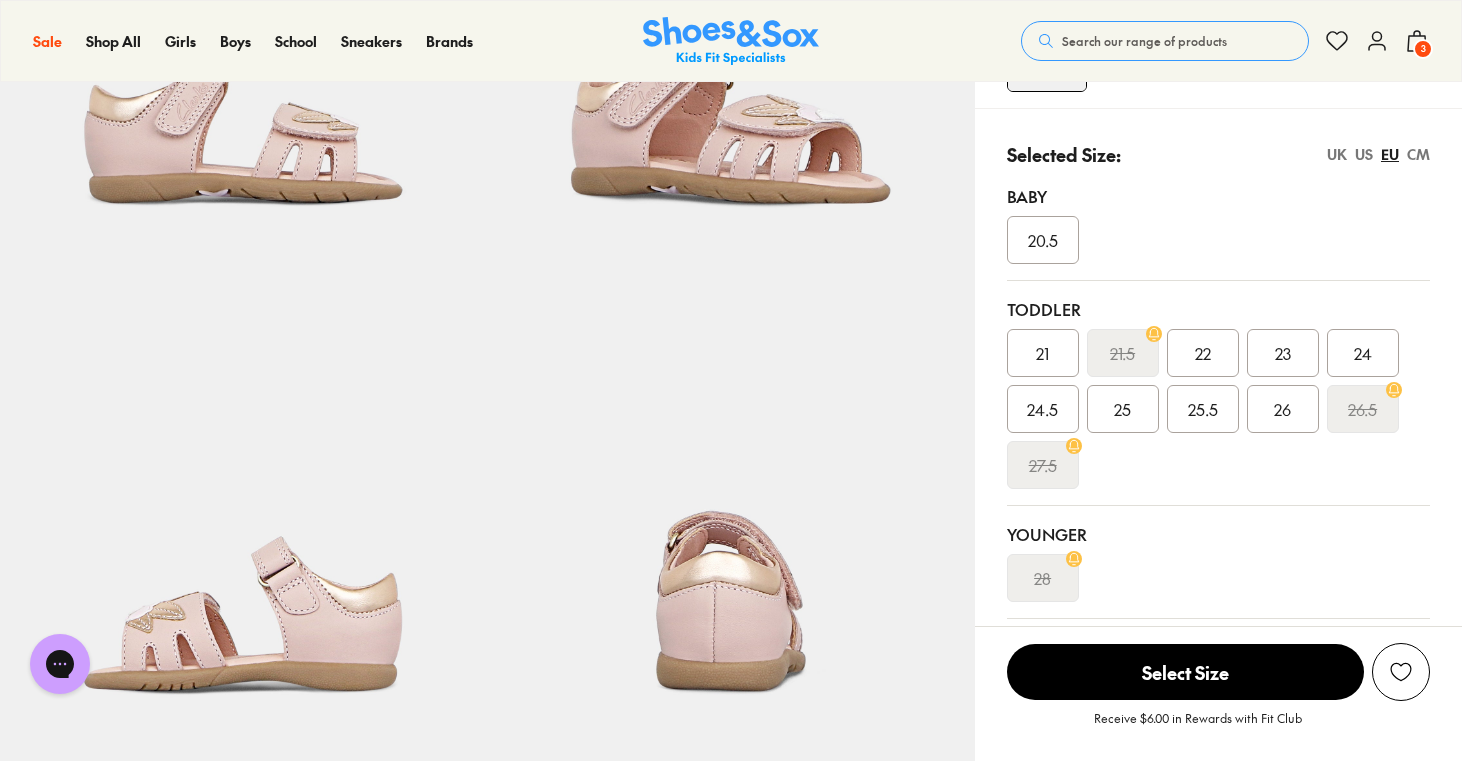 scroll, scrollTop: 382, scrollLeft: 0, axis: vertical 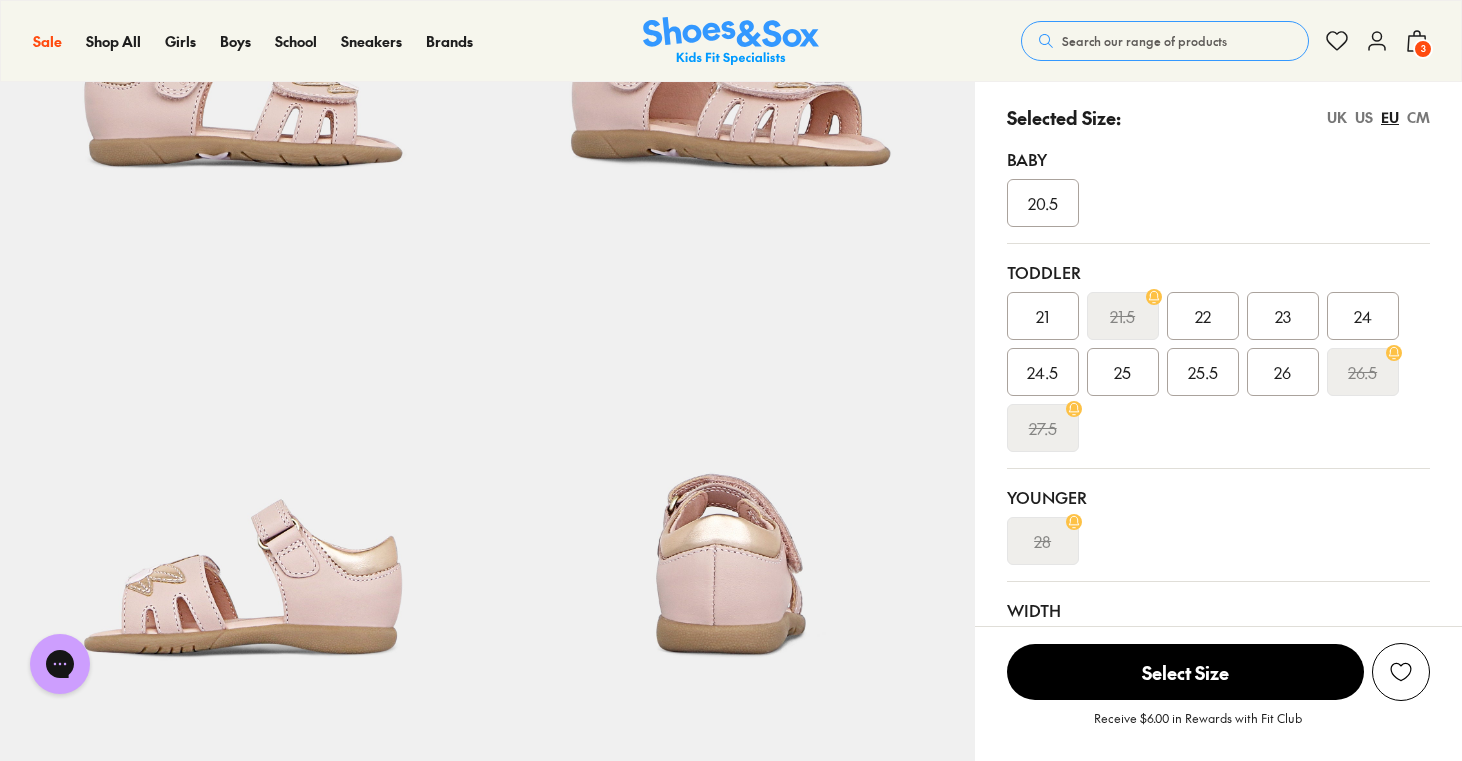 click on "25.5" at bounding box center (1203, 372) 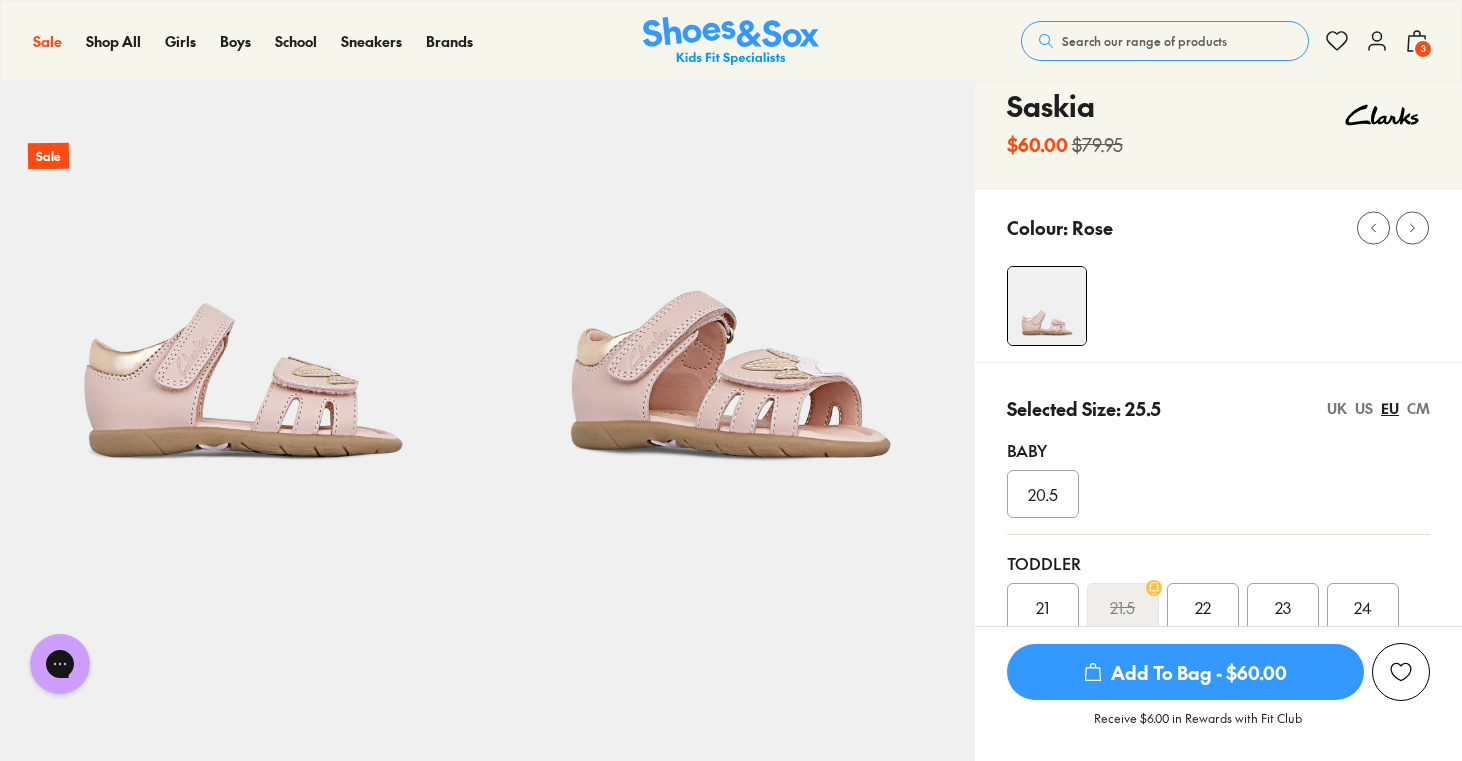 scroll, scrollTop: 63, scrollLeft: 0, axis: vertical 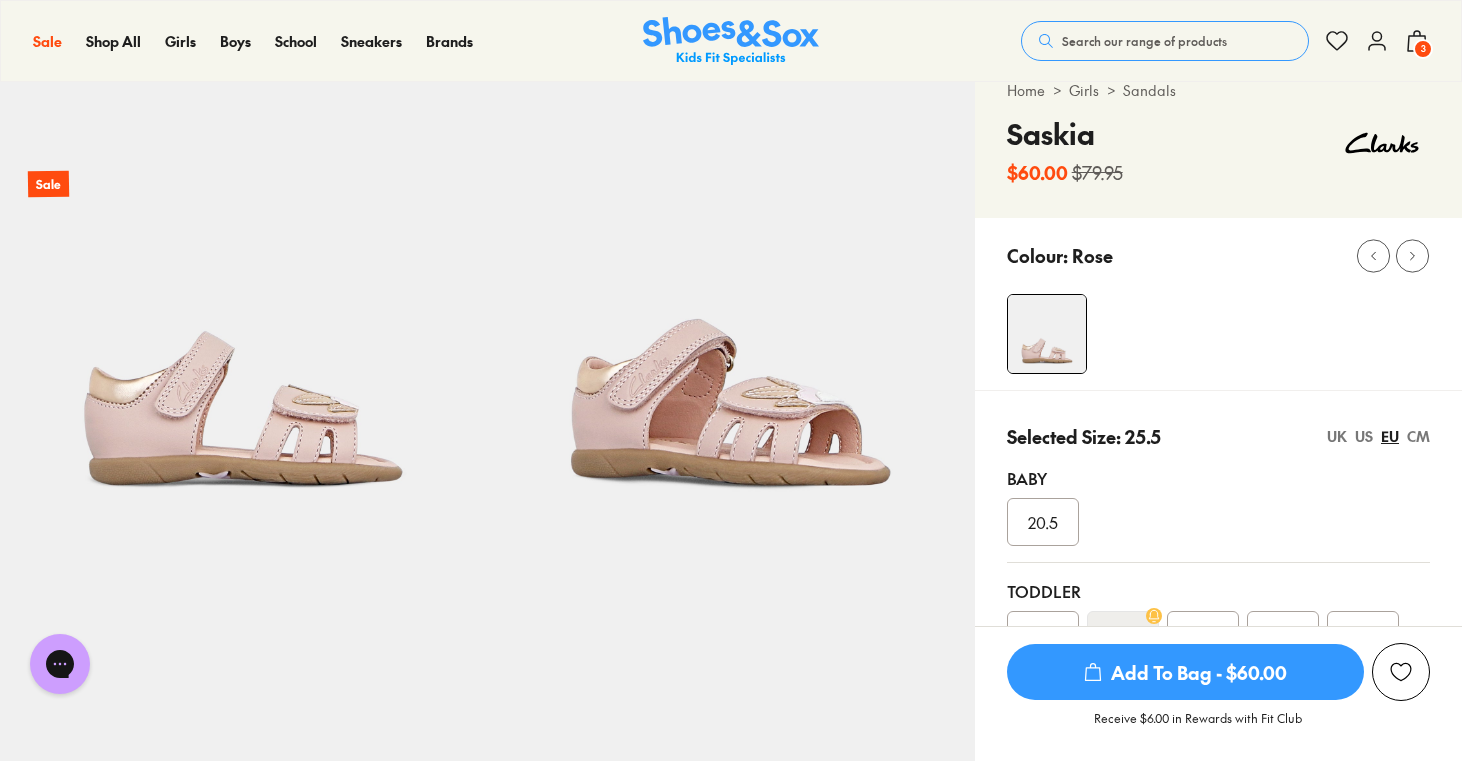 click on "Add To Bag - $60.00" at bounding box center [1185, 672] 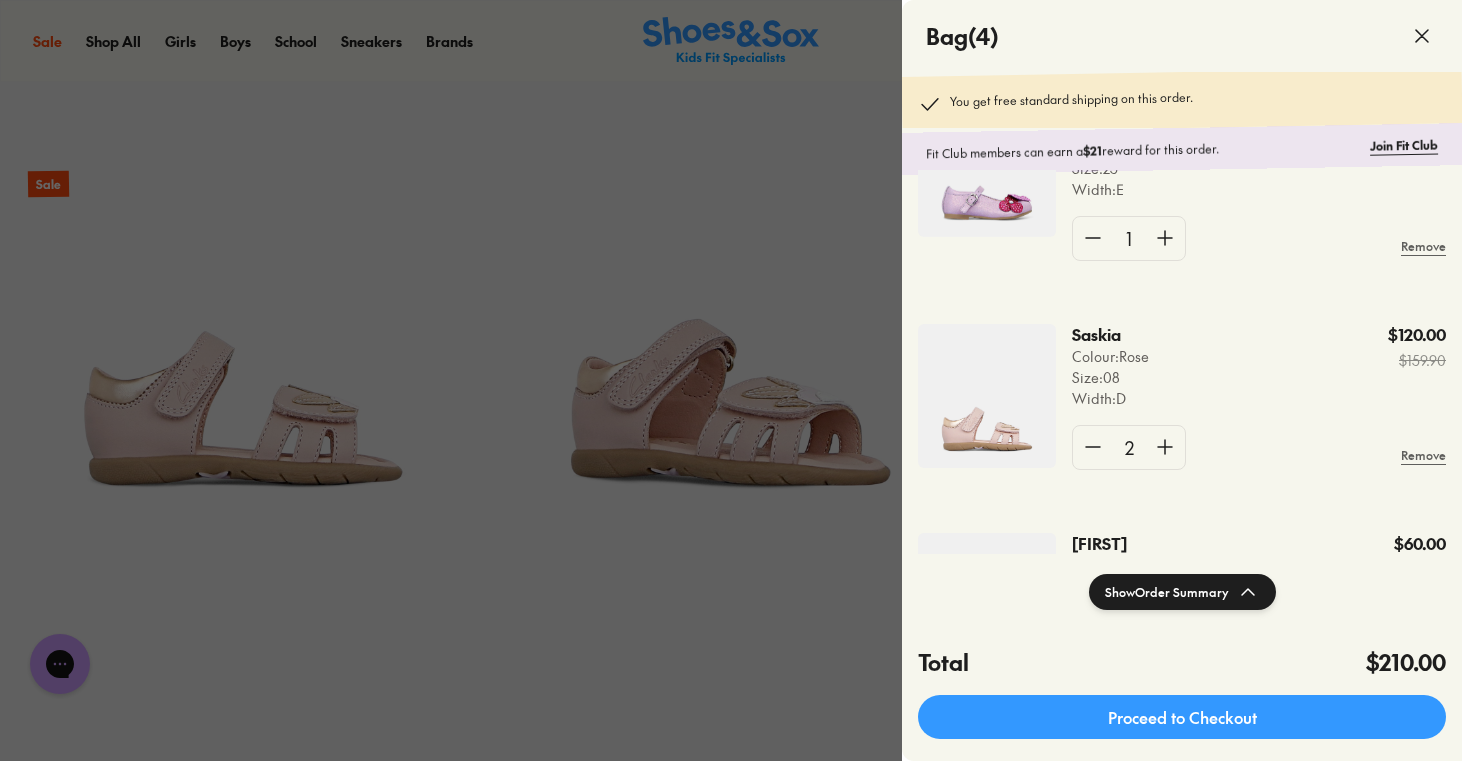 scroll, scrollTop: 118, scrollLeft: 0, axis: vertical 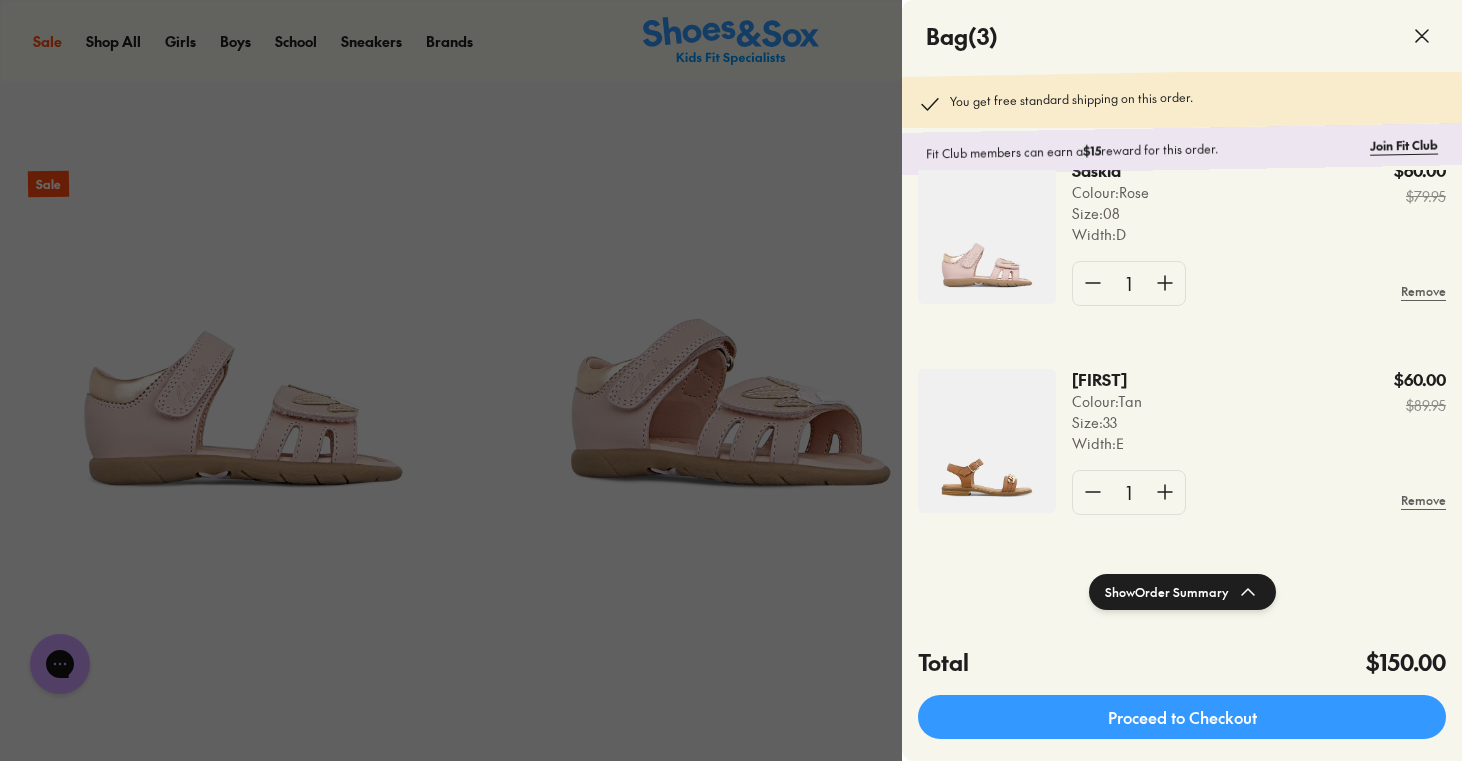 click 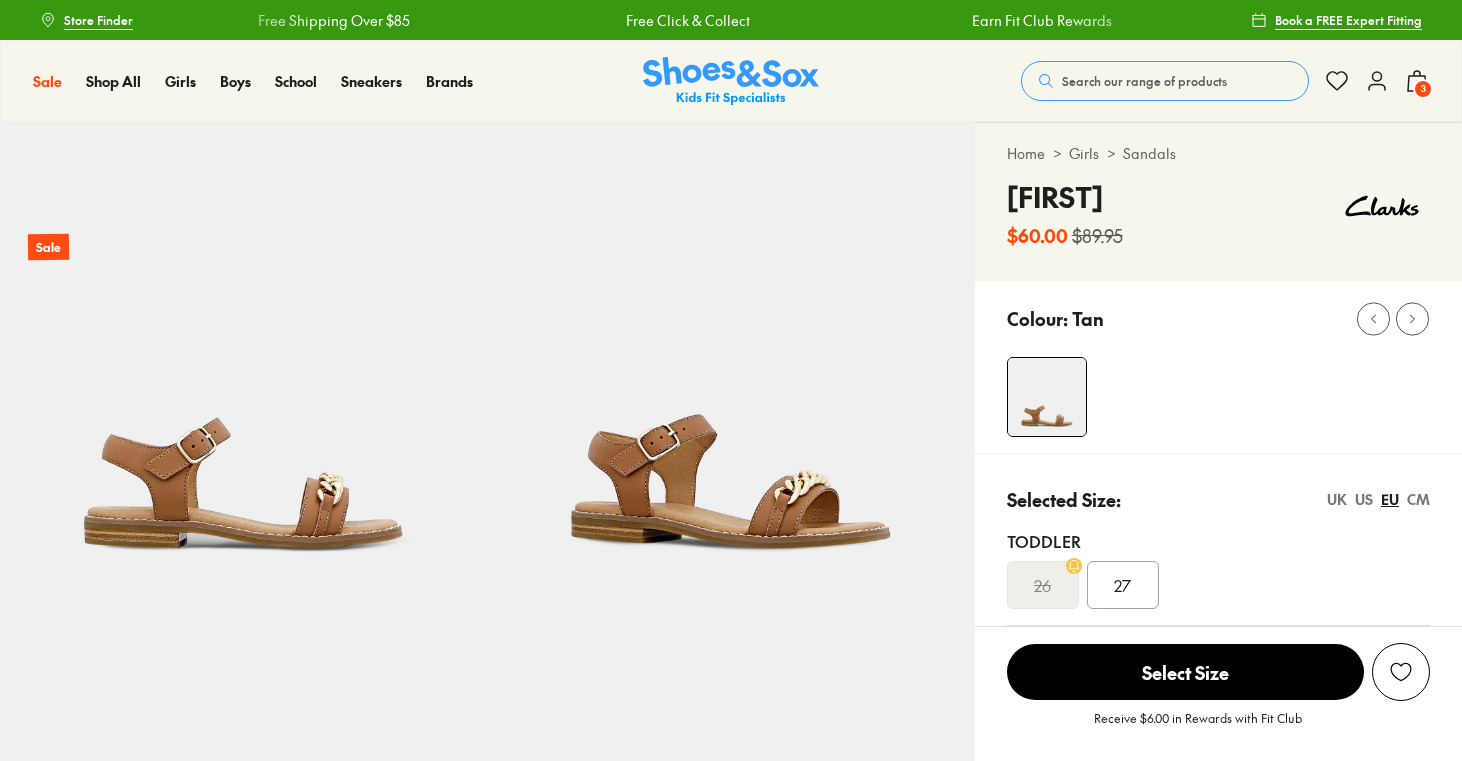 select on "*" 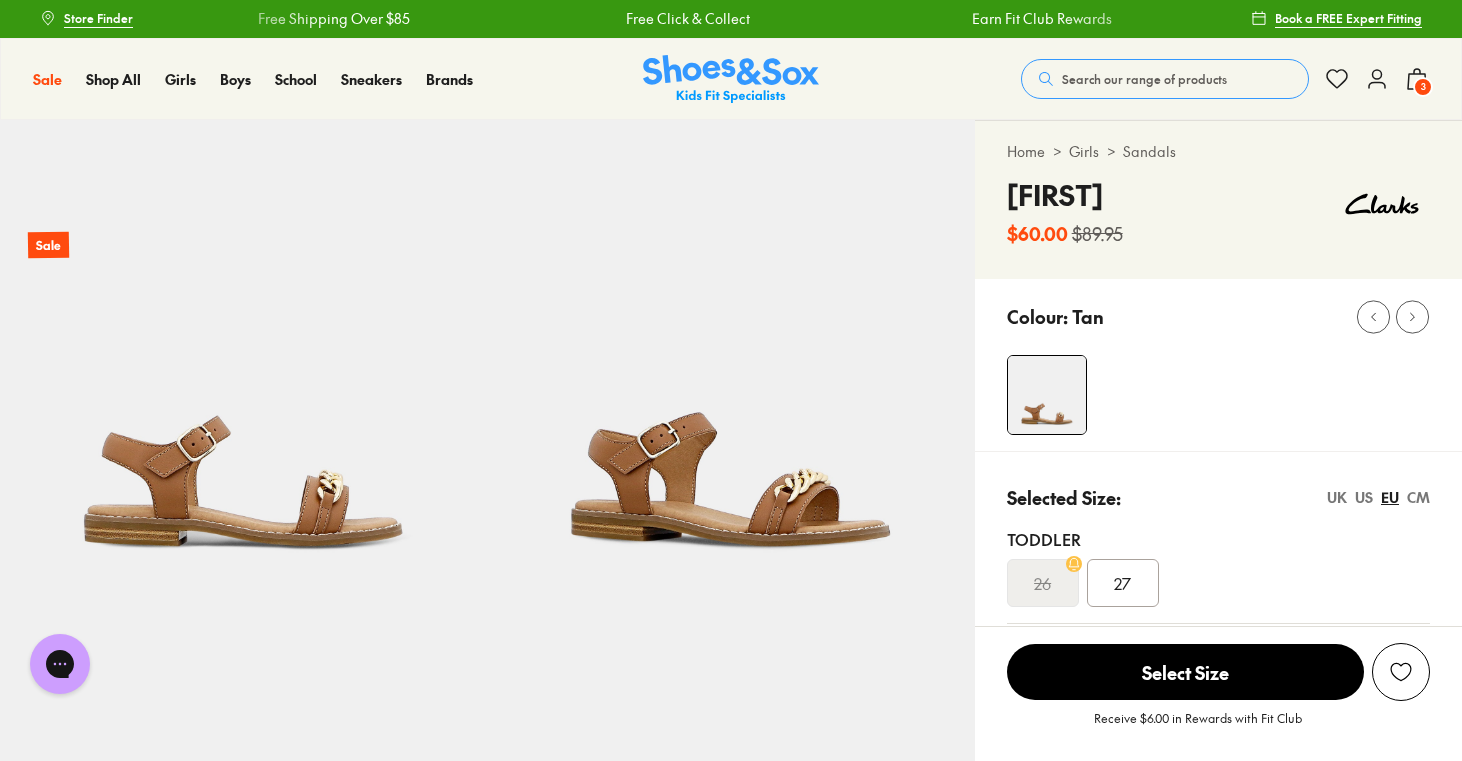scroll, scrollTop: 0, scrollLeft: 0, axis: both 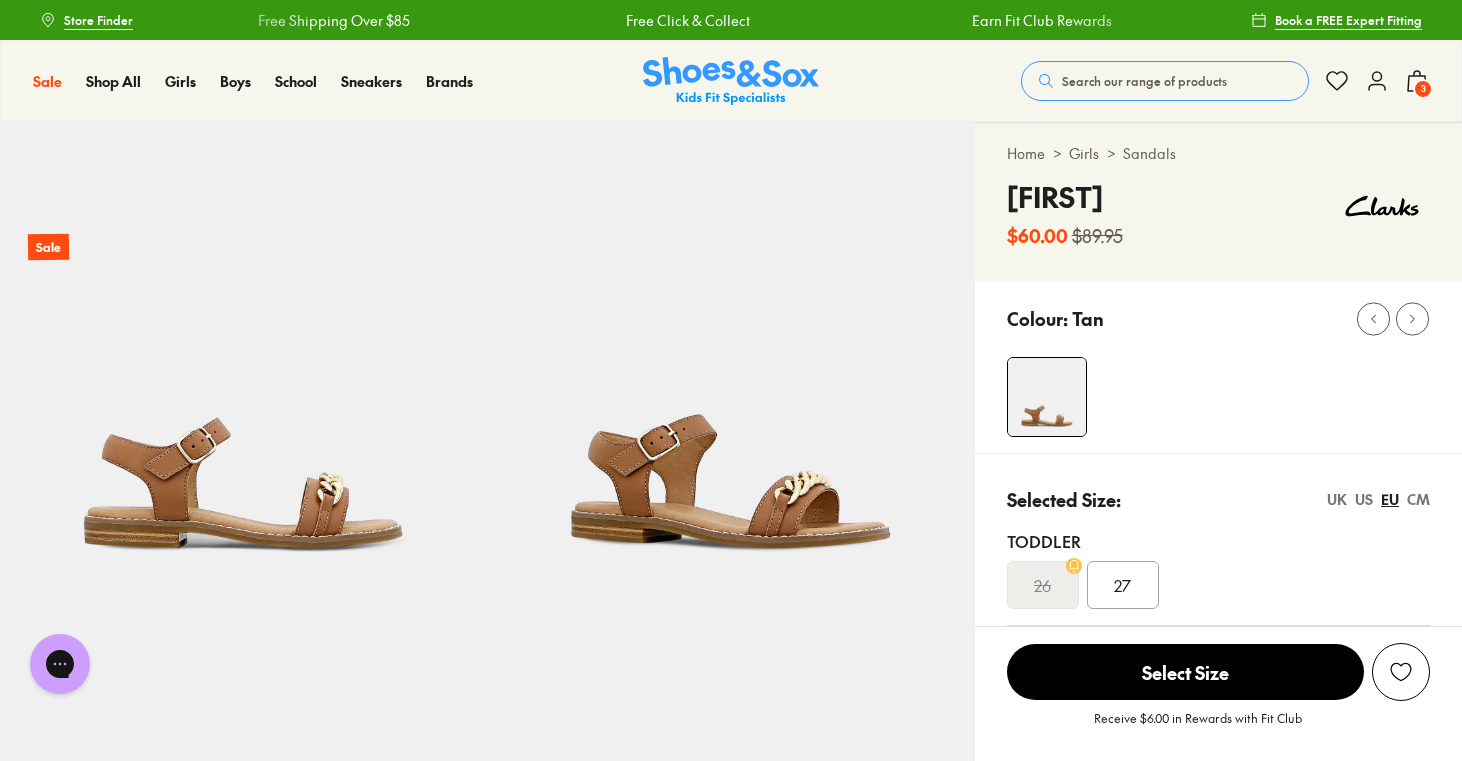 click 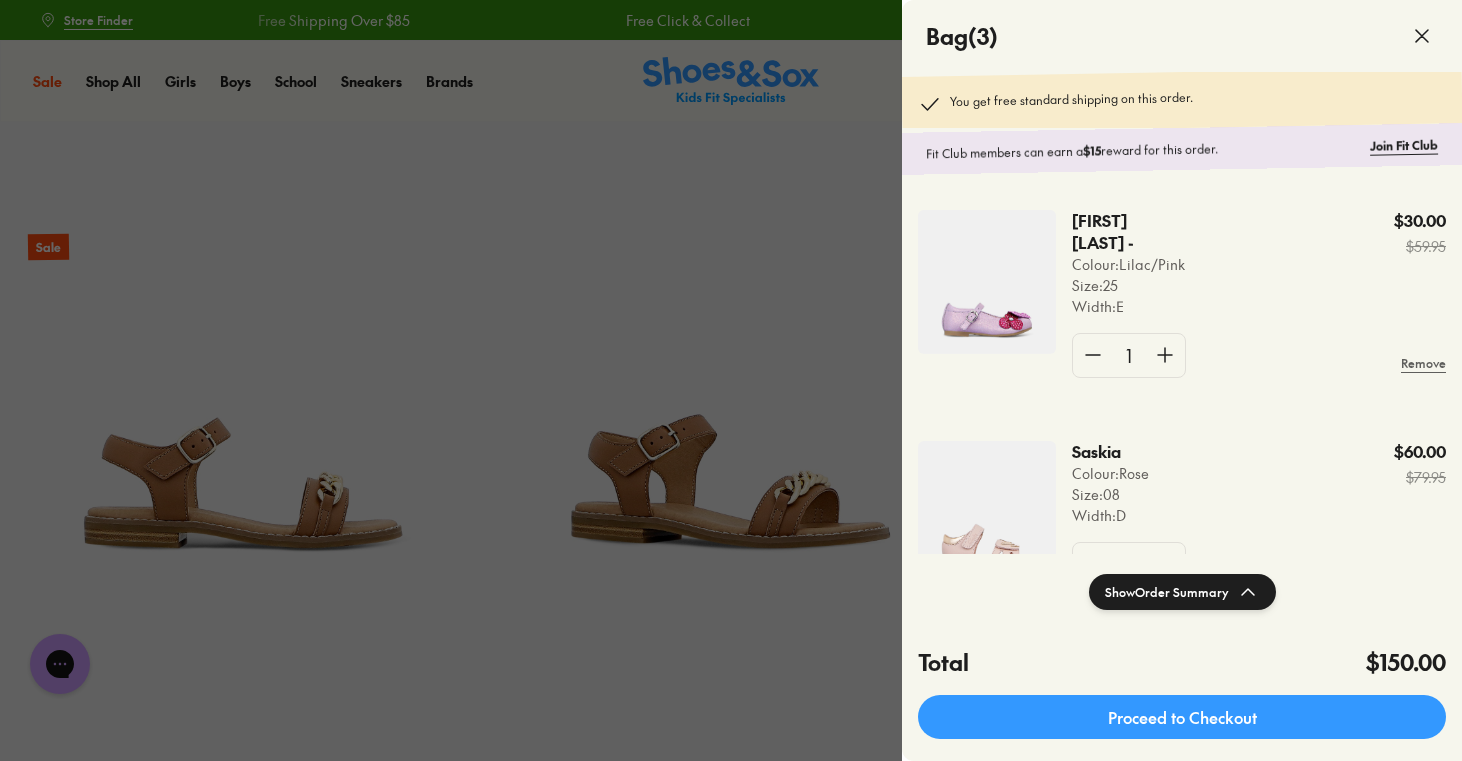 click 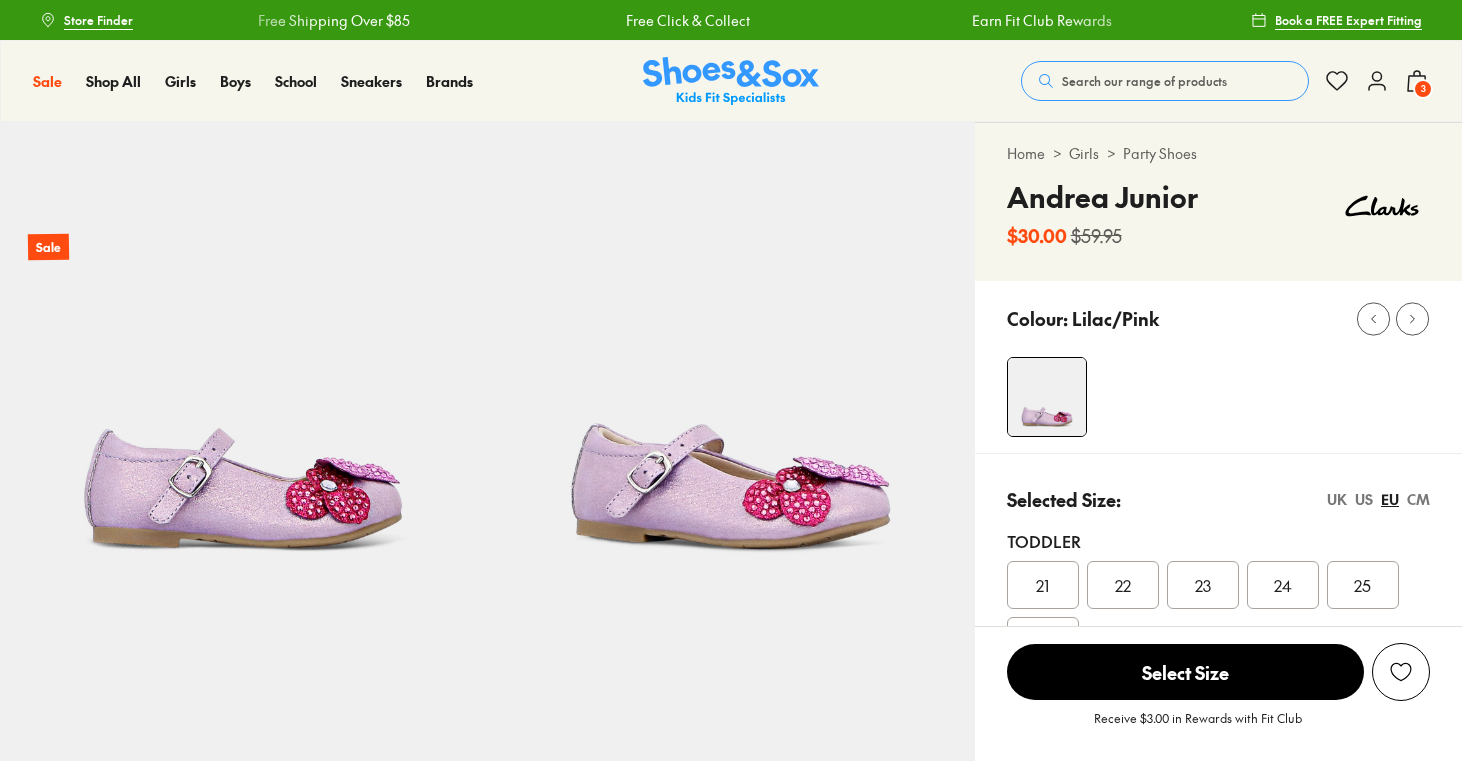 select on "*" 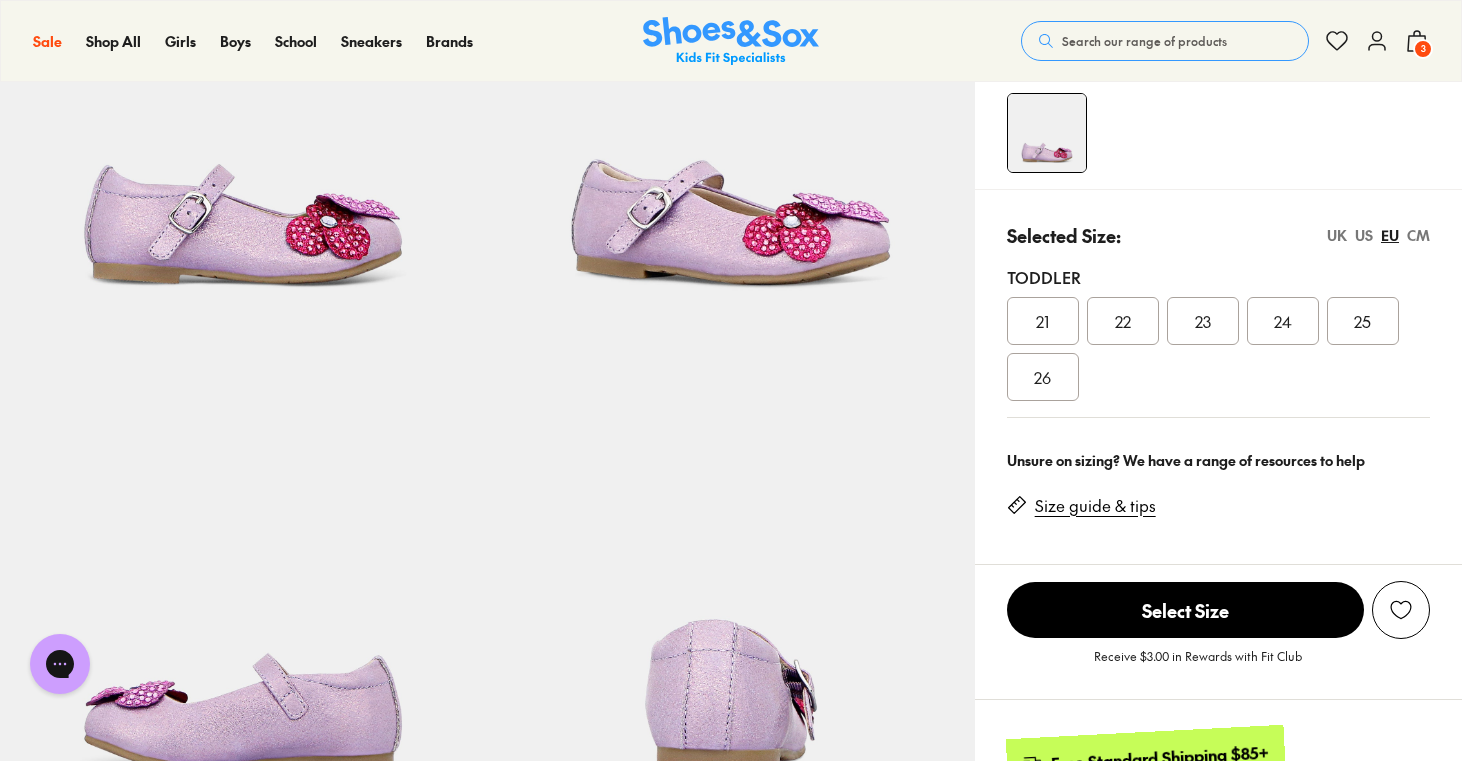 scroll, scrollTop: 258, scrollLeft: 0, axis: vertical 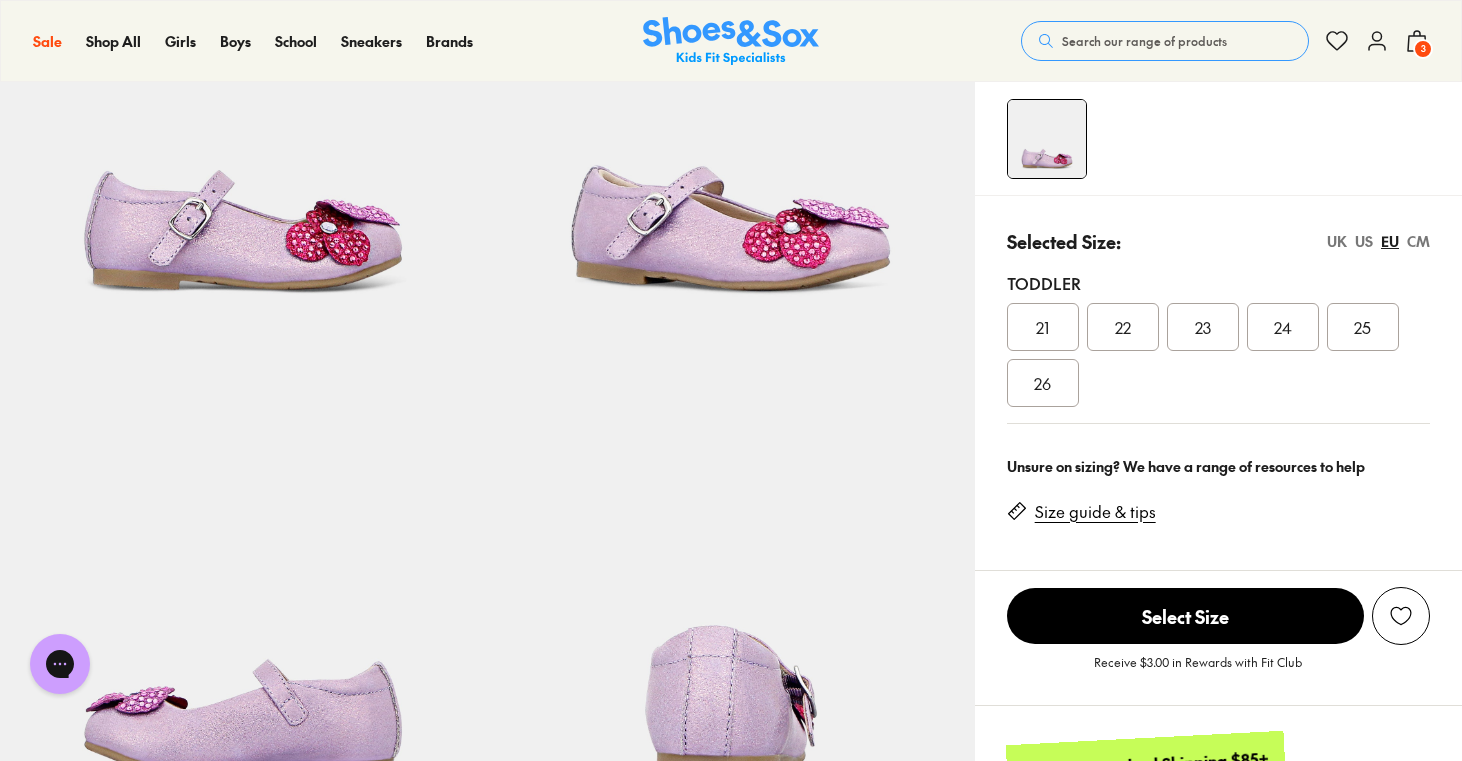 click on "3" at bounding box center [1423, 49] 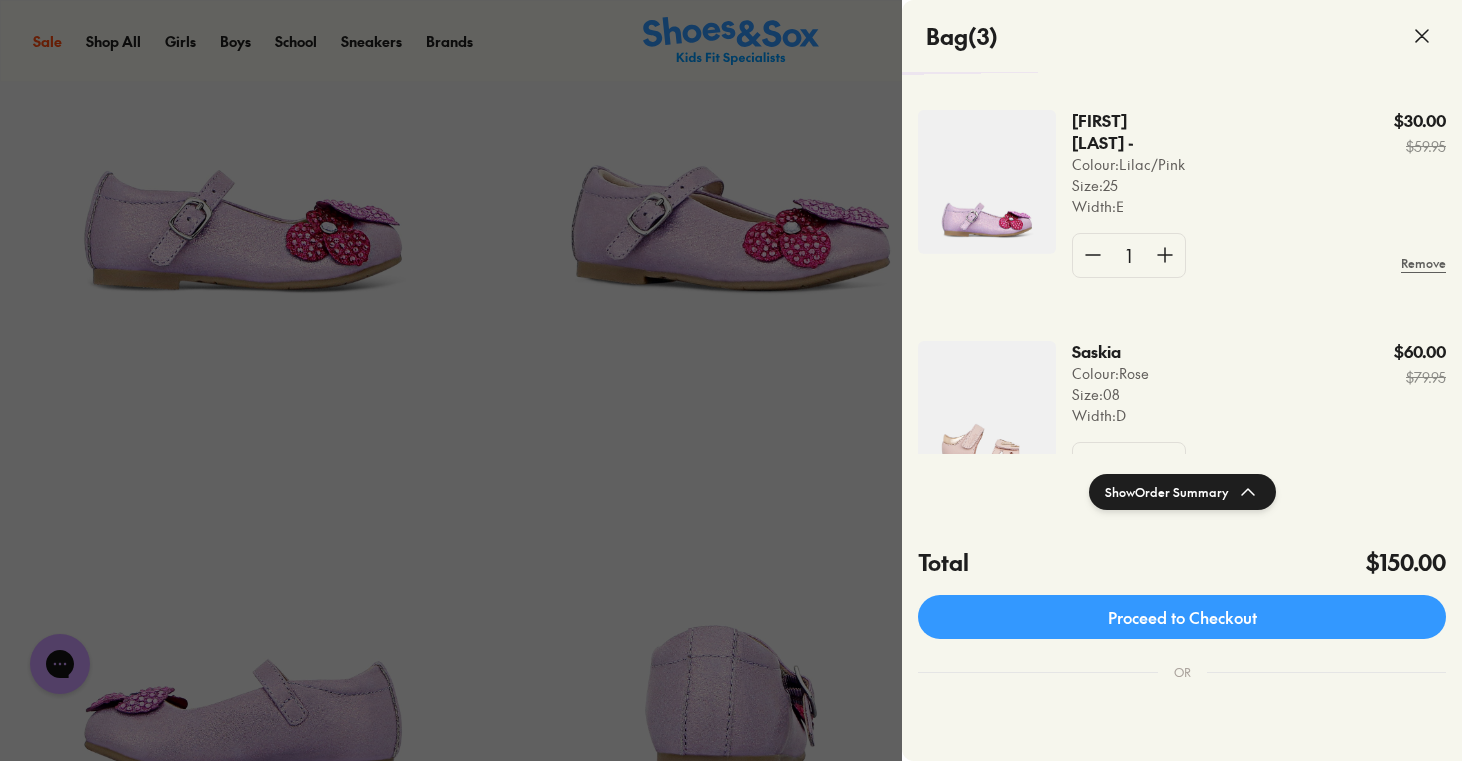 scroll, scrollTop: 308, scrollLeft: 0, axis: vertical 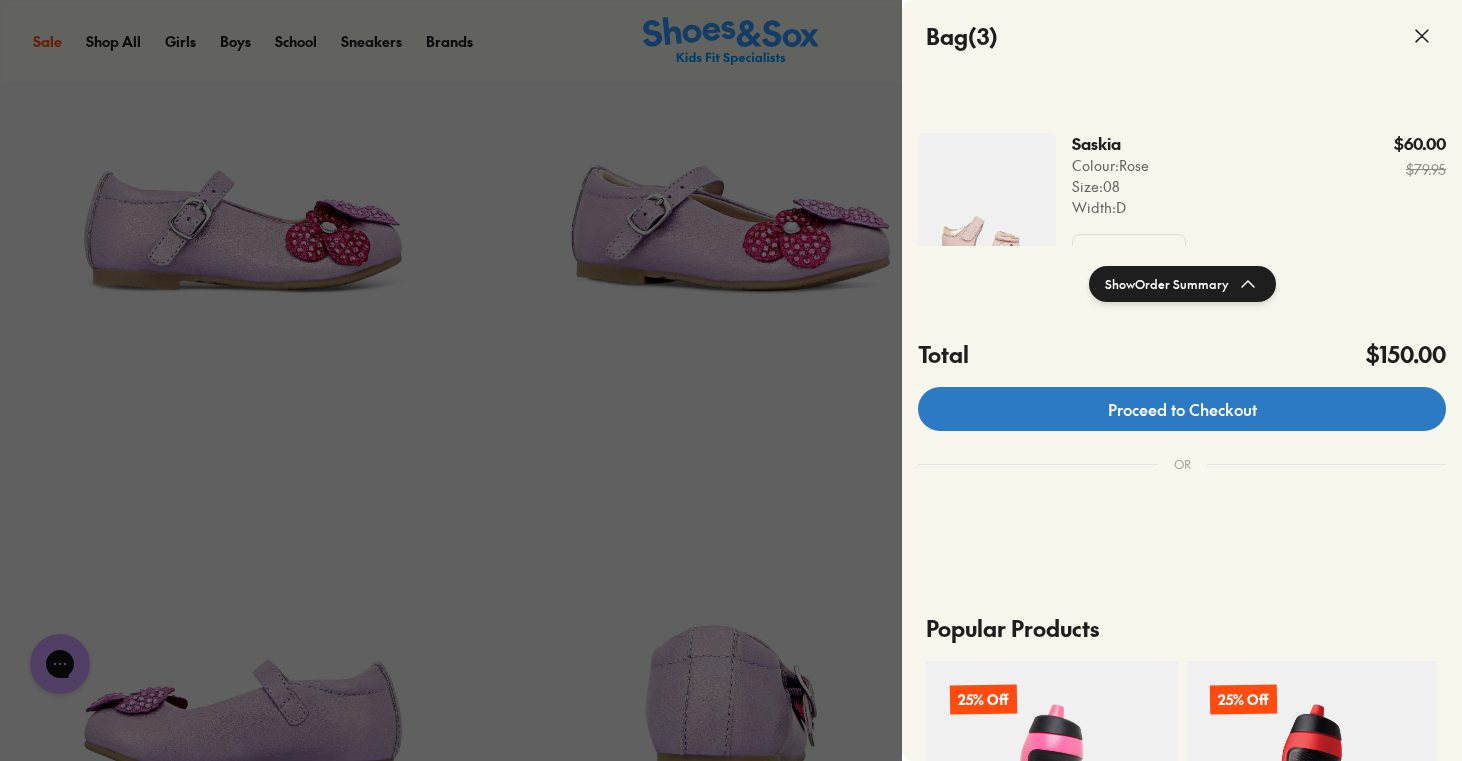 click on "Proceed to Checkout" 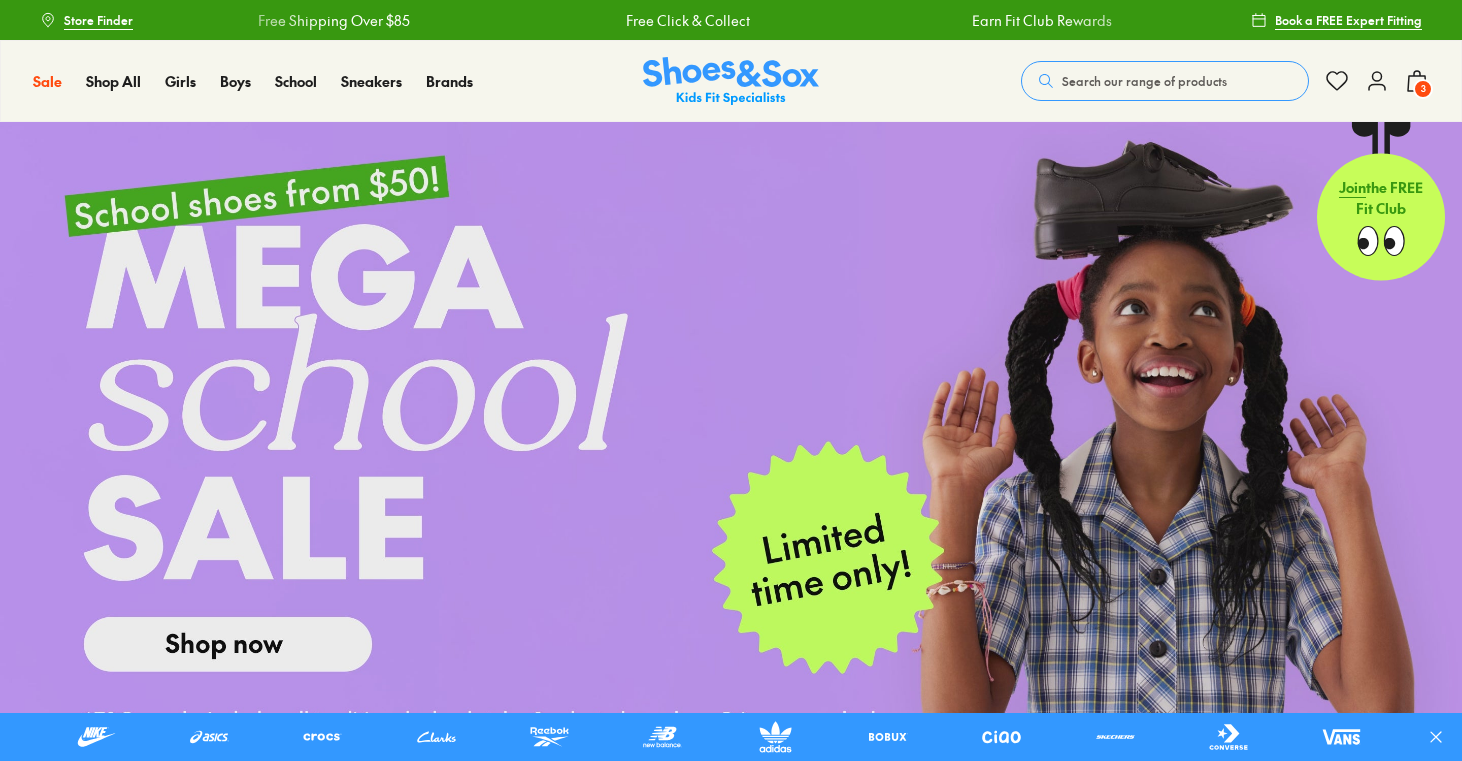 scroll, scrollTop: 0, scrollLeft: 0, axis: both 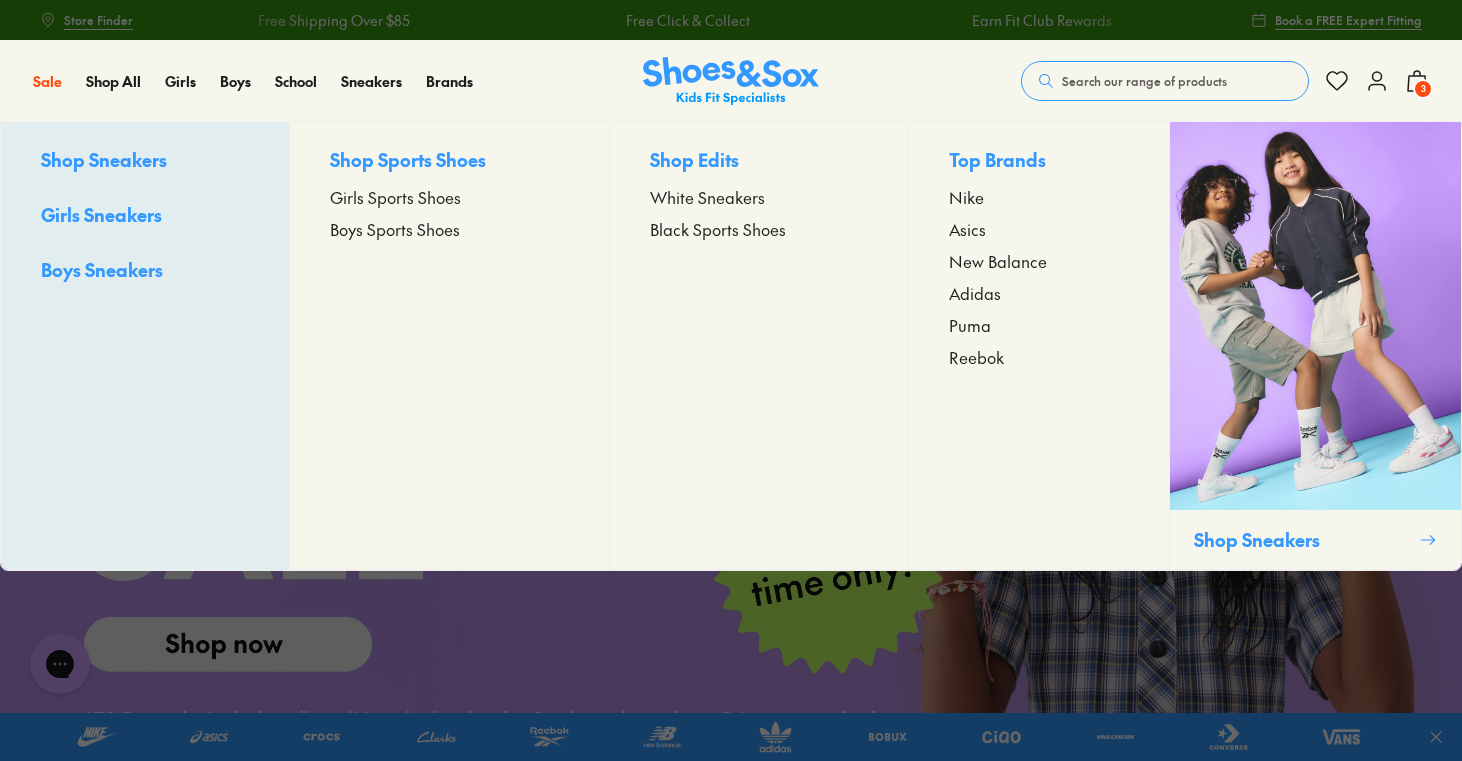 click on "Girls Sneakers" at bounding box center (101, 214) 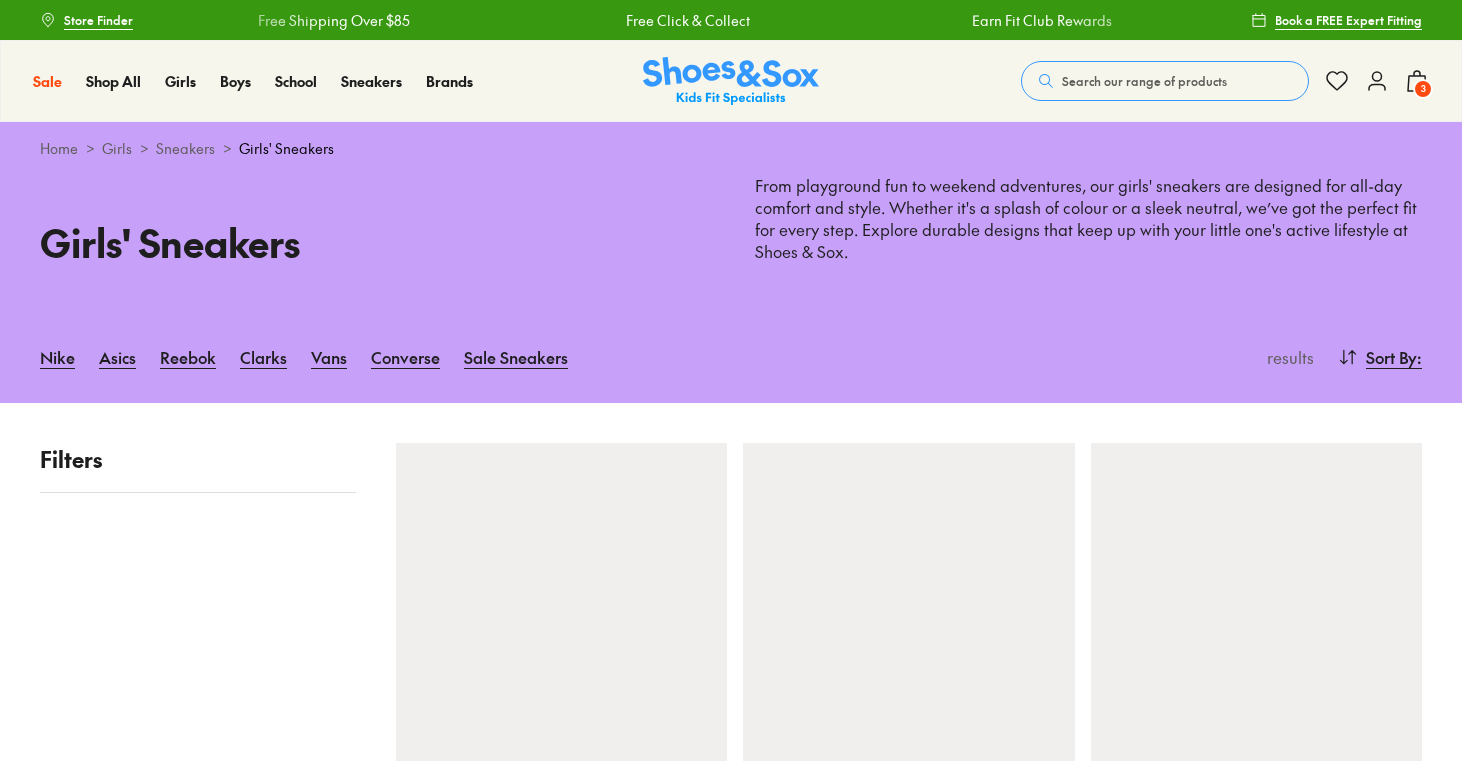 scroll, scrollTop: 0, scrollLeft: 0, axis: both 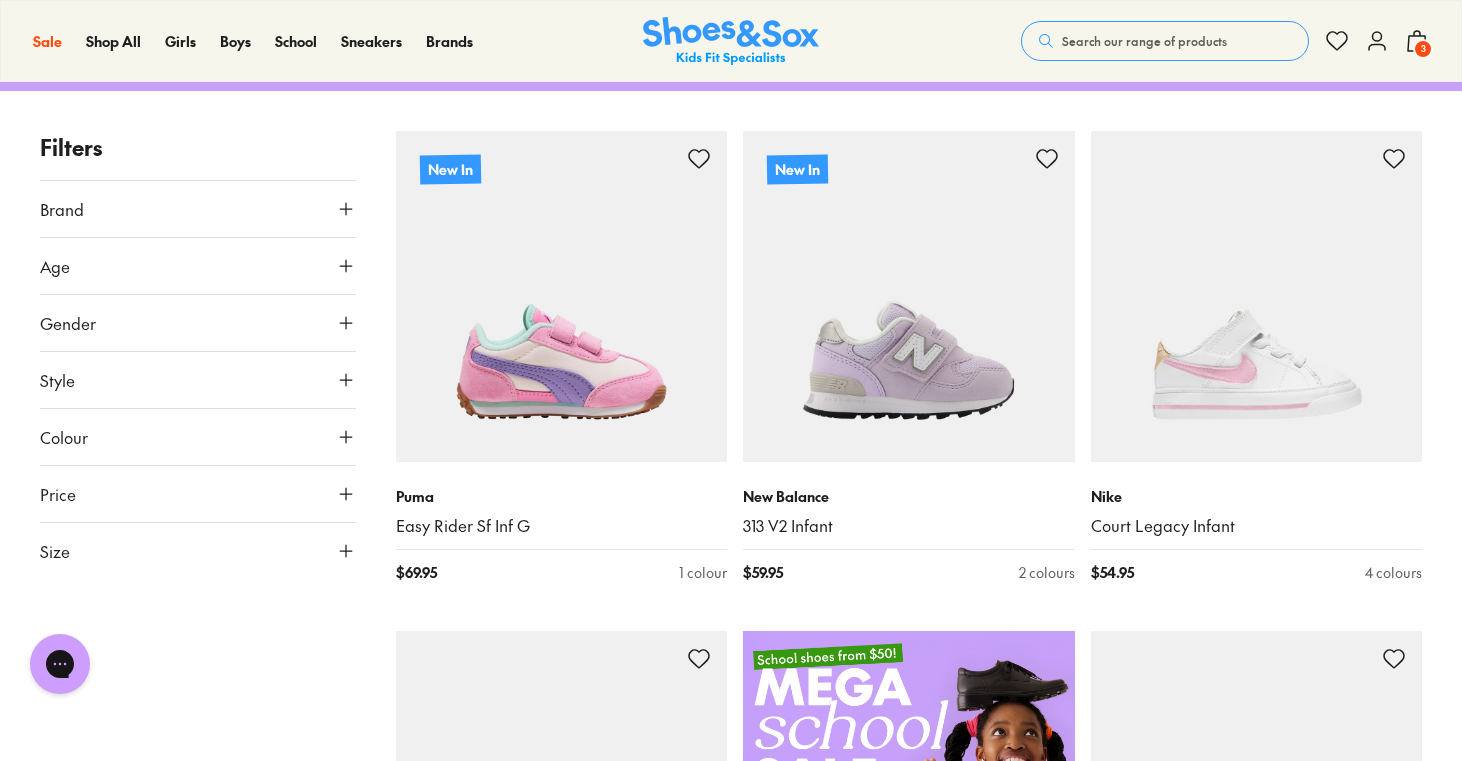 click on "Age" at bounding box center (198, 266) 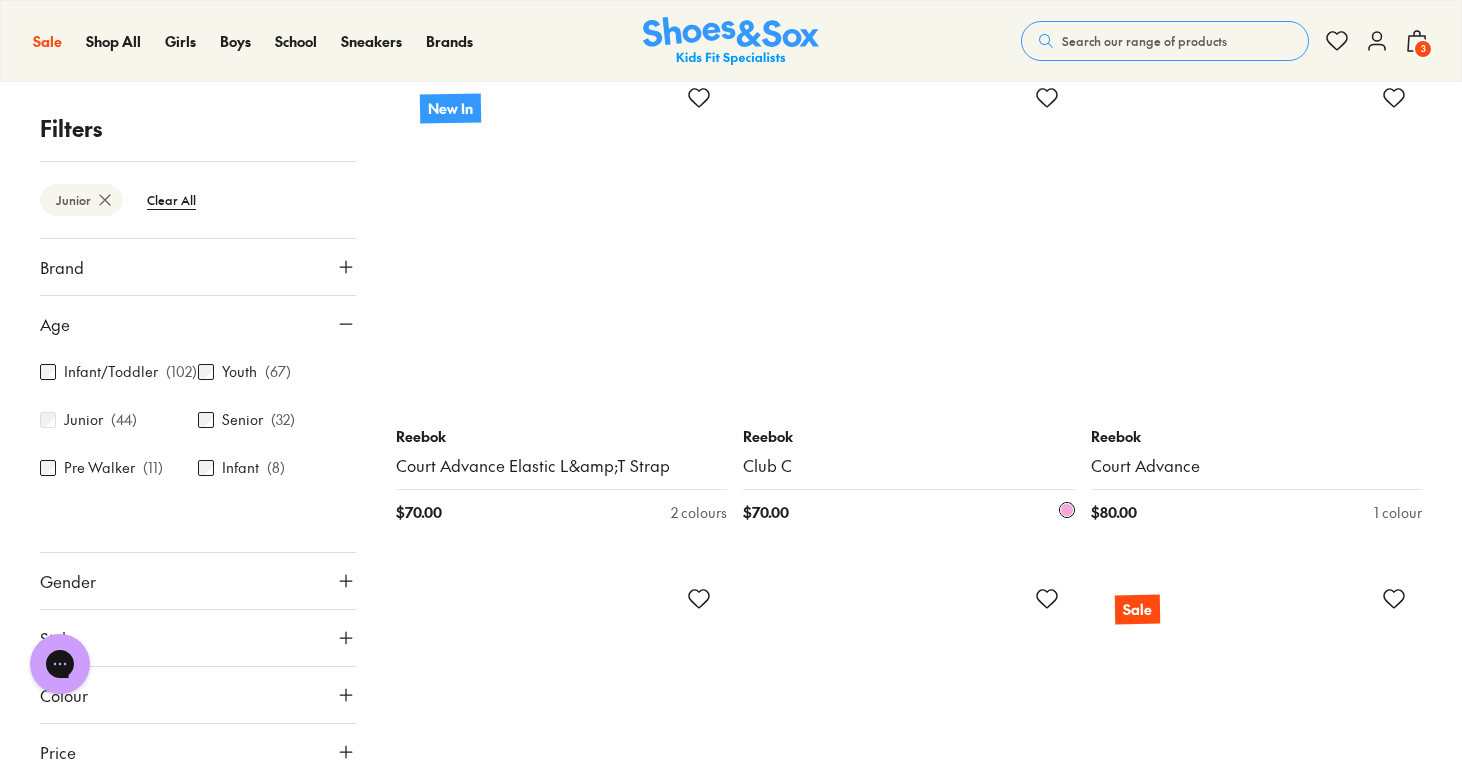scroll, scrollTop: 3522, scrollLeft: 0, axis: vertical 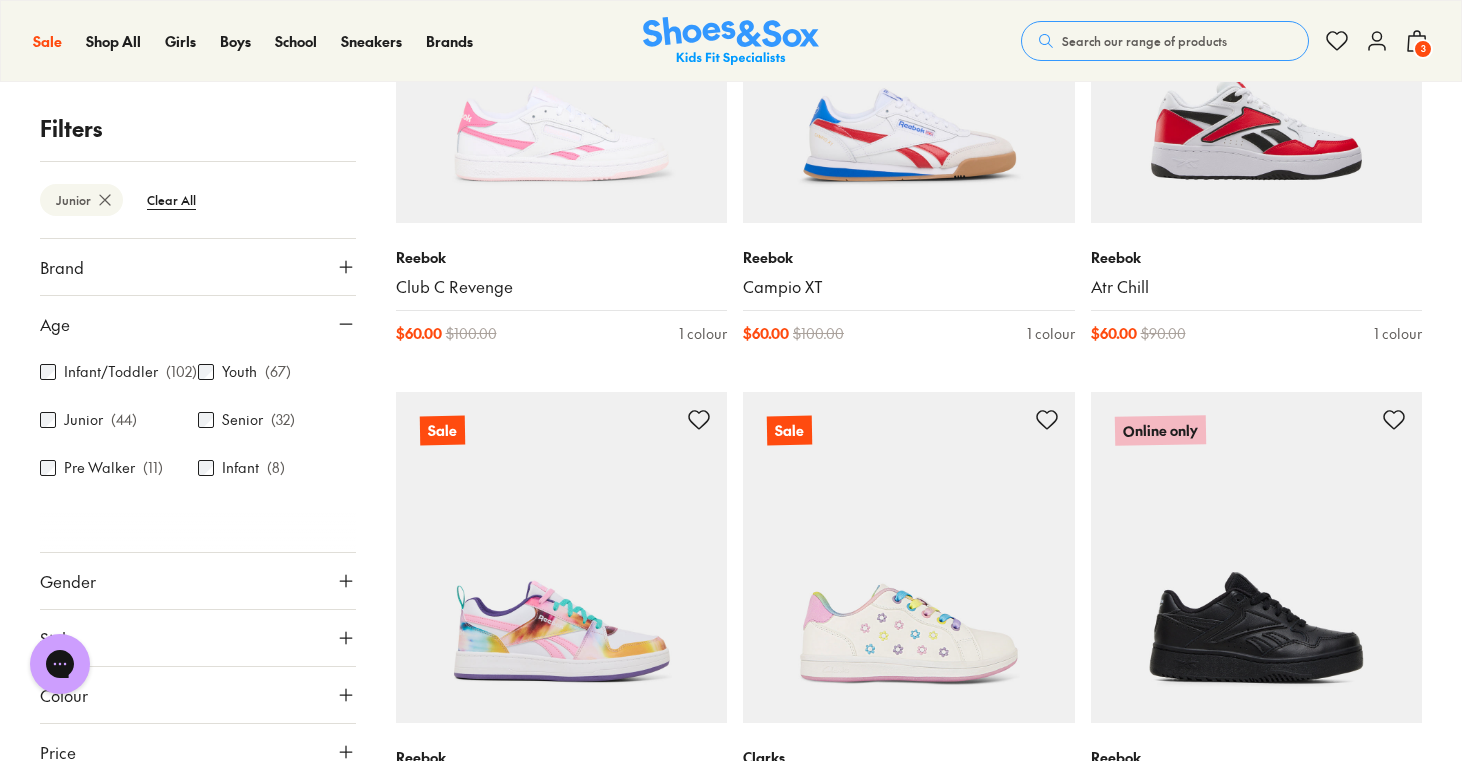 click on "Brand" at bounding box center [62, 267] 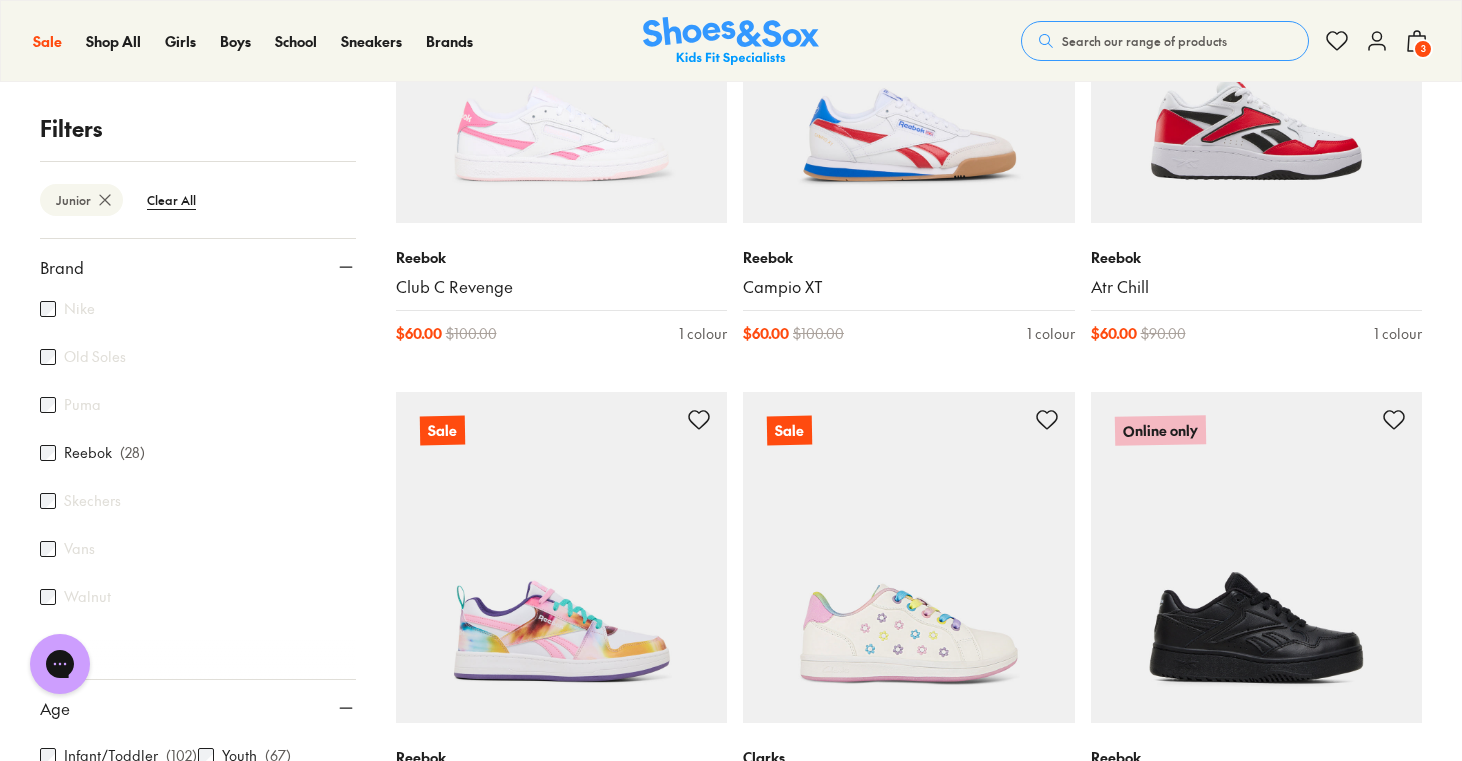 scroll, scrollTop: 344, scrollLeft: 0, axis: vertical 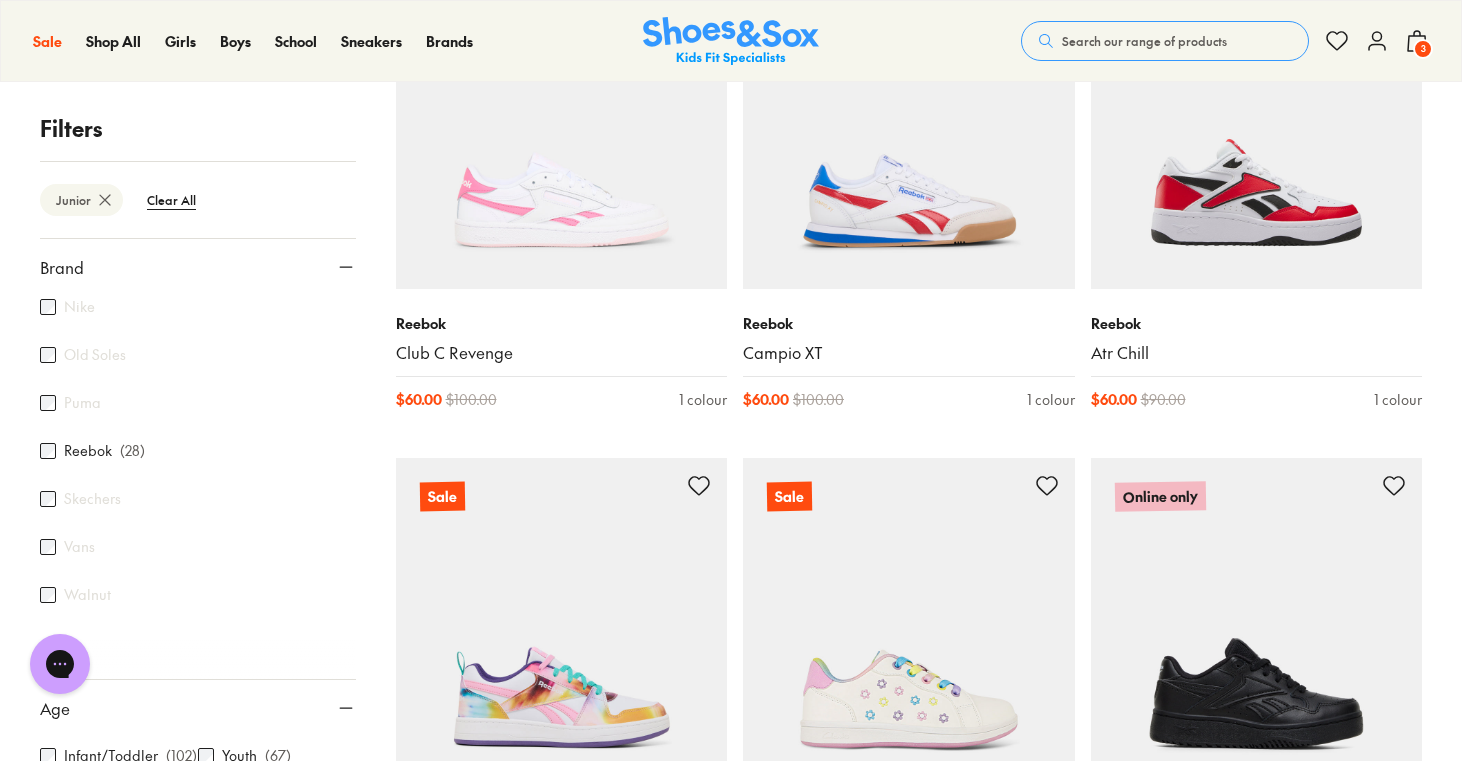 click on "3" at bounding box center [1423, 49] 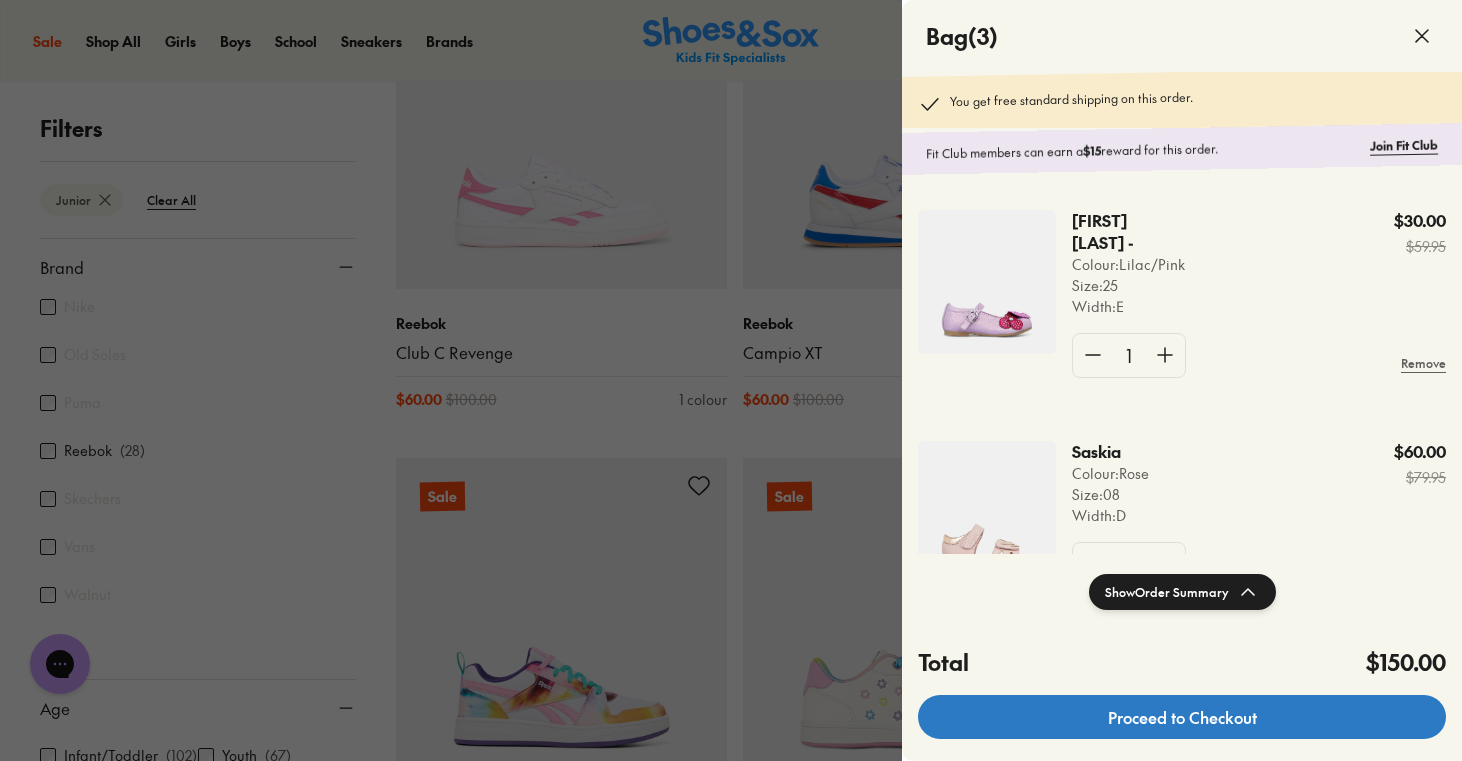 click on "Proceed to Checkout" 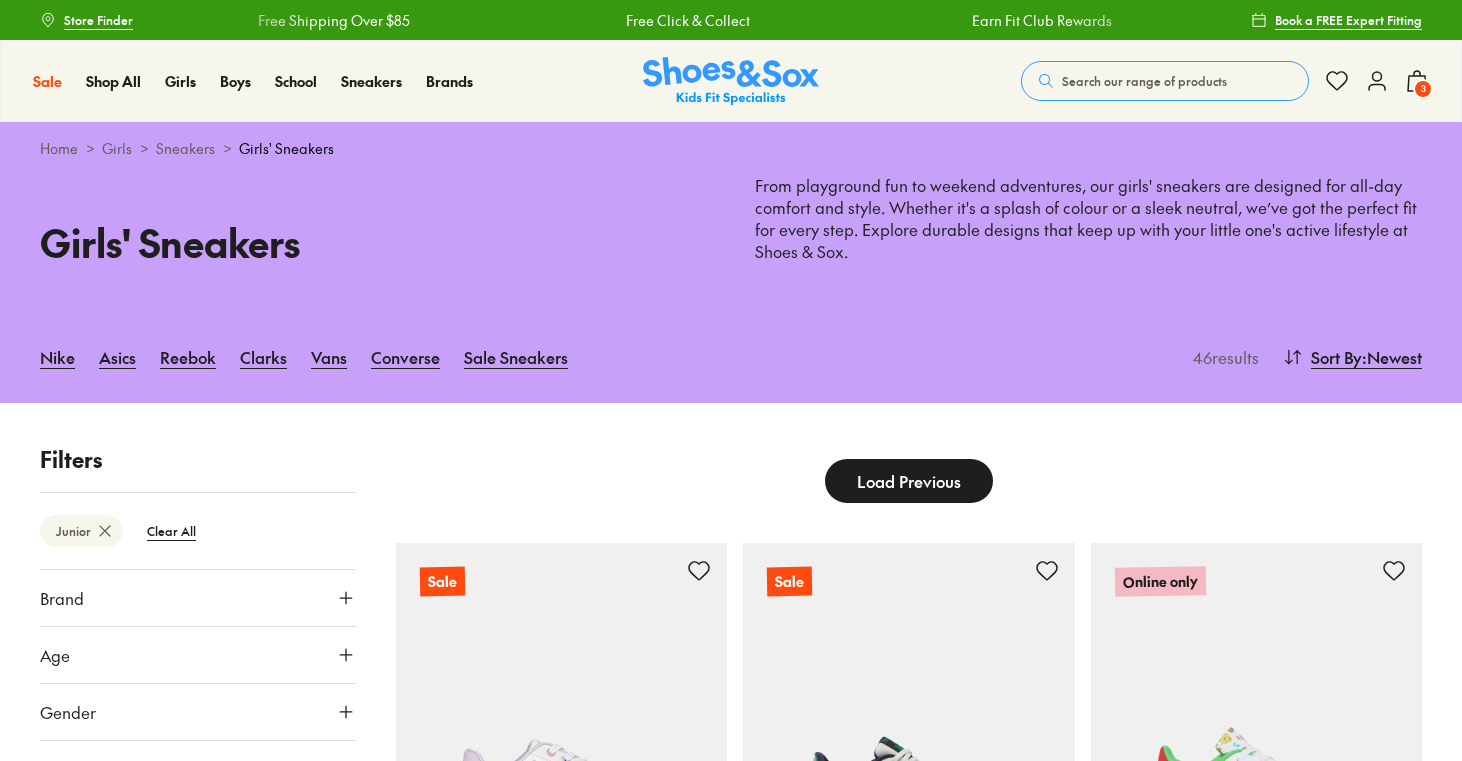 scroll, scrollTop: 0, scrollLeft: 0, axis: both 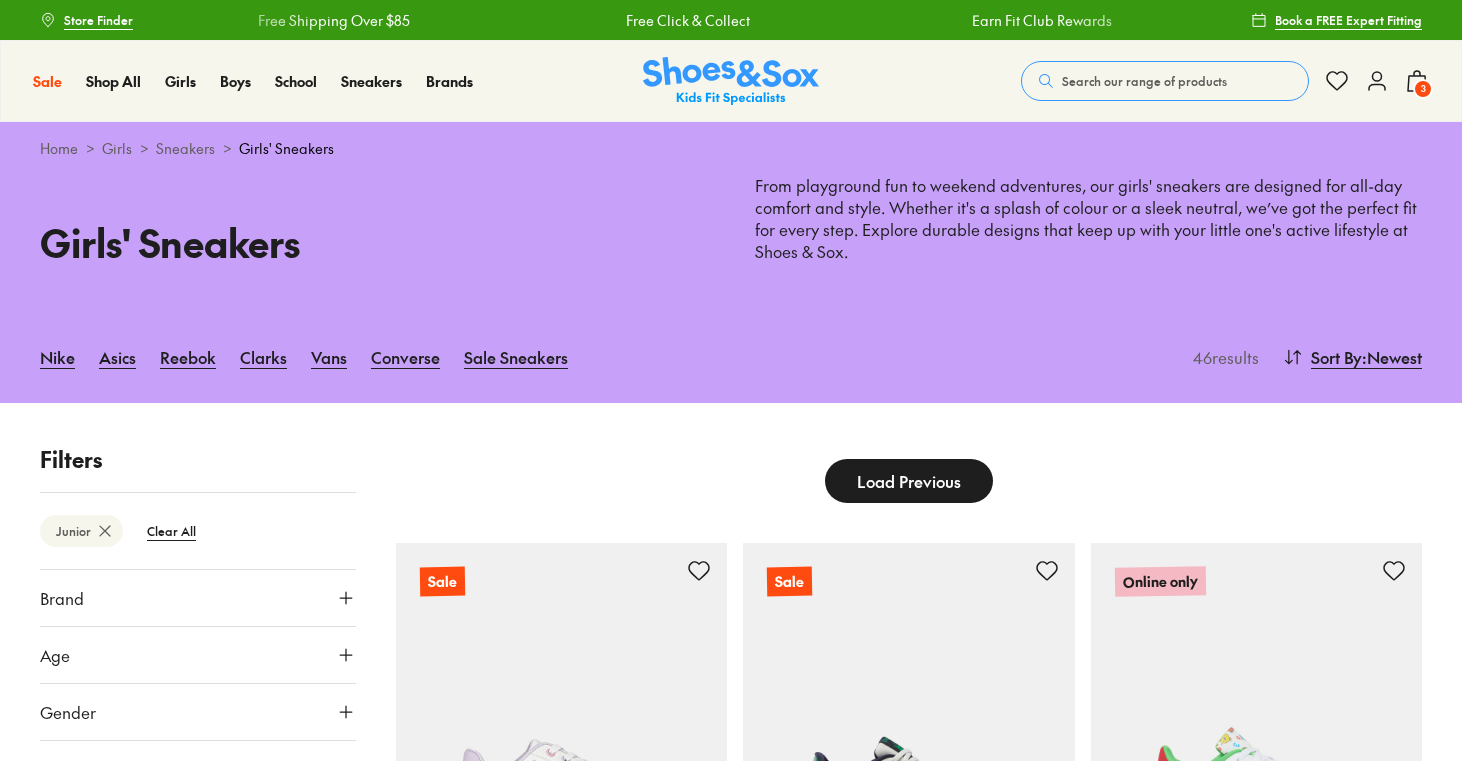 click on "3" at bounding box center [1423, 89] 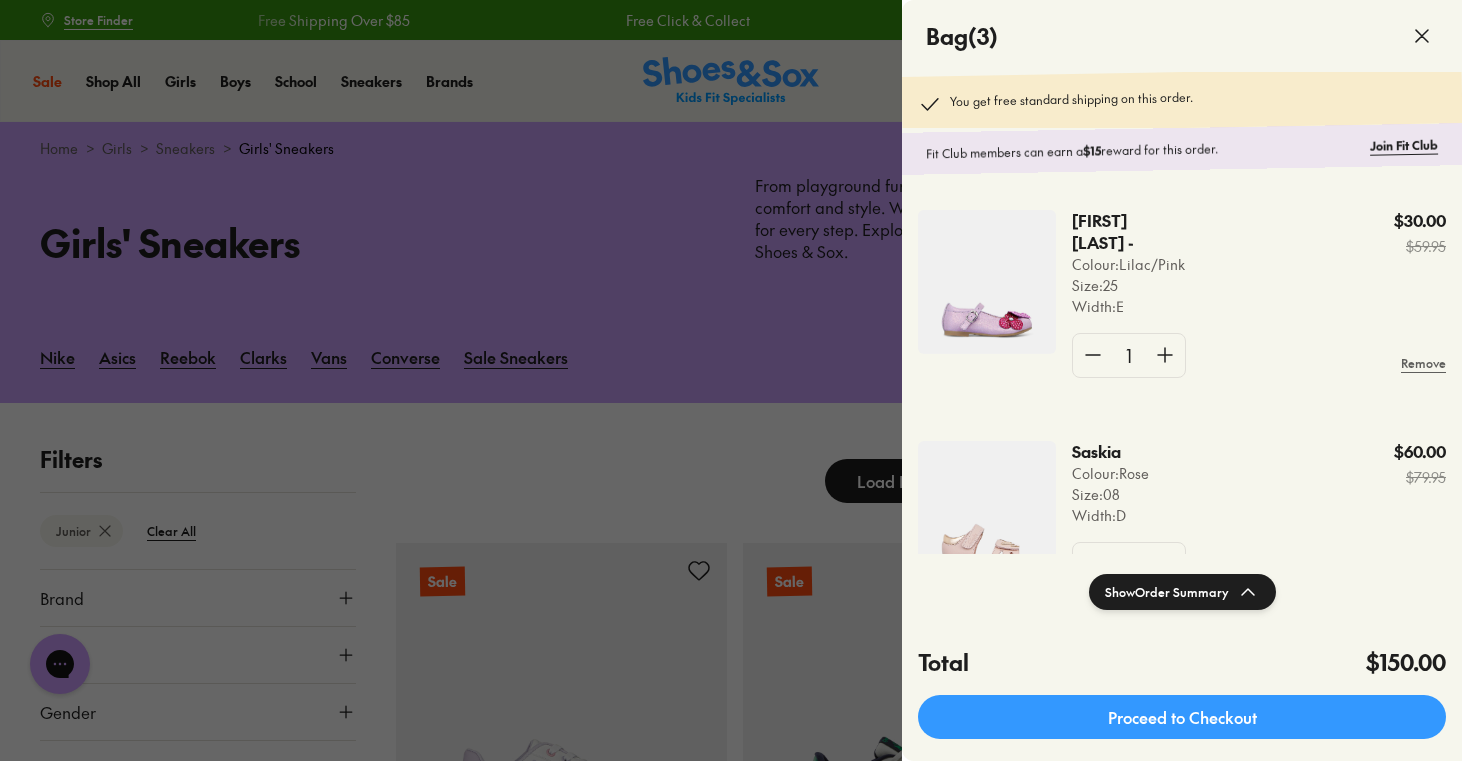 scroll, scrollTop: 0, scrollLeft: 0, axis: both 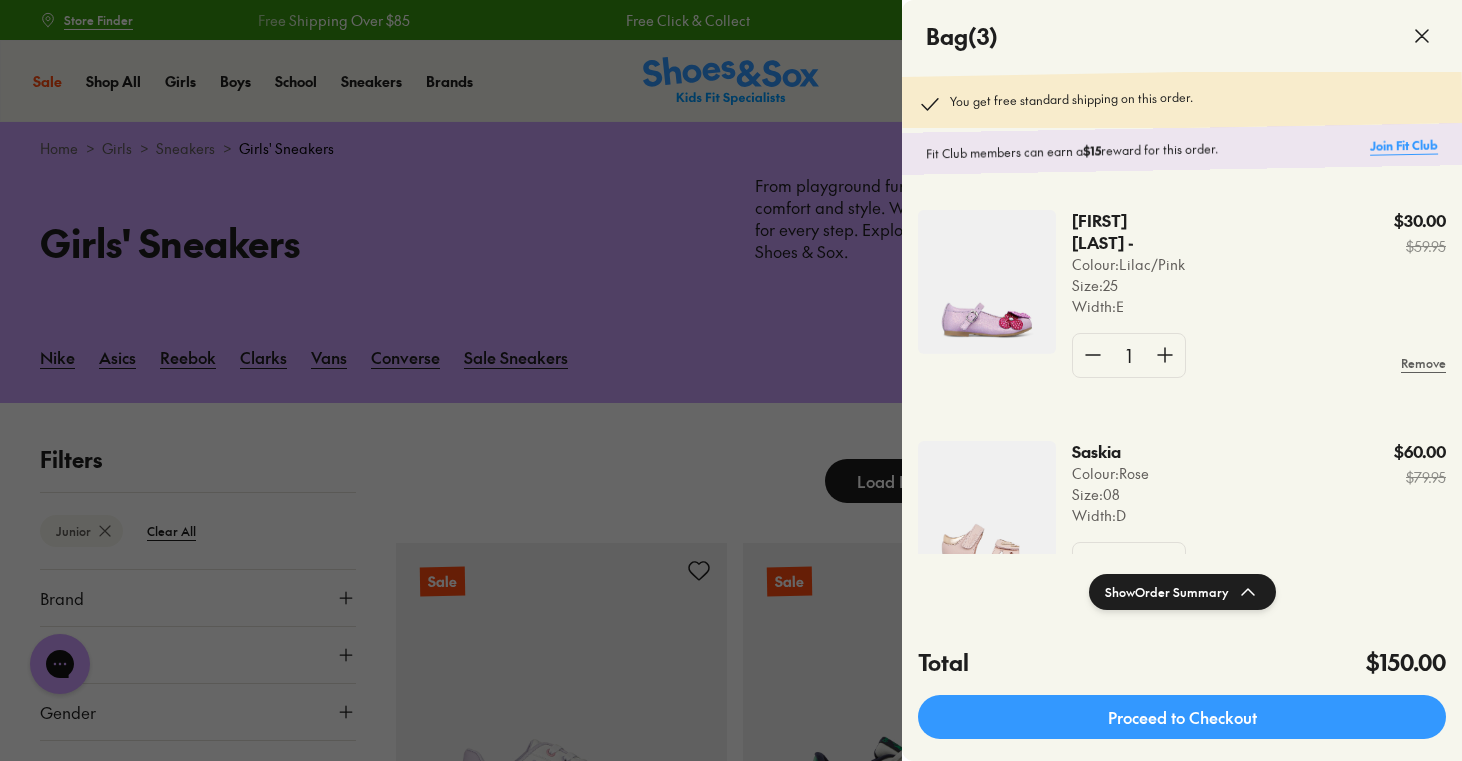 click on "Join Fit Club" 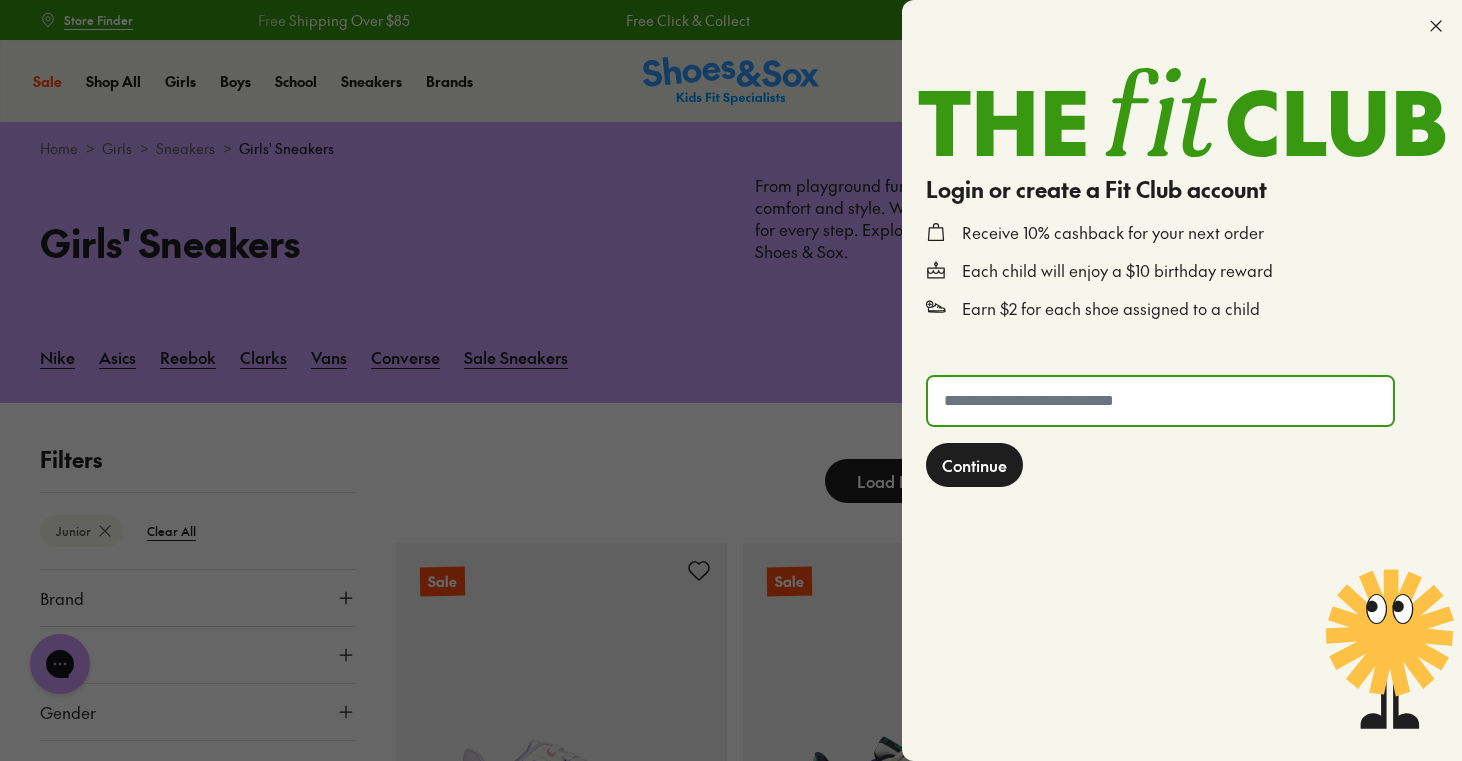 click 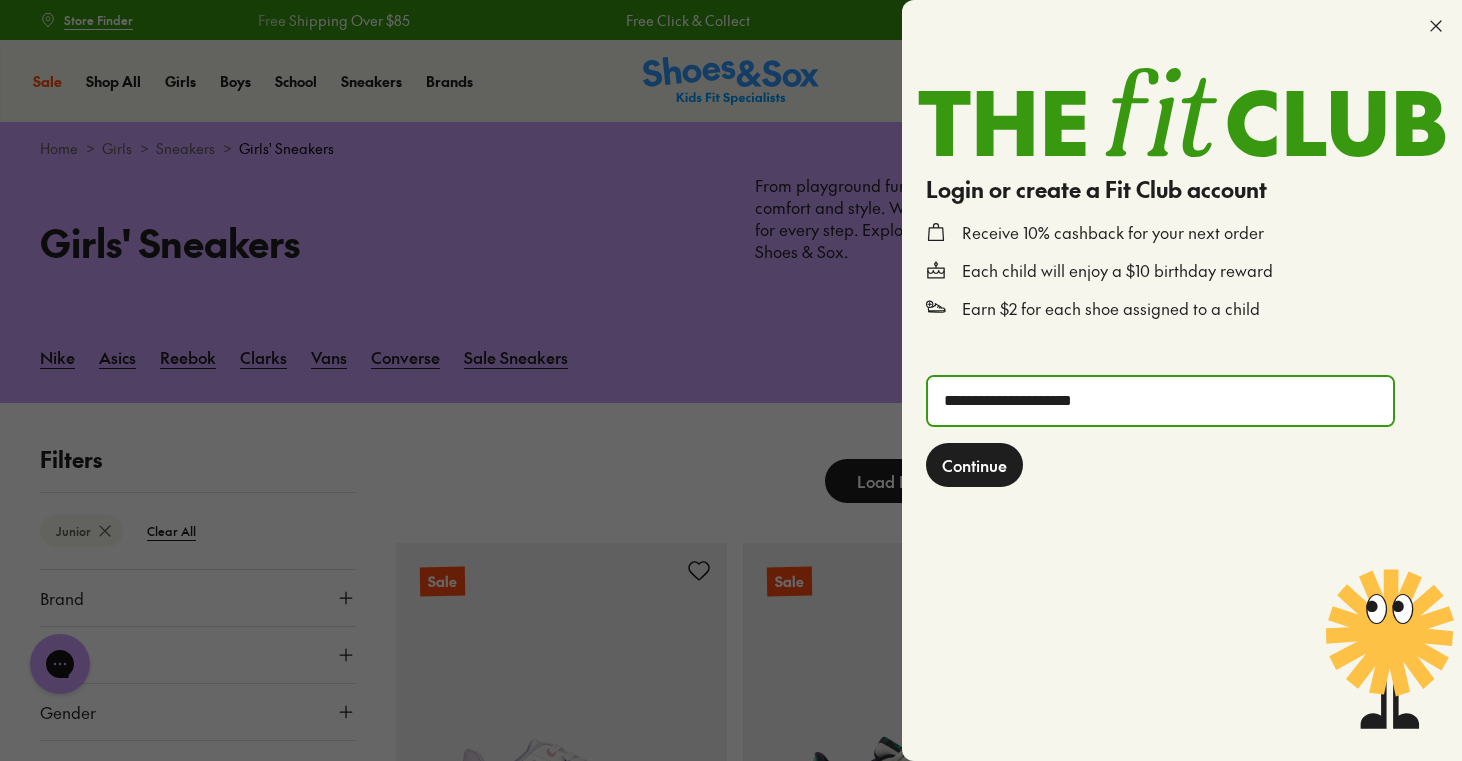 click on "Continue" 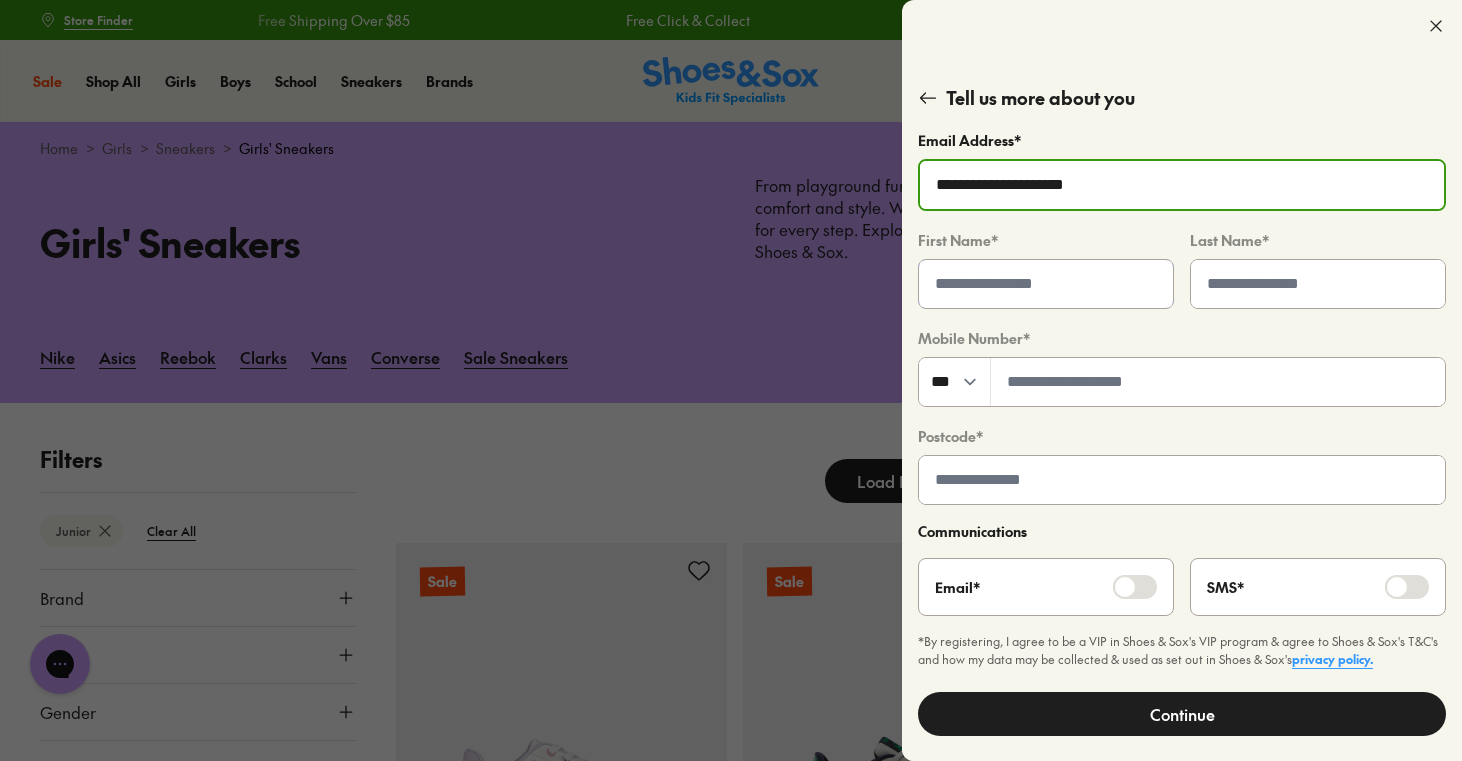 click 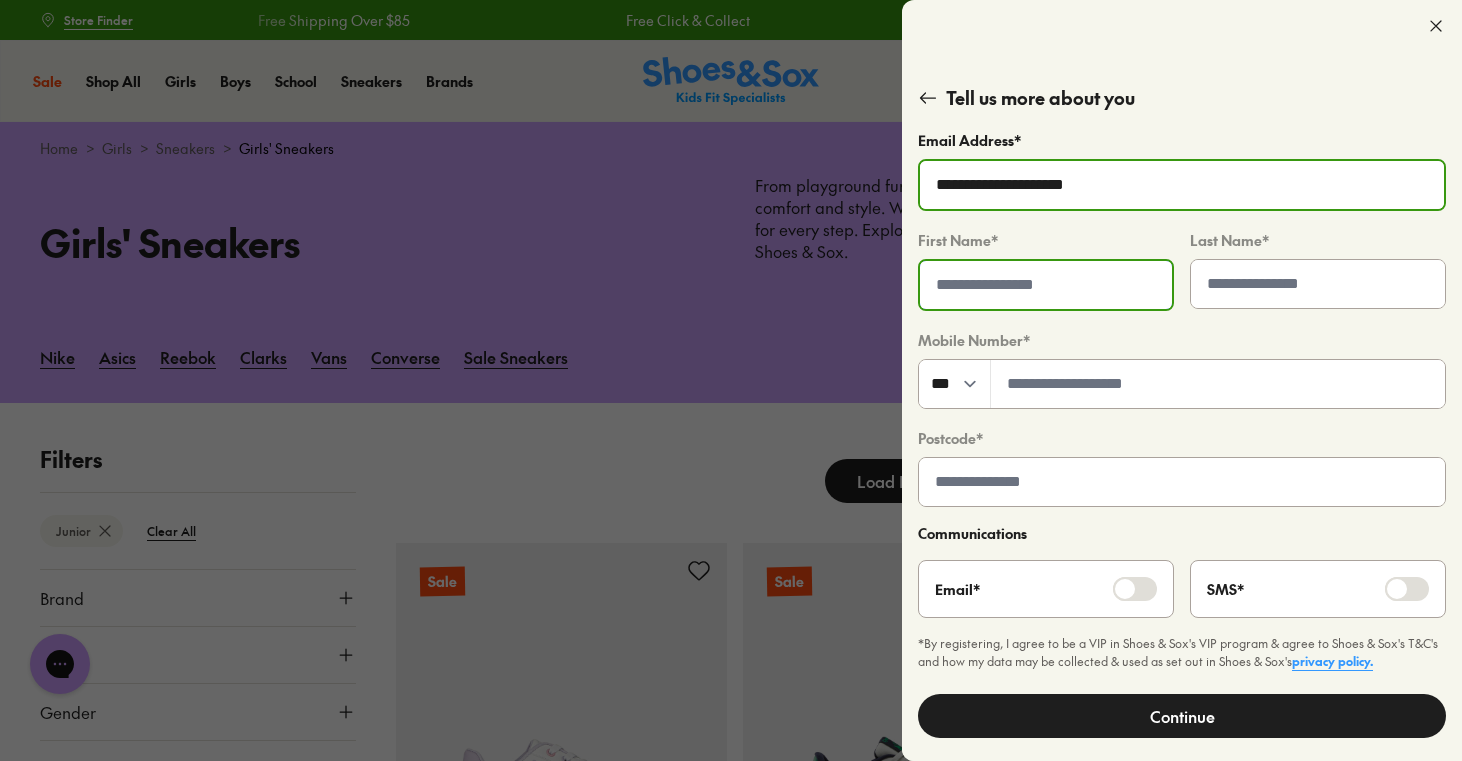 type on "******" 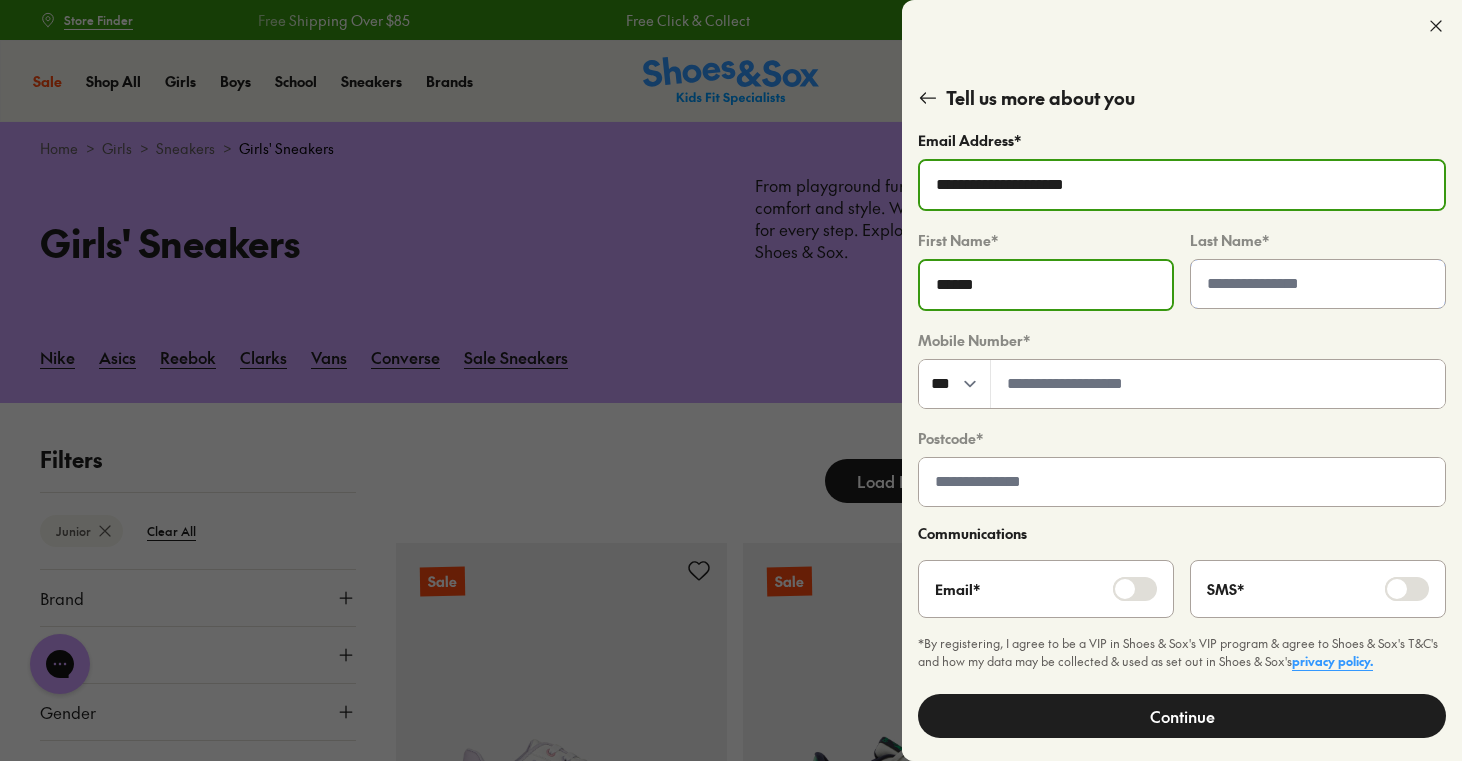 type on "*****" 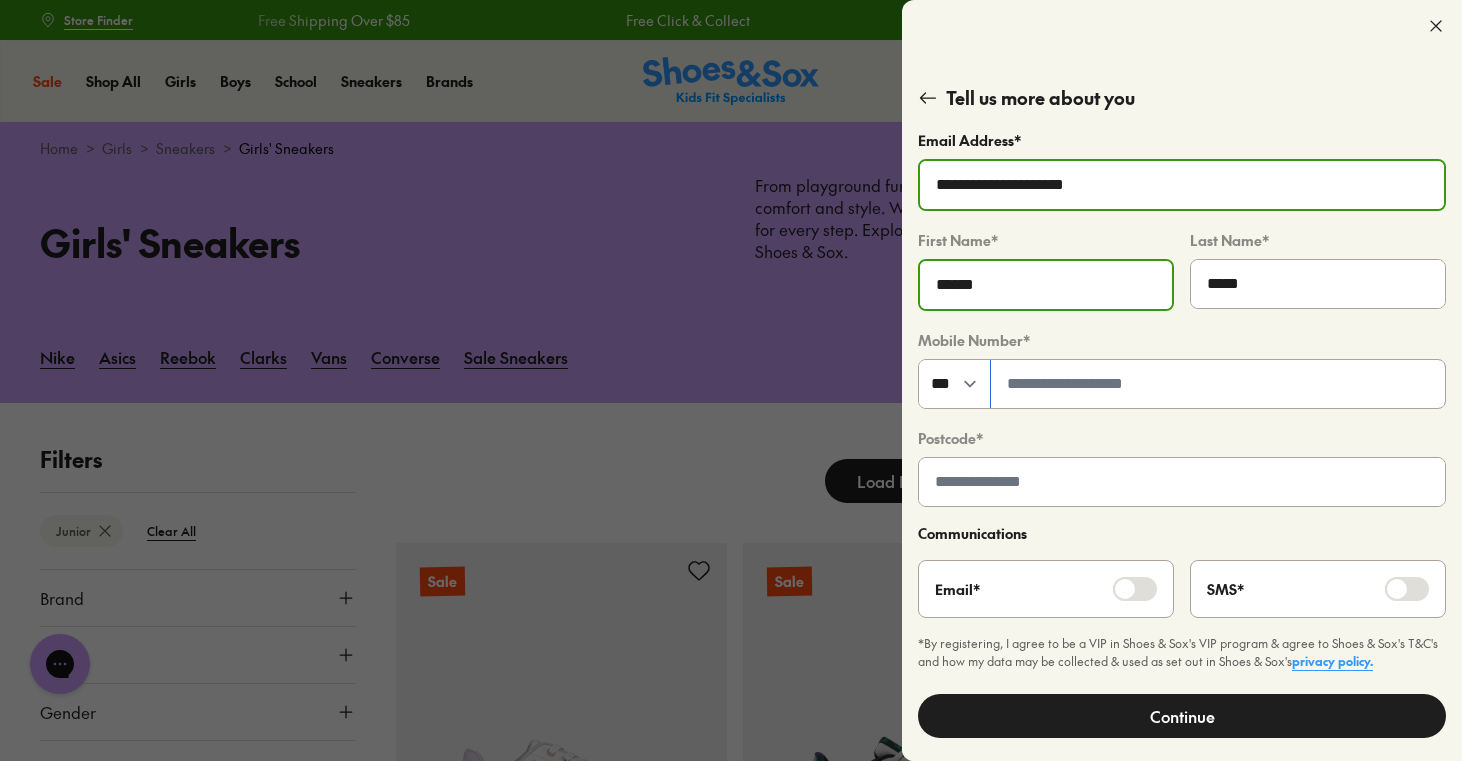 type on "*********" 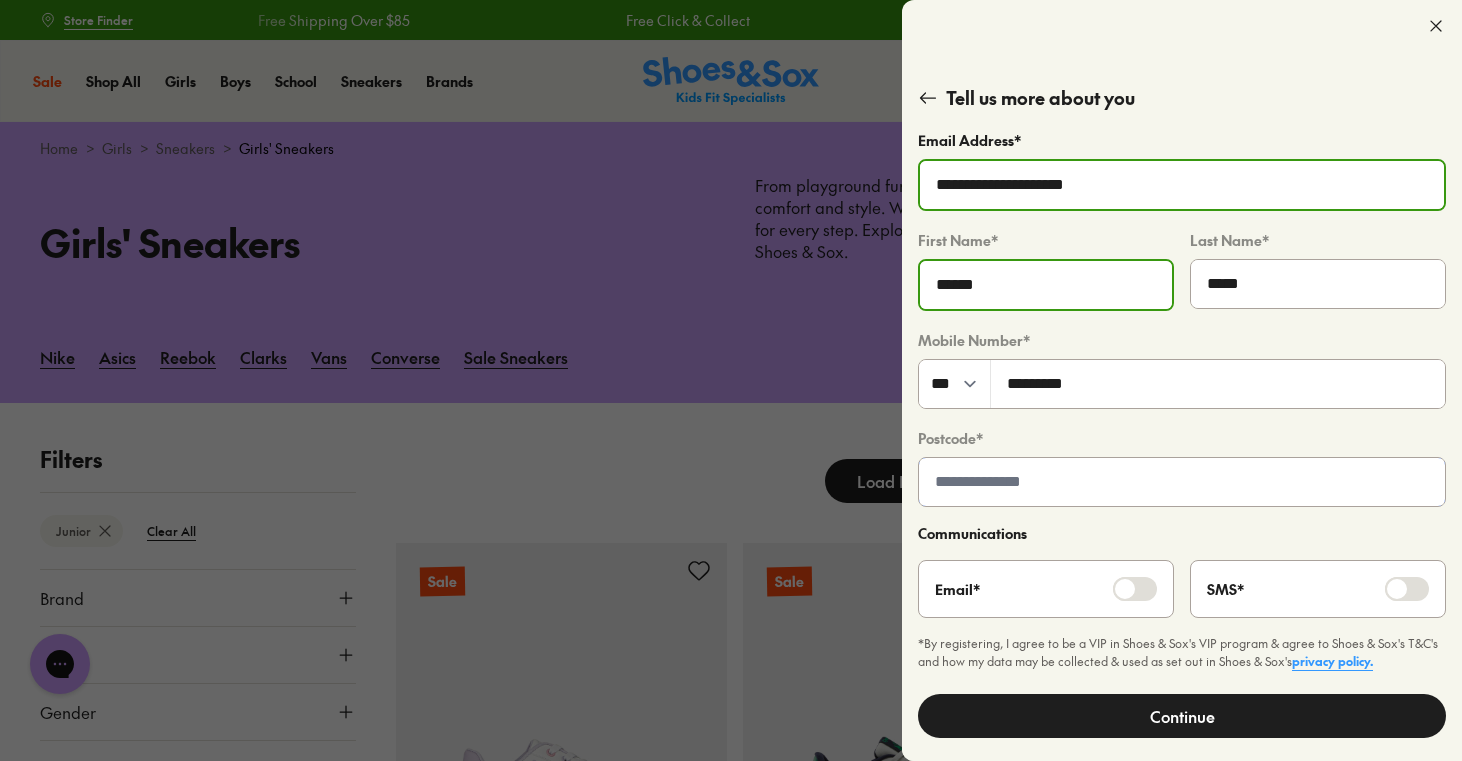type on "****" 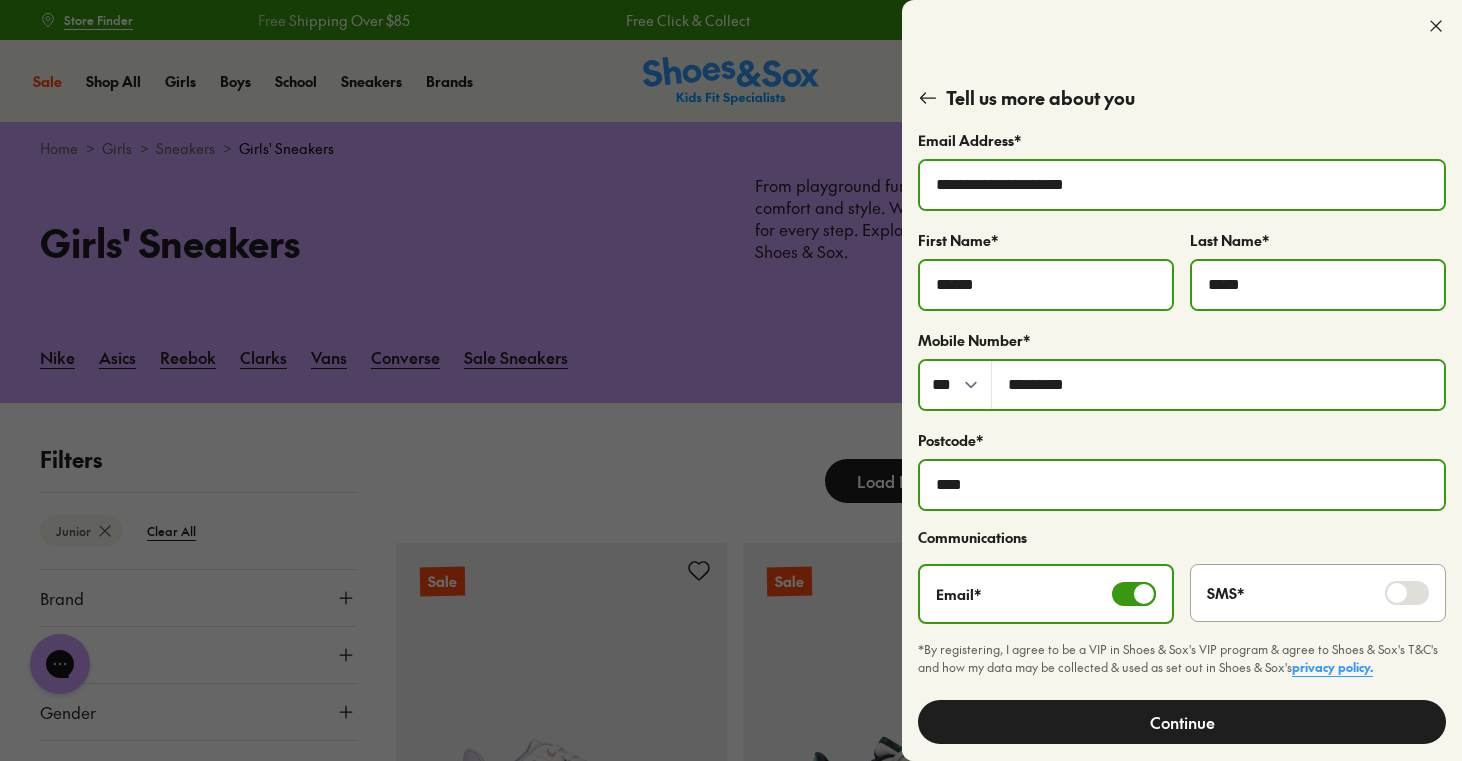 click on "Continue" 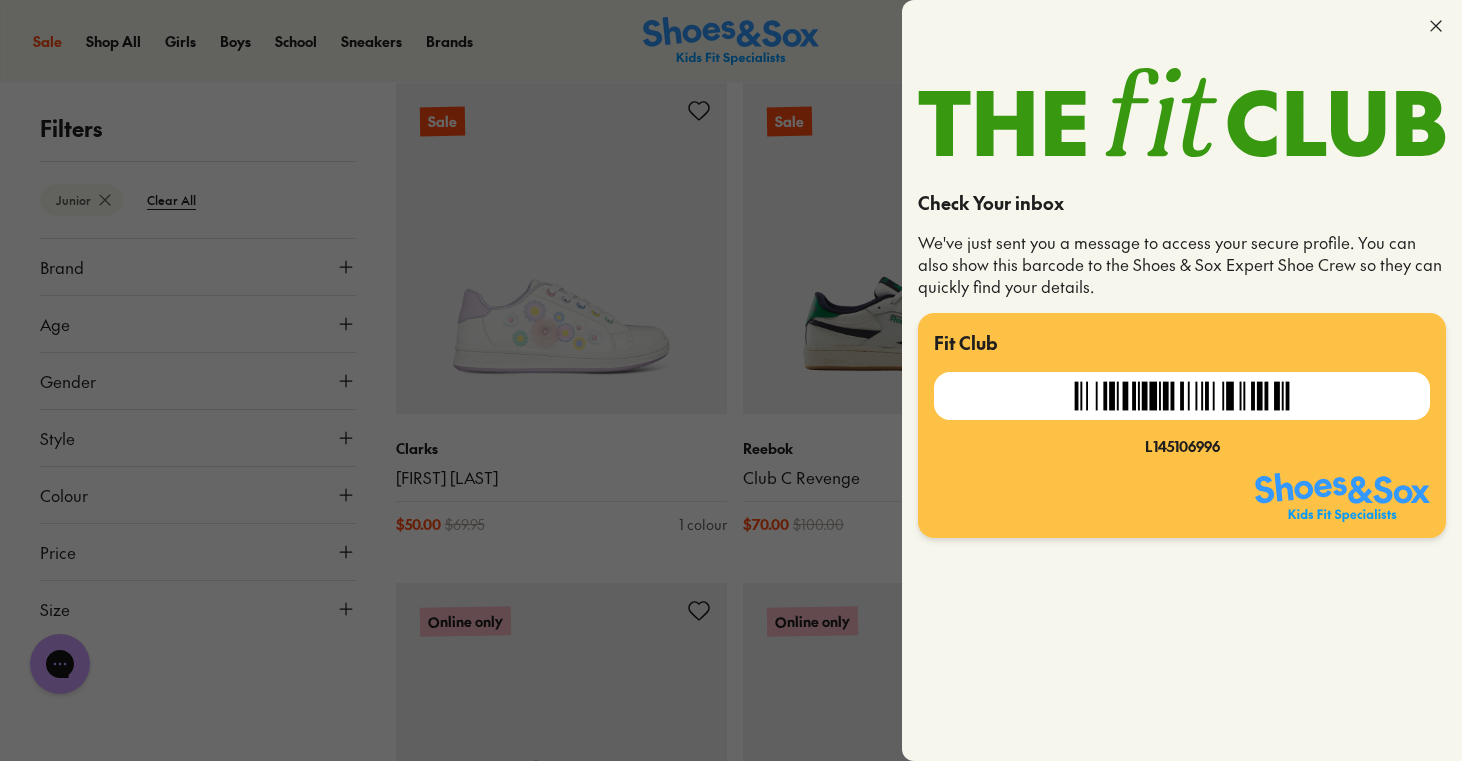 scroll, scrollTop: 581, scrollLeft: 0, axis: vertical 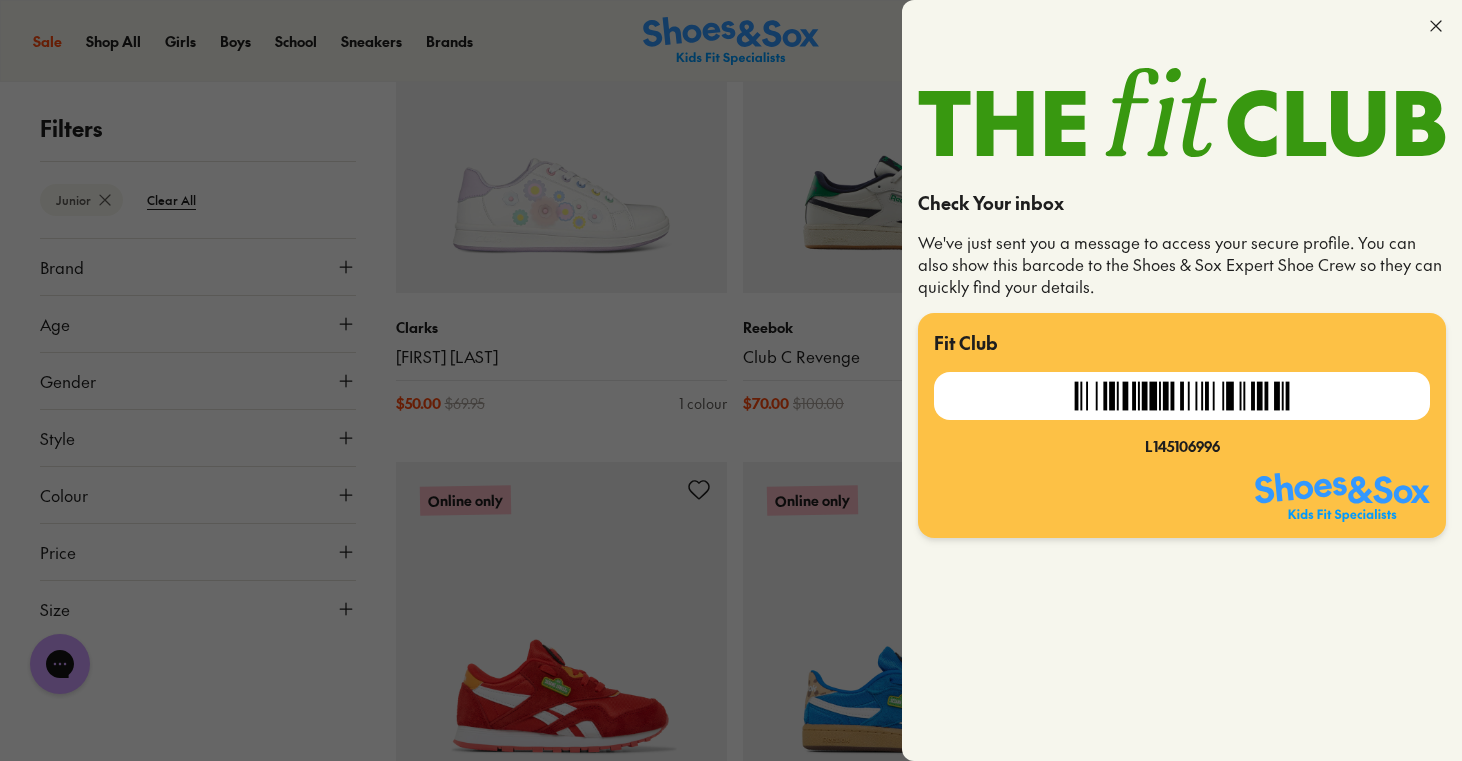 click 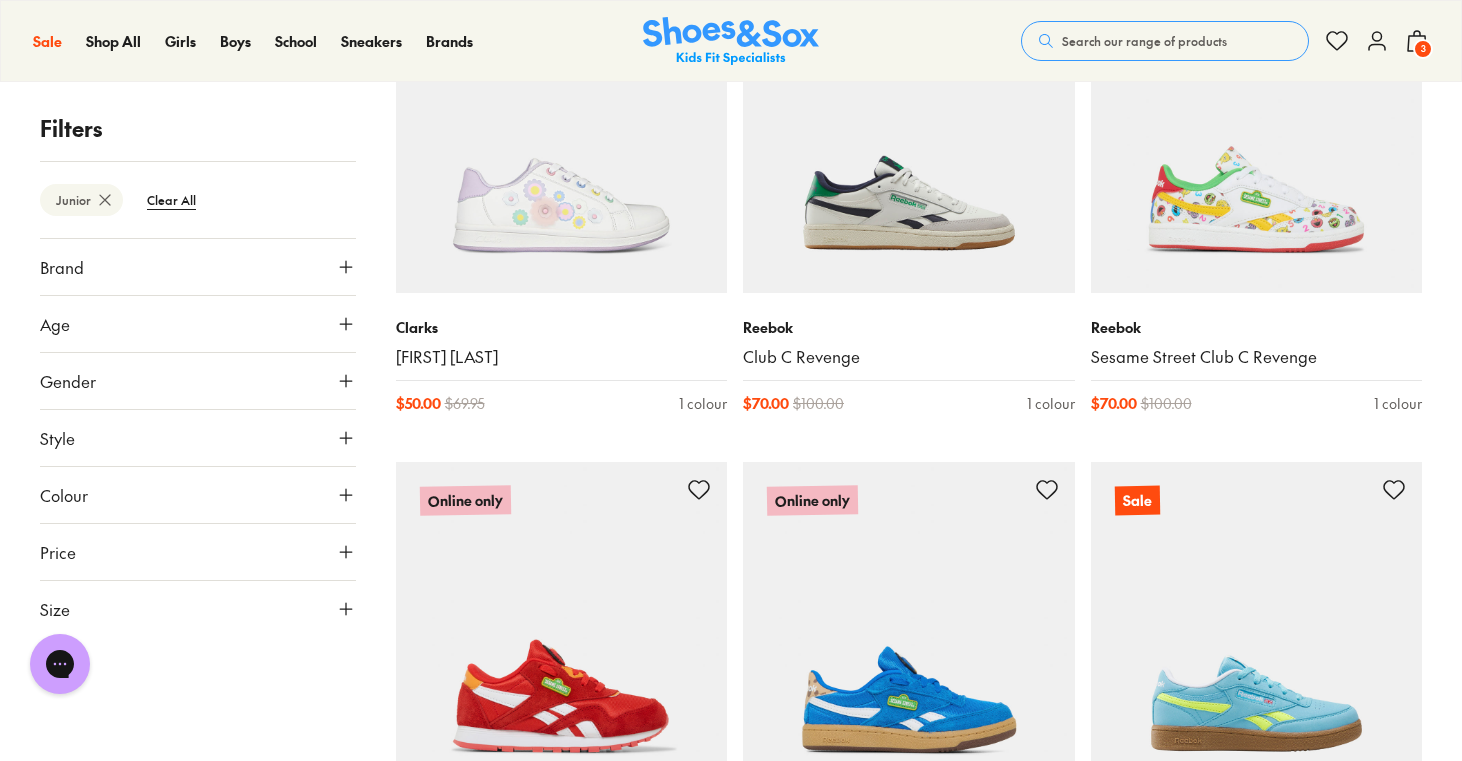 click 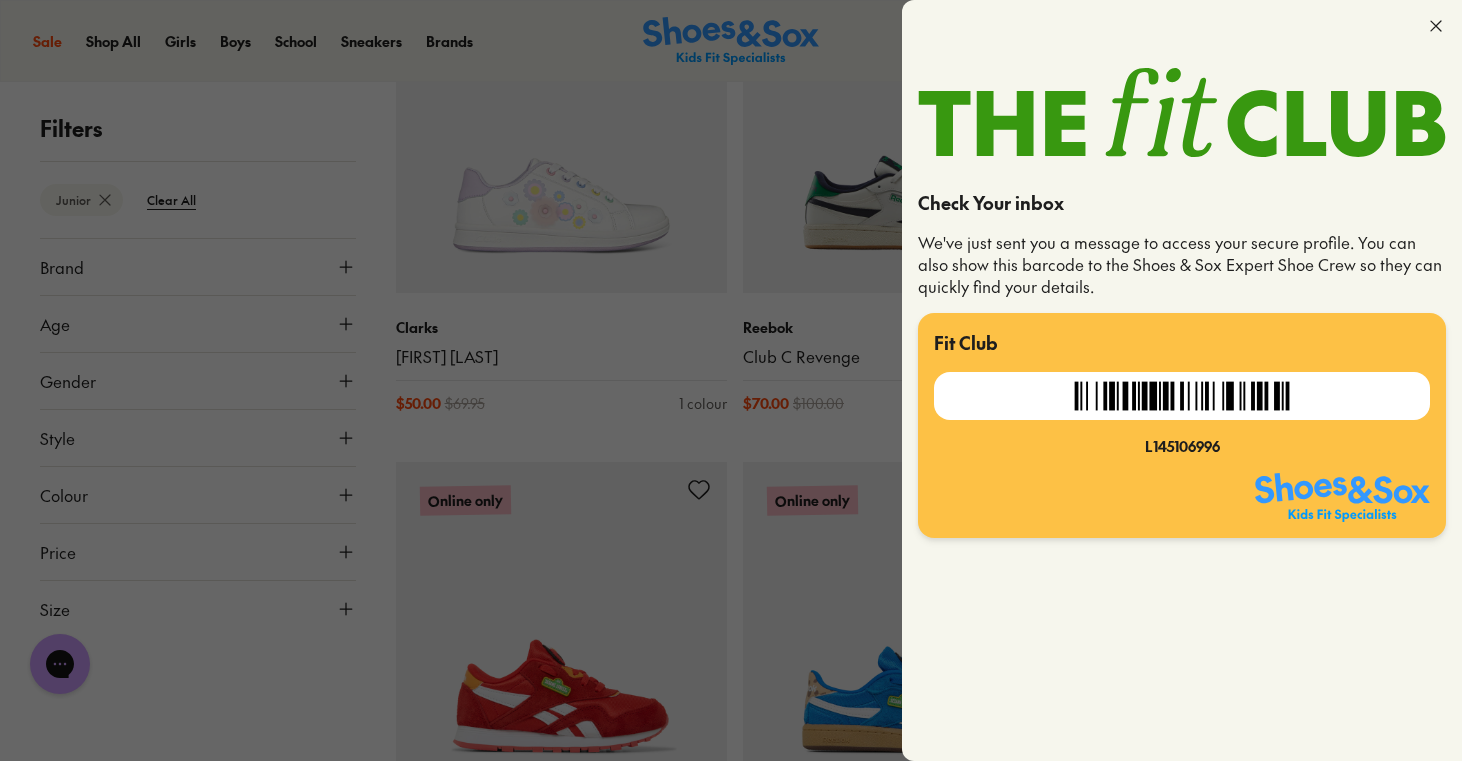 click 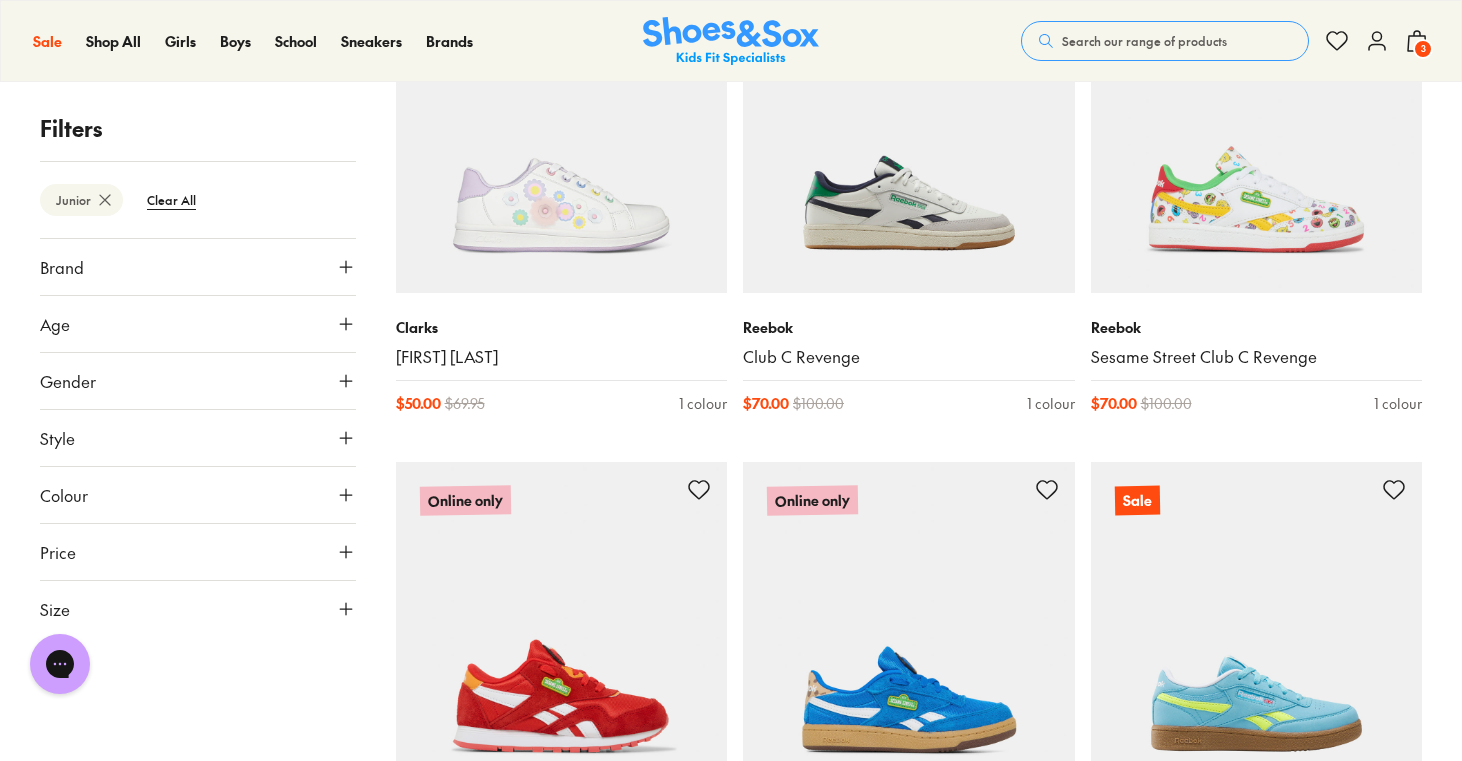click 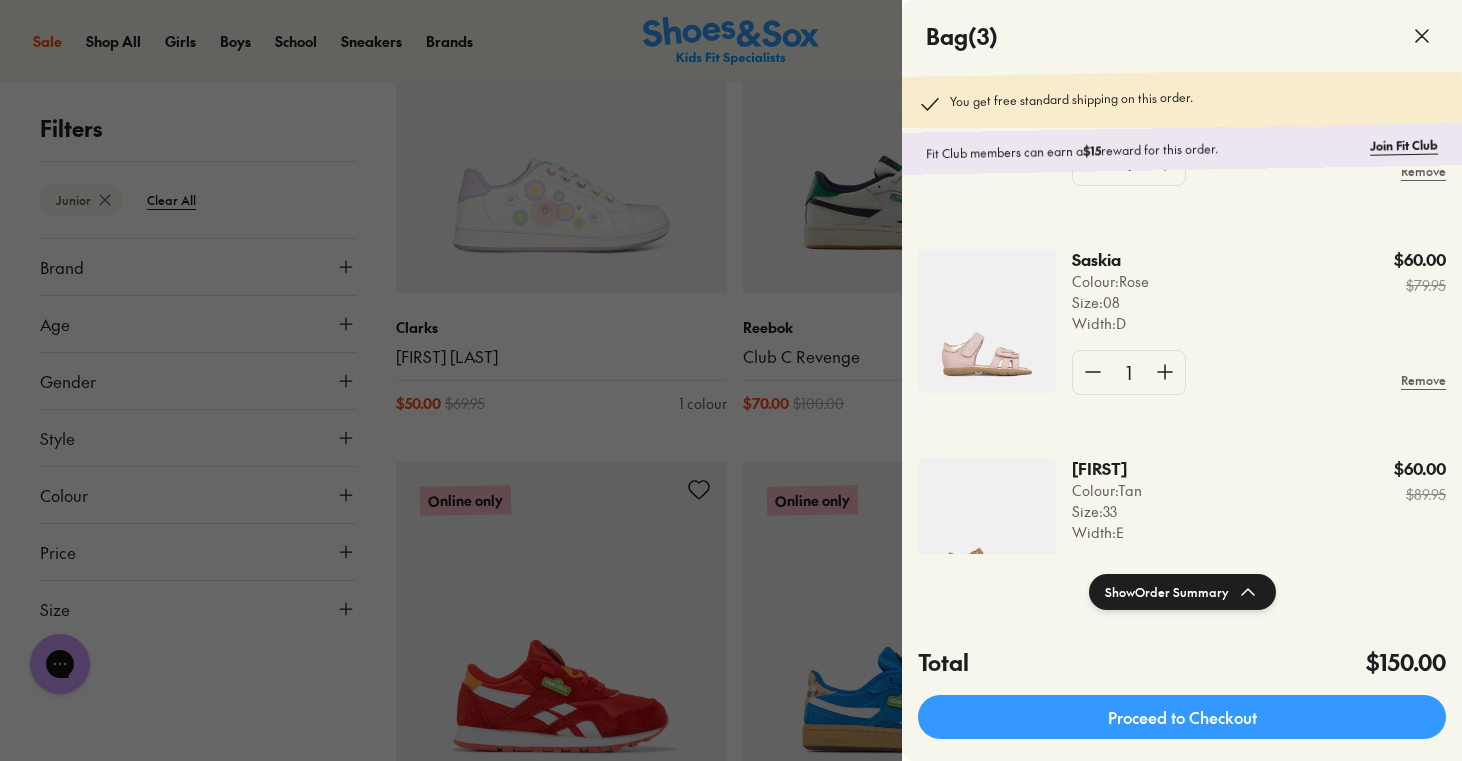 scroll, scrollTop: 289, scrollLeft: 0, axis: vertical 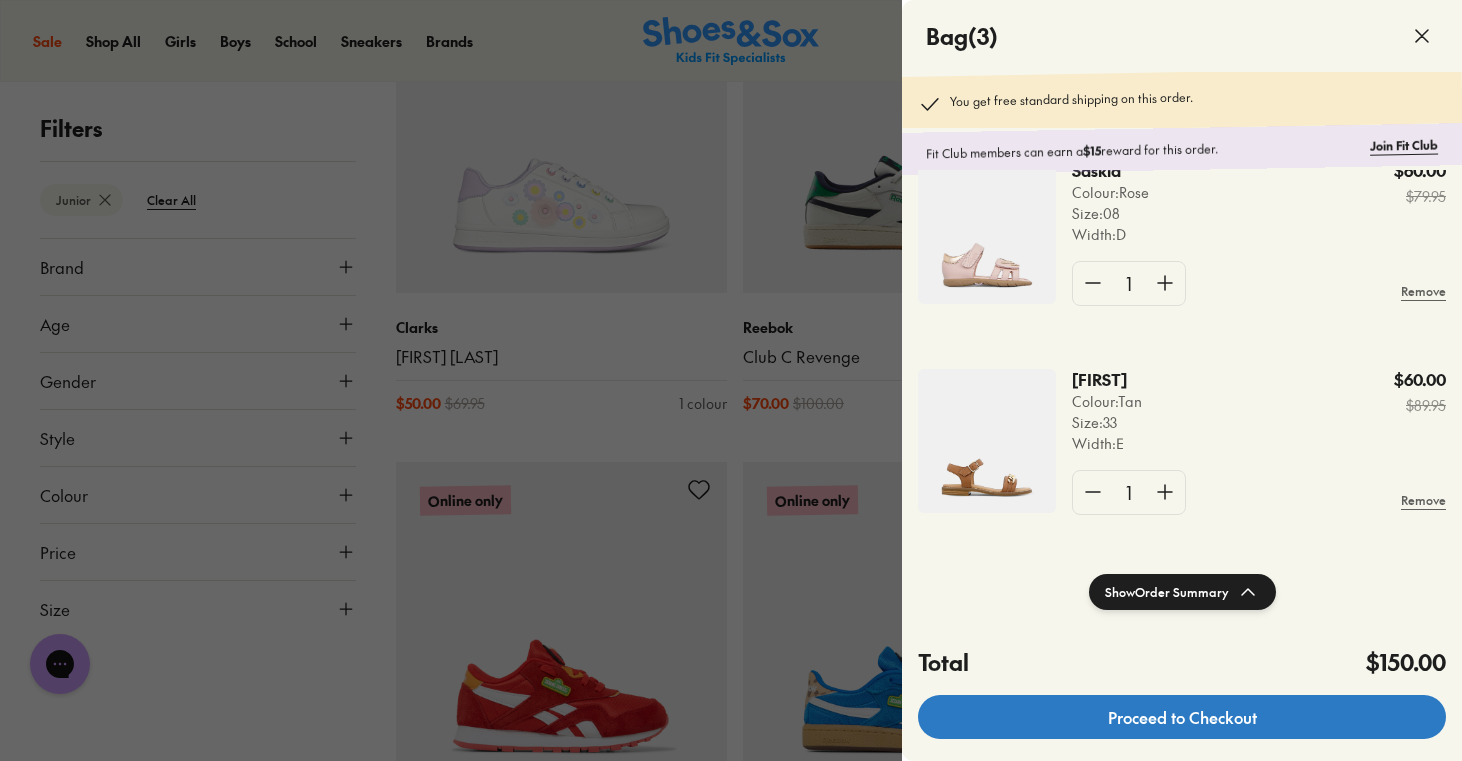 click on "Proceed to Checkout" 